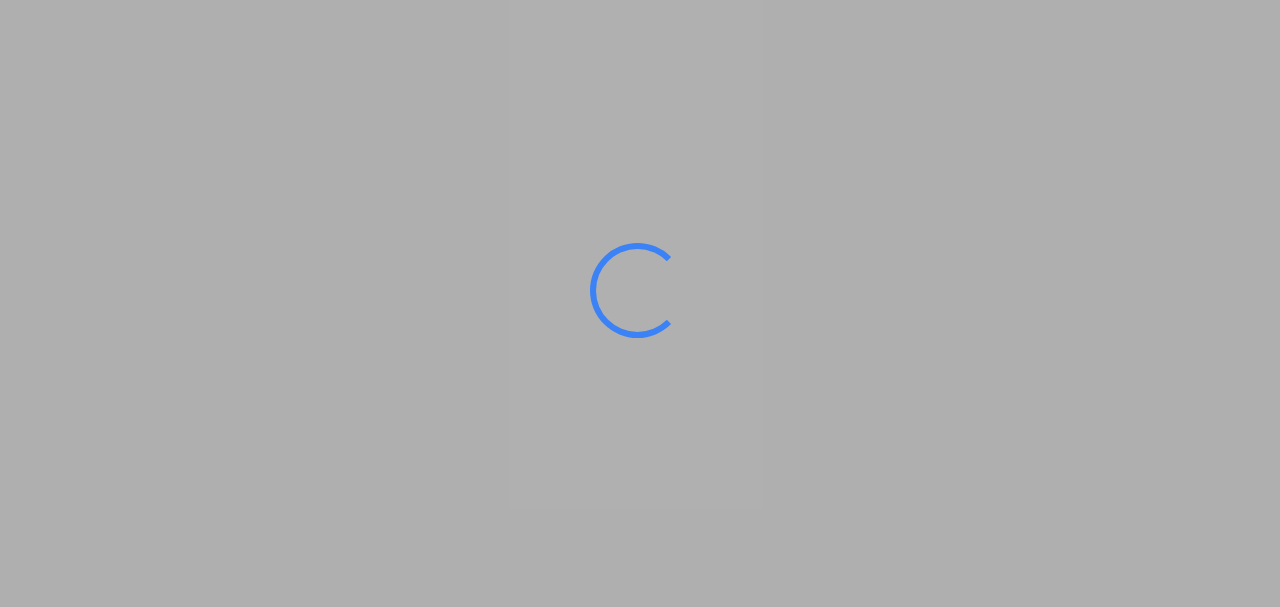 scroll, scrollTop: 0, scrollLeft: 0, axis: both 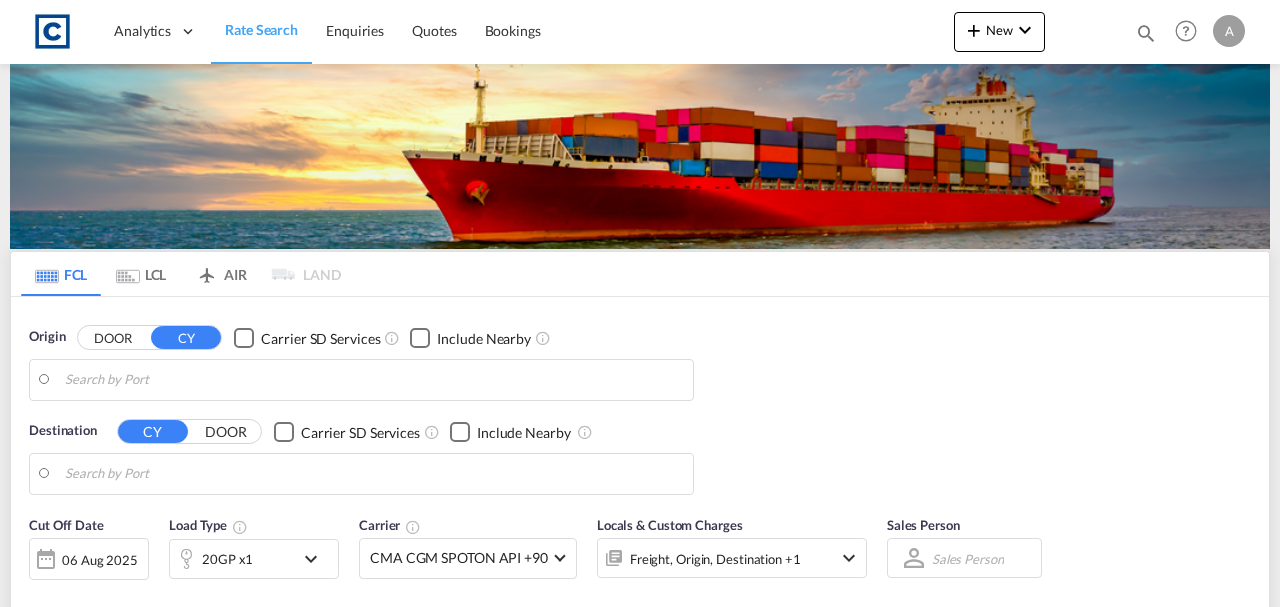 type on "[POSTAL_CODE], [CITY]" 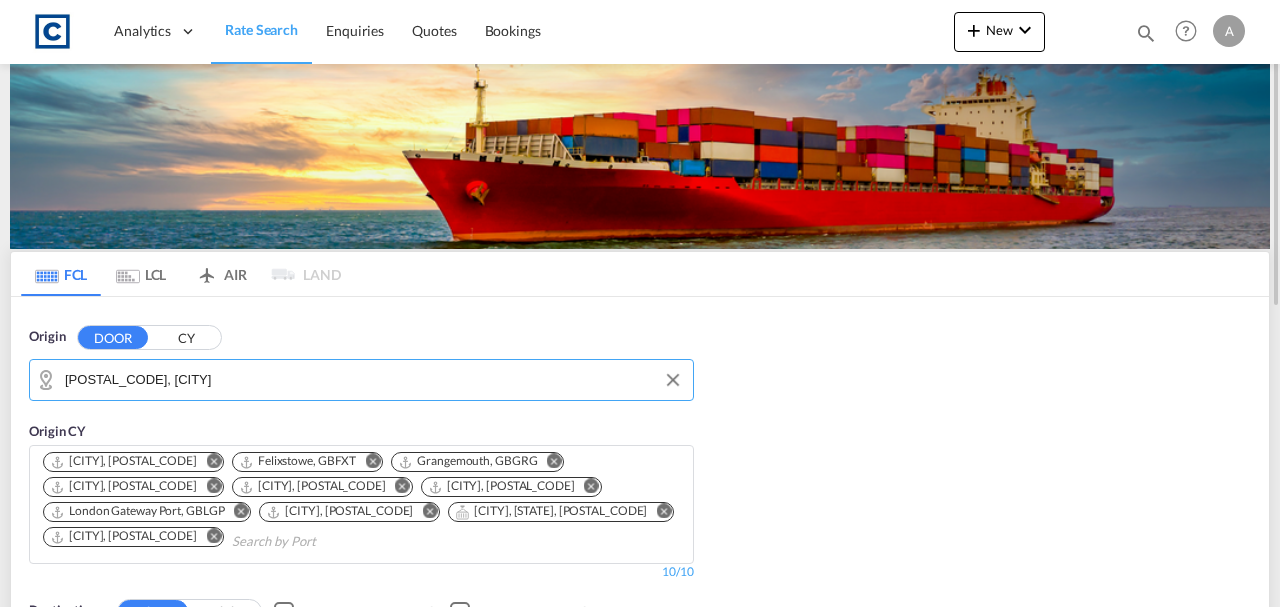 click on "[POSTAL_CODE], [CITY]" at bounding box center [374, 380] 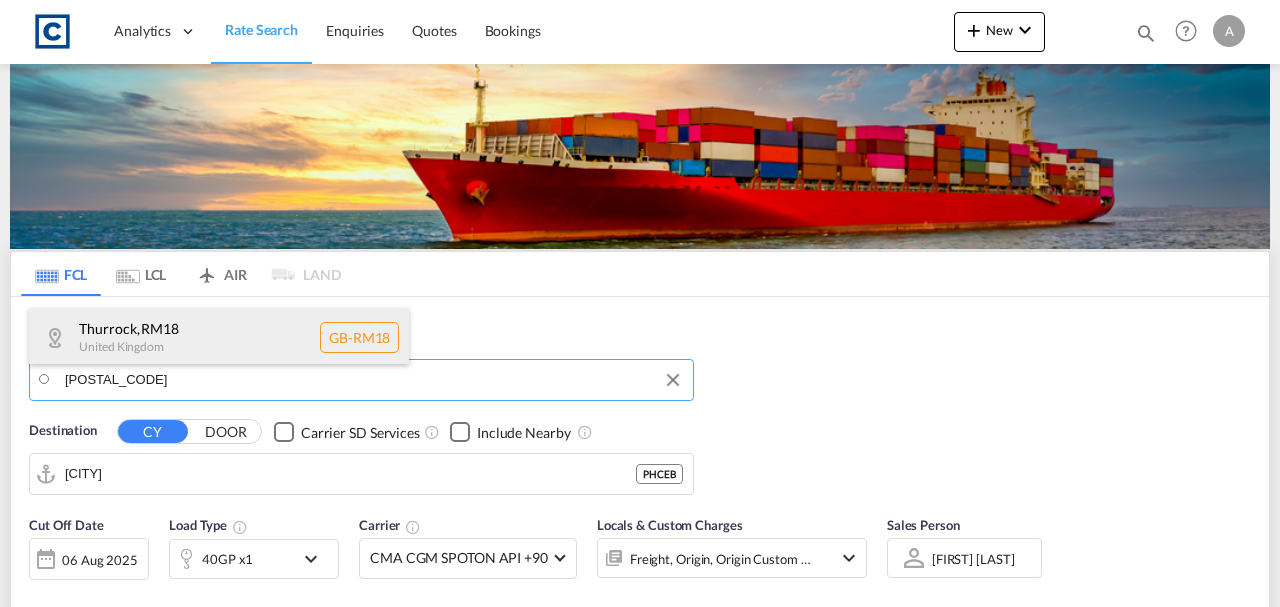 click on "[CITY] ,
[POSTAL_CODE]
[COUNTRY]
[POSTAL_CODE]" at bounding box center (219, 338) 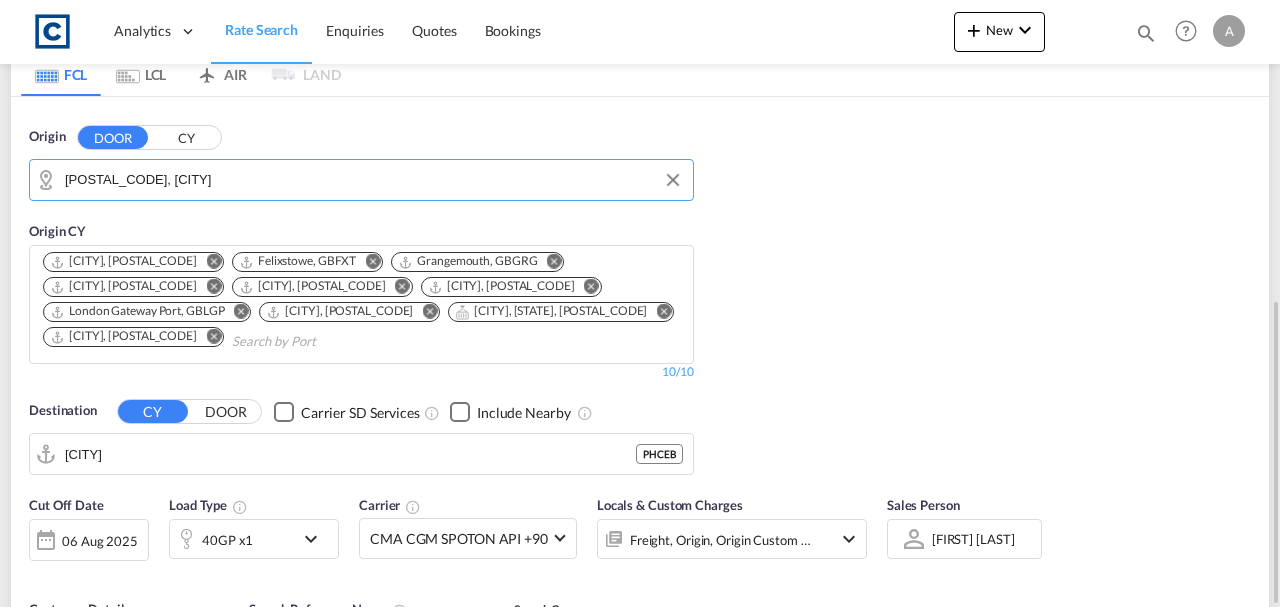 scroll, scrollTop: 400, scrollLeft: 0, axis: vertical 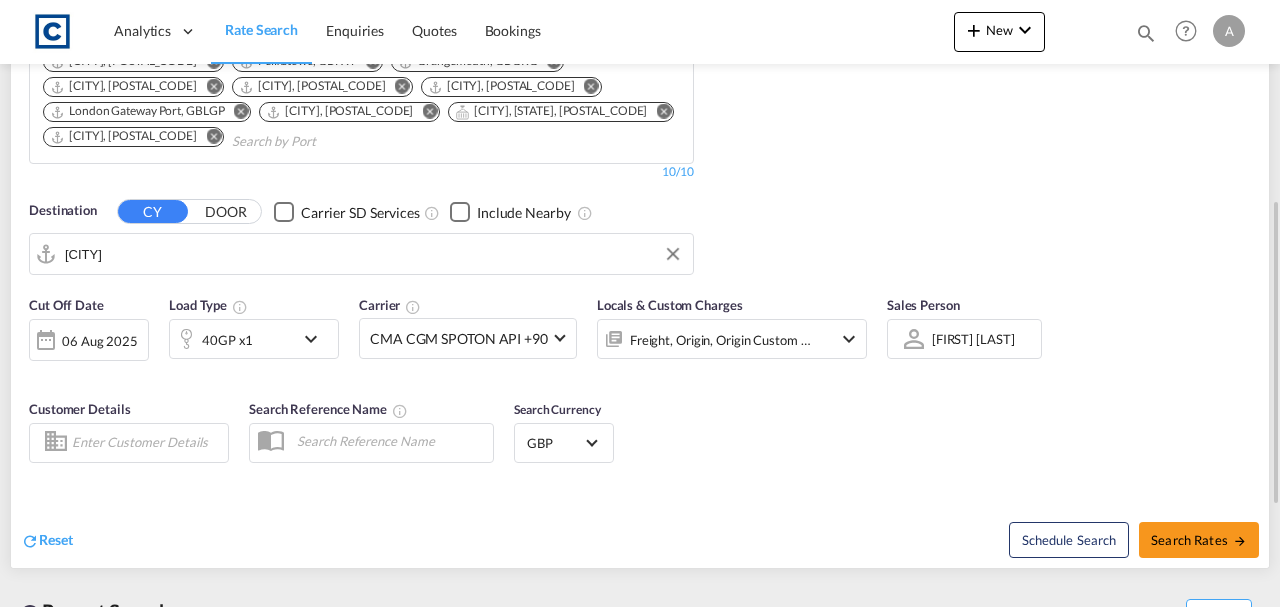 click on "[CITY]" at bounding box center [374, 254] 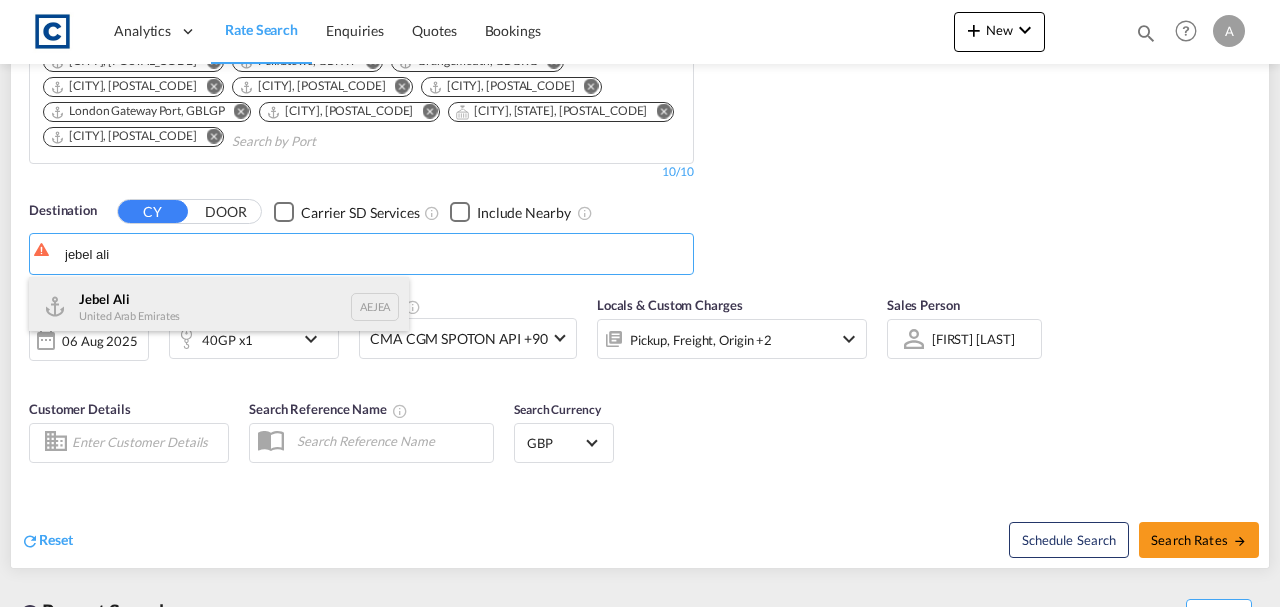 click on "[CITY]
[COUNTRY]
[POSTAL_CODE]" at bounding box center [219, 307] 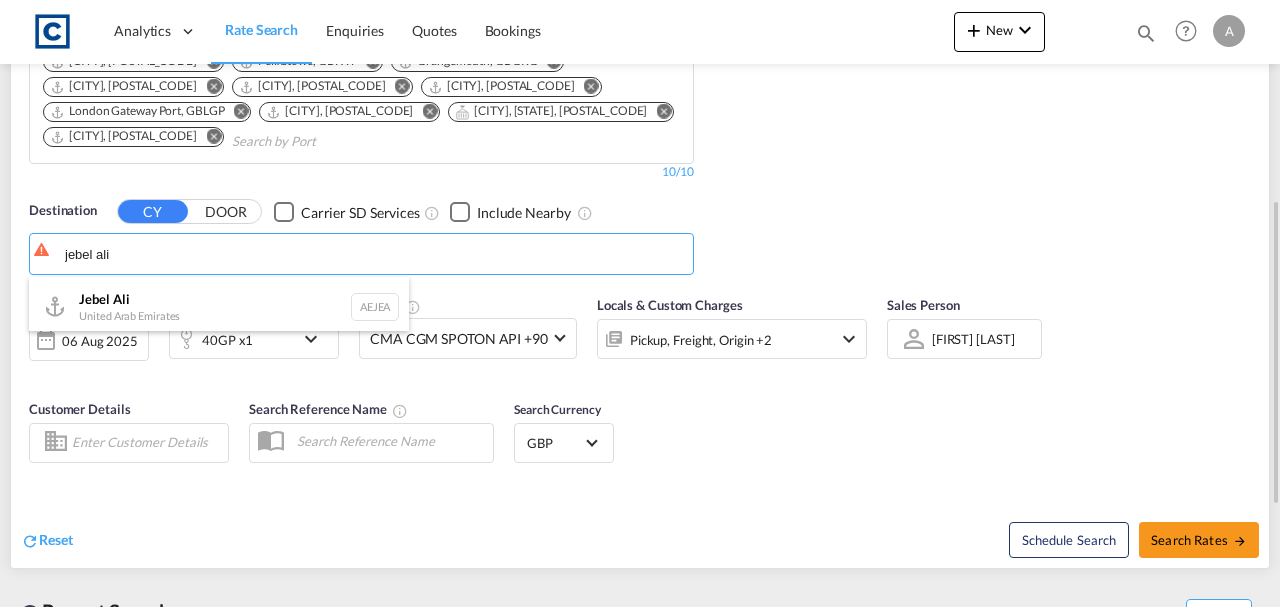 type on "Jebel Ali, AEJEA" 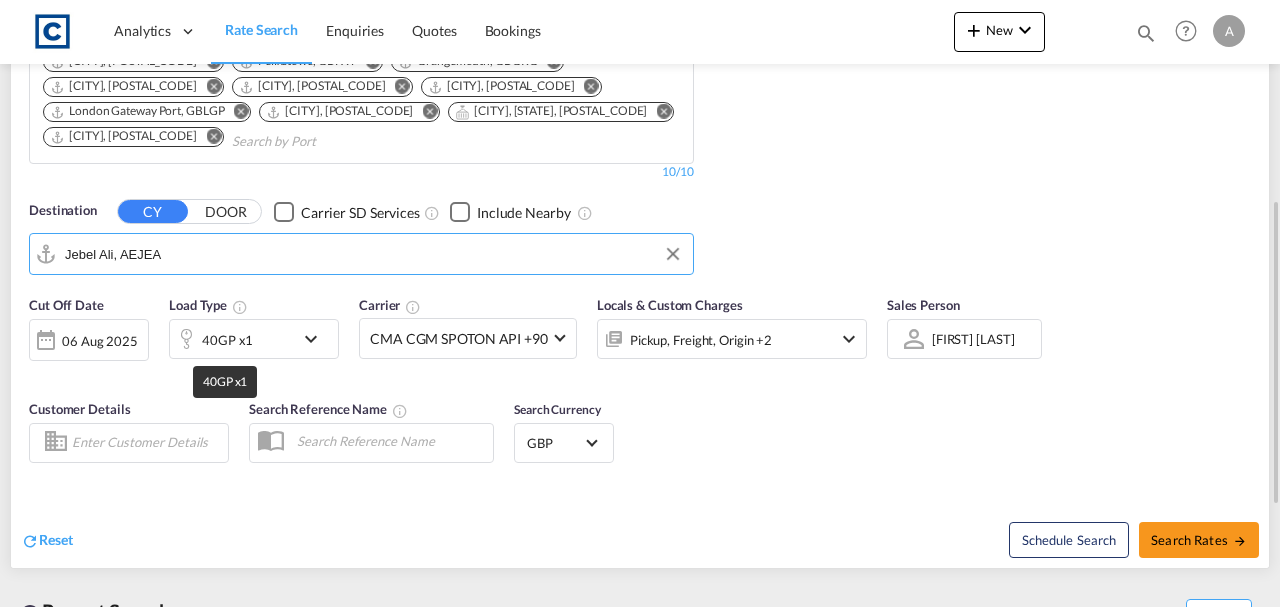 click on "40GP x1" at bounding box center (227, 340) 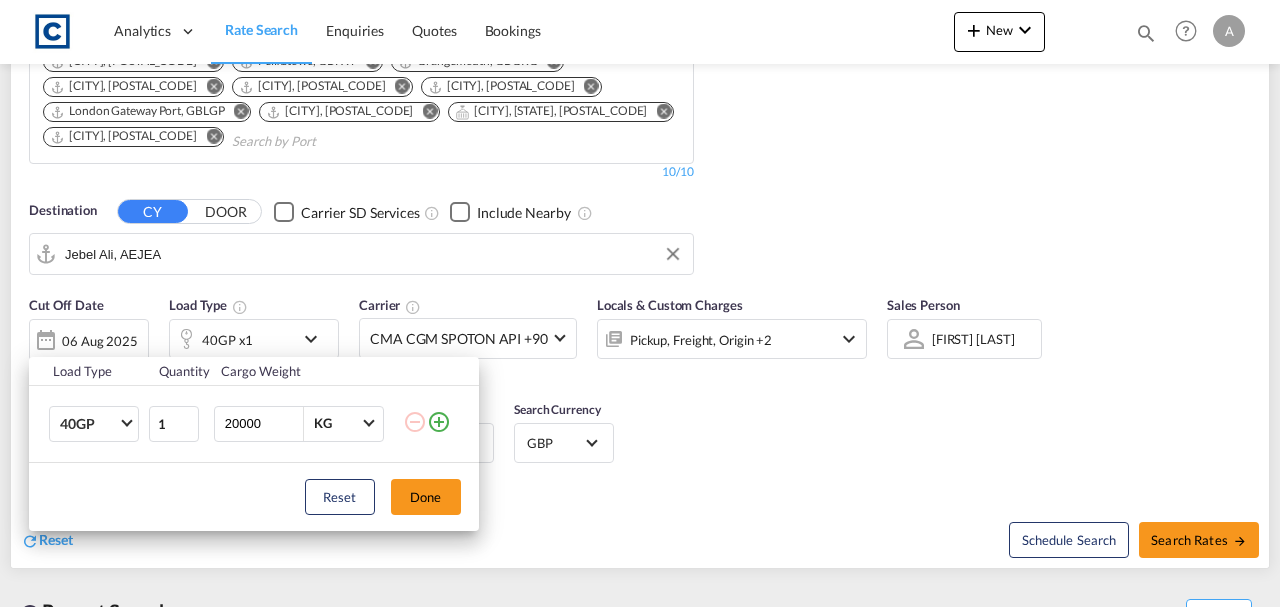click on "40GP
20GP
40GP
40HC
45HC
20RE
40RE
40HR
20OT
40OT
20FR
40FR
40NR
20NR
45S
20TK
40TK
OTHR
53HC
20HC
20FX" at bounding box center [88, 423] 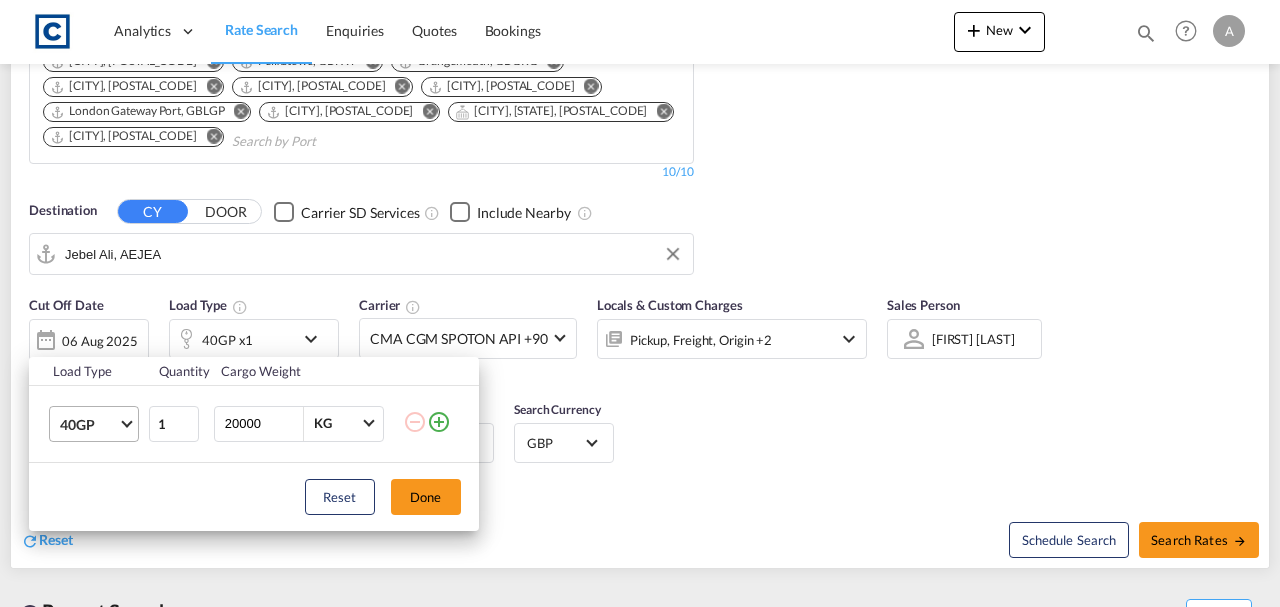 click on "40GP" at bounding box center [89, 425] 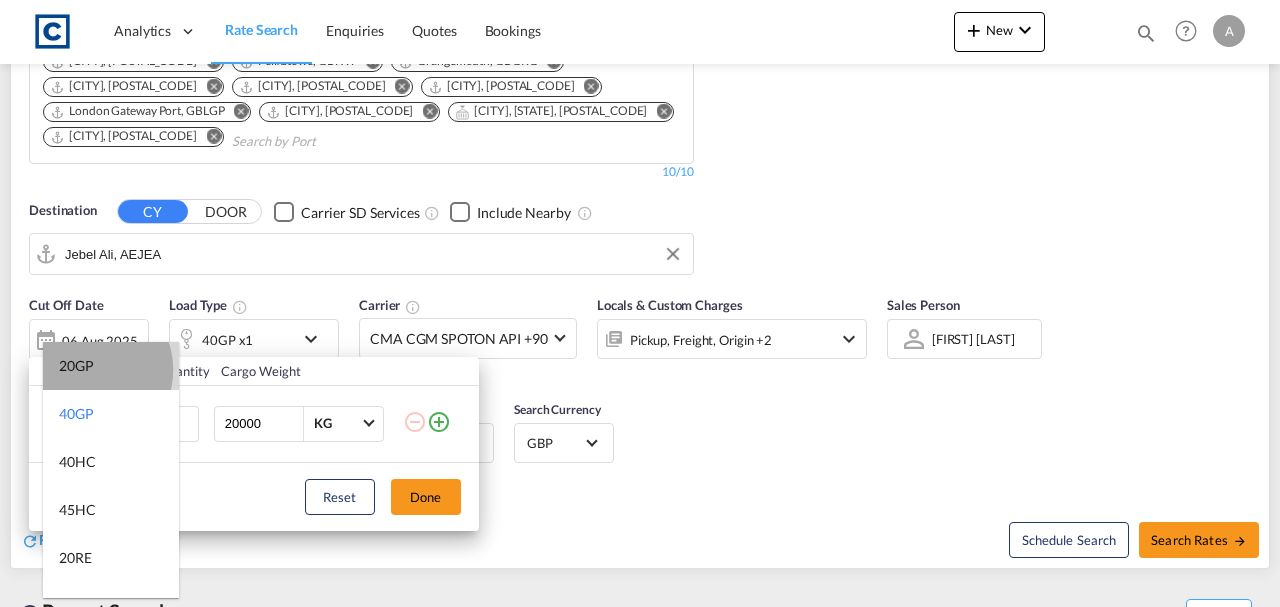 click on "20GP" at bounding box center (76, 366) 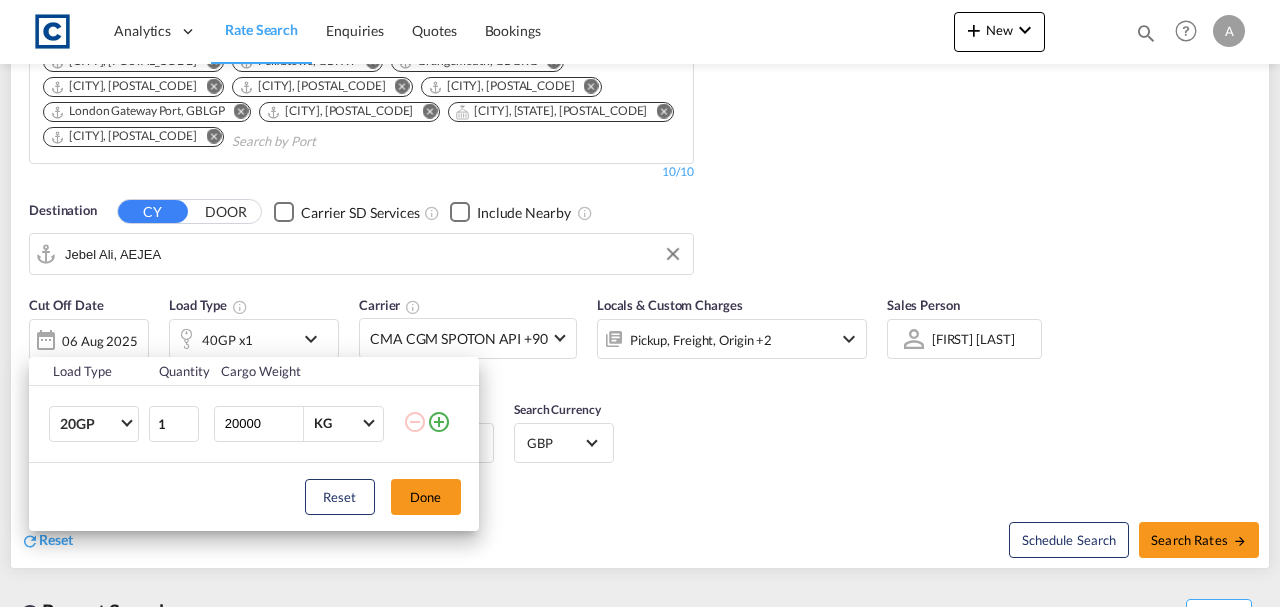 click at bounding box center [439, 422] 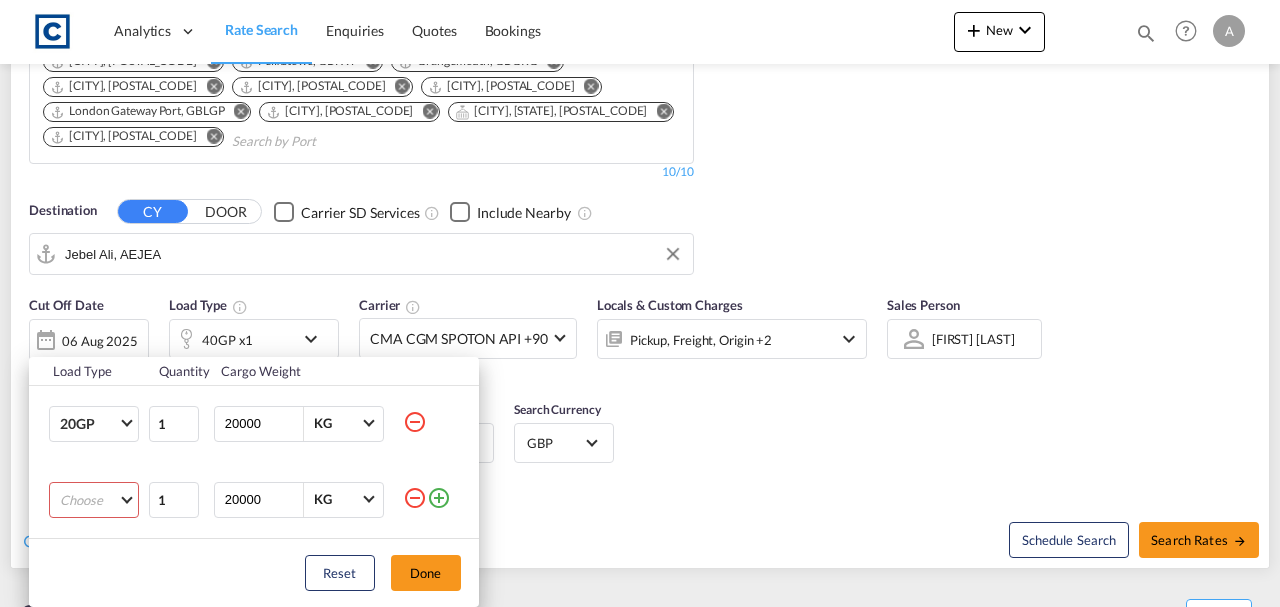 click on "Choose
20GP
40GP
40HC
45HC
20RE
40RE
40HR
20OT
40OT
20FR
40FR
40NR
20NR
45S
20TK
40TK
OTHR
53HC
20HC
20FX" at bounding box center [94, 500] 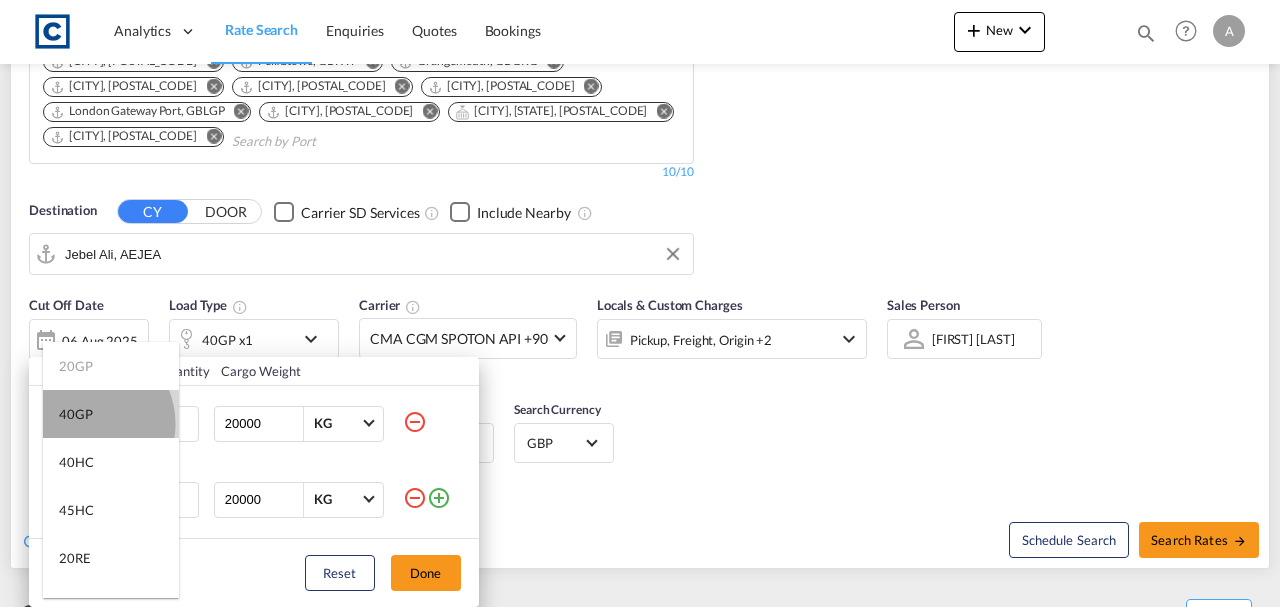 click on "40GP" at bounding box center (111, 414) 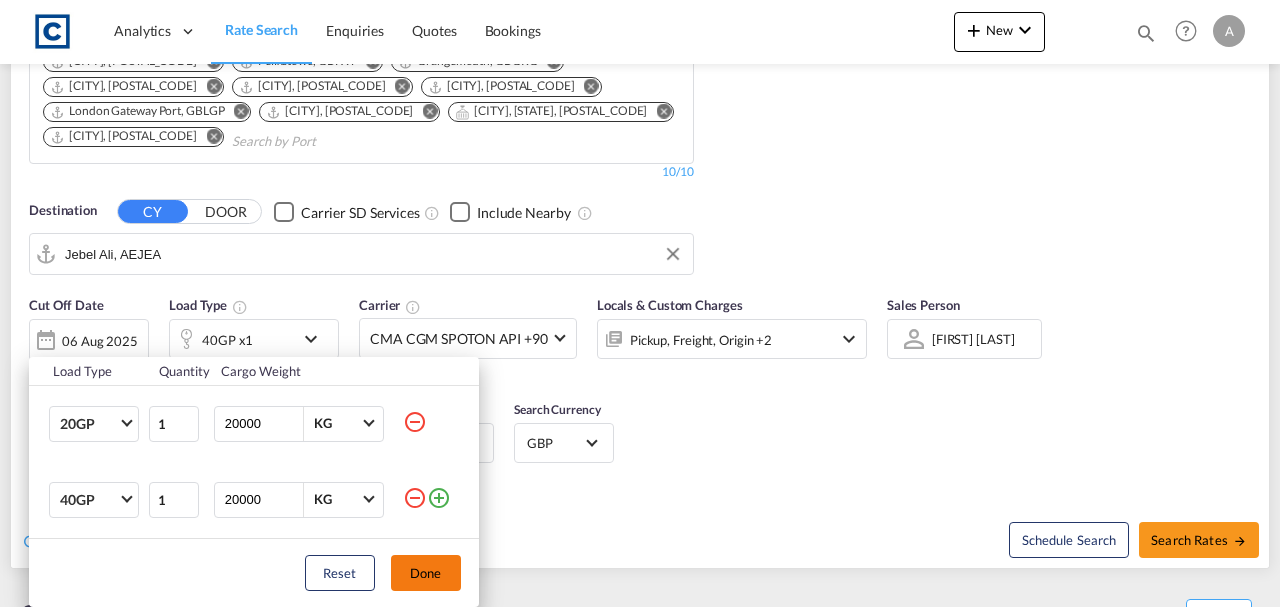 click on "Done" at bounding box center (426, 573) 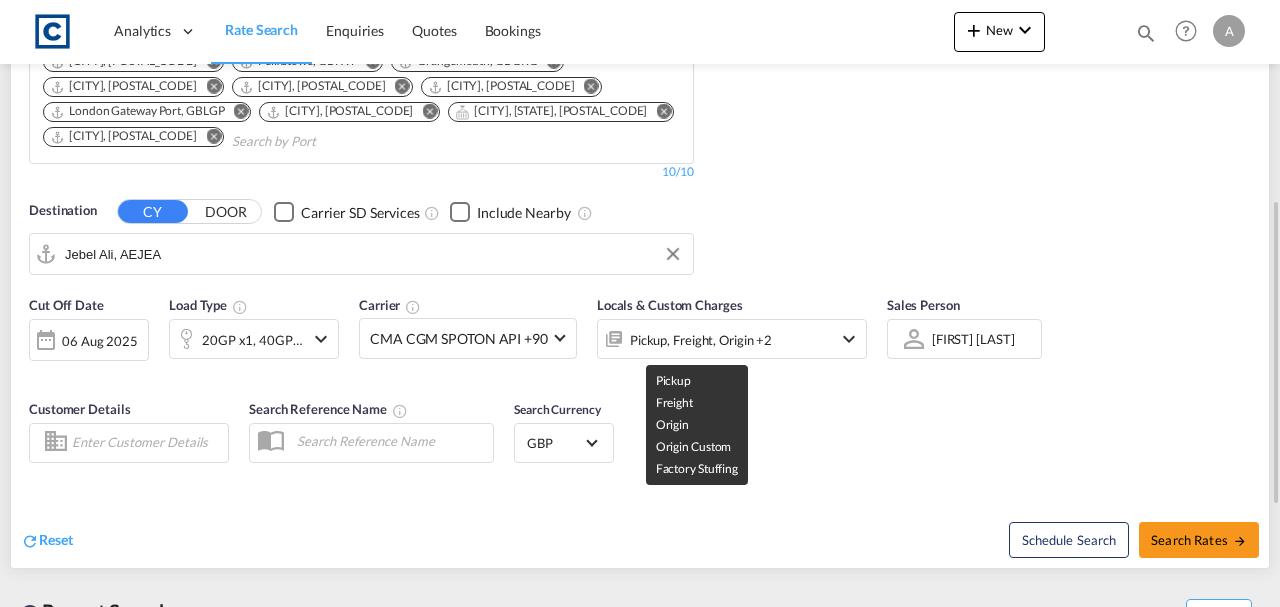 click on "Pickup,  Freight,  Origin +2" at bounding box center (705, 339) 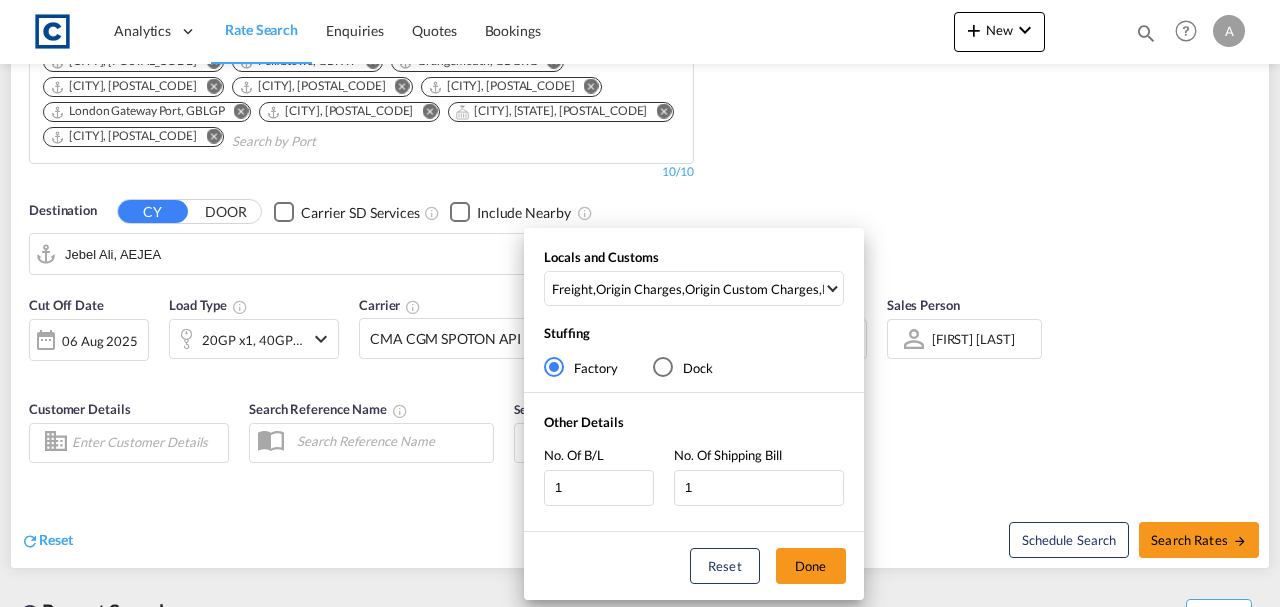 click on "Locals and Customs
Freight ,
Origin Charges ,
Origin Custom Charges ,
Pickup Charges   Clear All Select All
Freight
Origin Charges
Origin Custom Charges
Destination Charges
Destination Custom Charges
Pickup Charges
Delivery Charges Done" at bounding box center (694, 282) 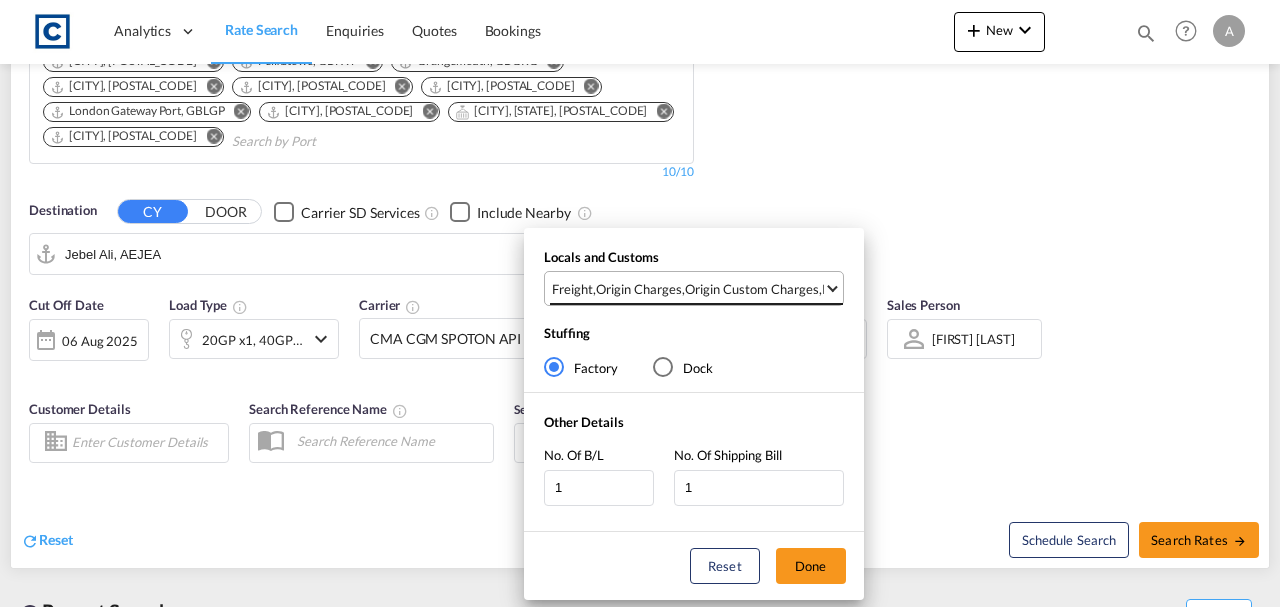 click on "Freight ,
Origin Charges ,
Origin Custom Charges ,
Pickup Charges" at bounding box center (696, 288) 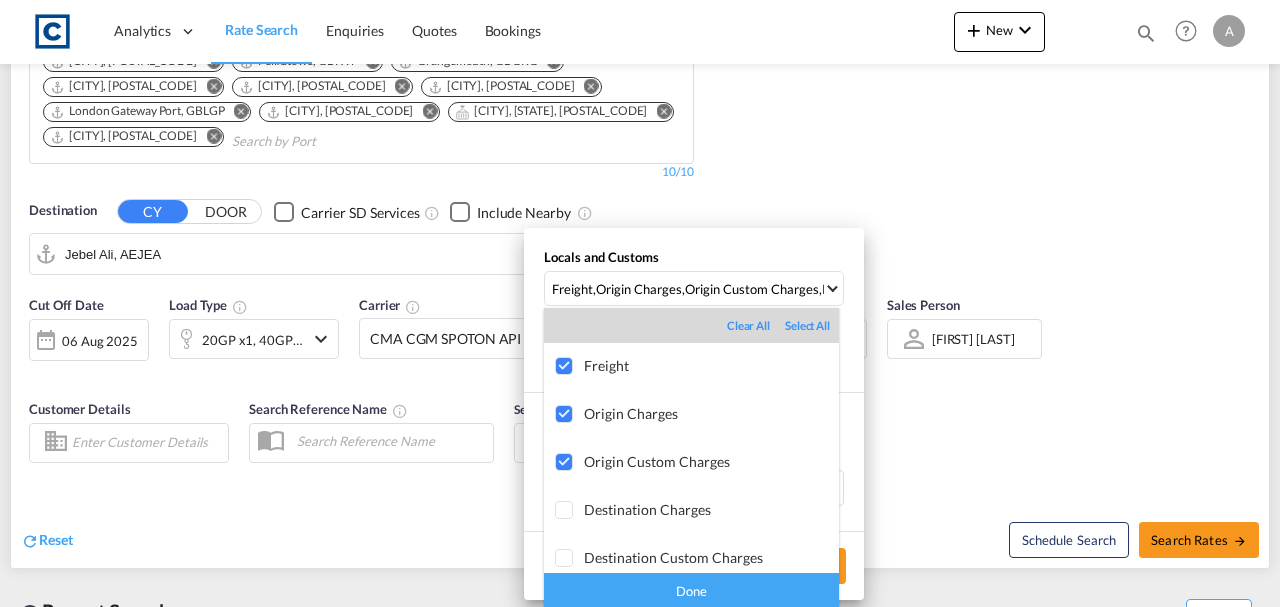 click on "Done" at bounding box center (691, 590) 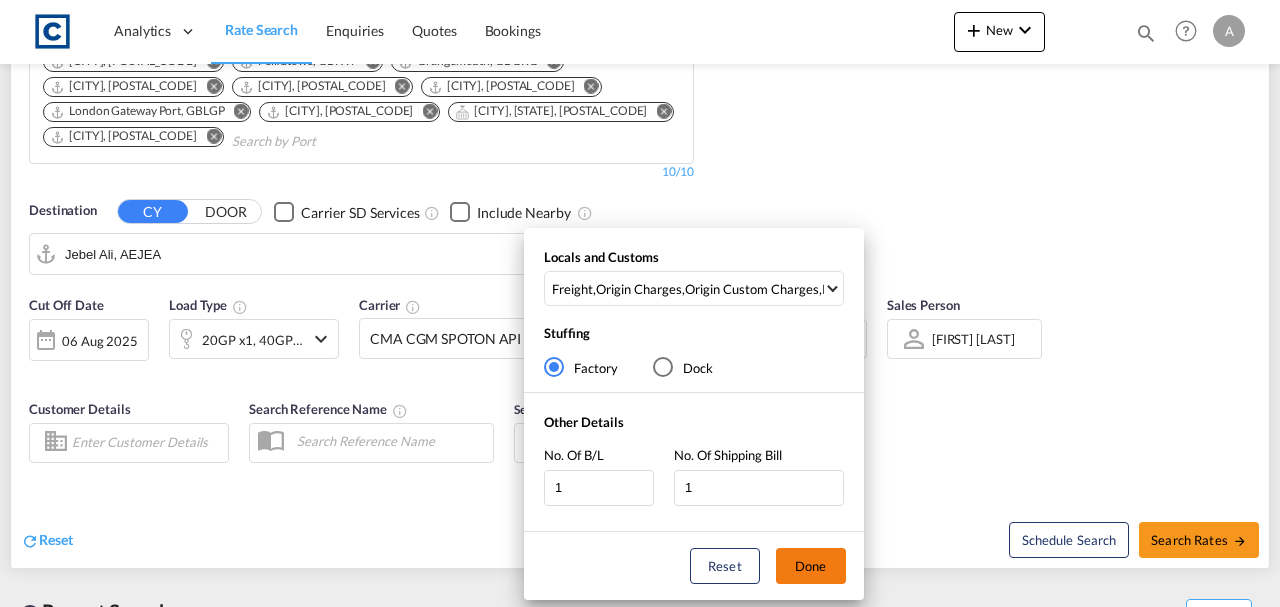 drag, startPoint x: 813, startPoint y: 562, endPoint x: 375, endPoint y: 452, distance: 451.6016 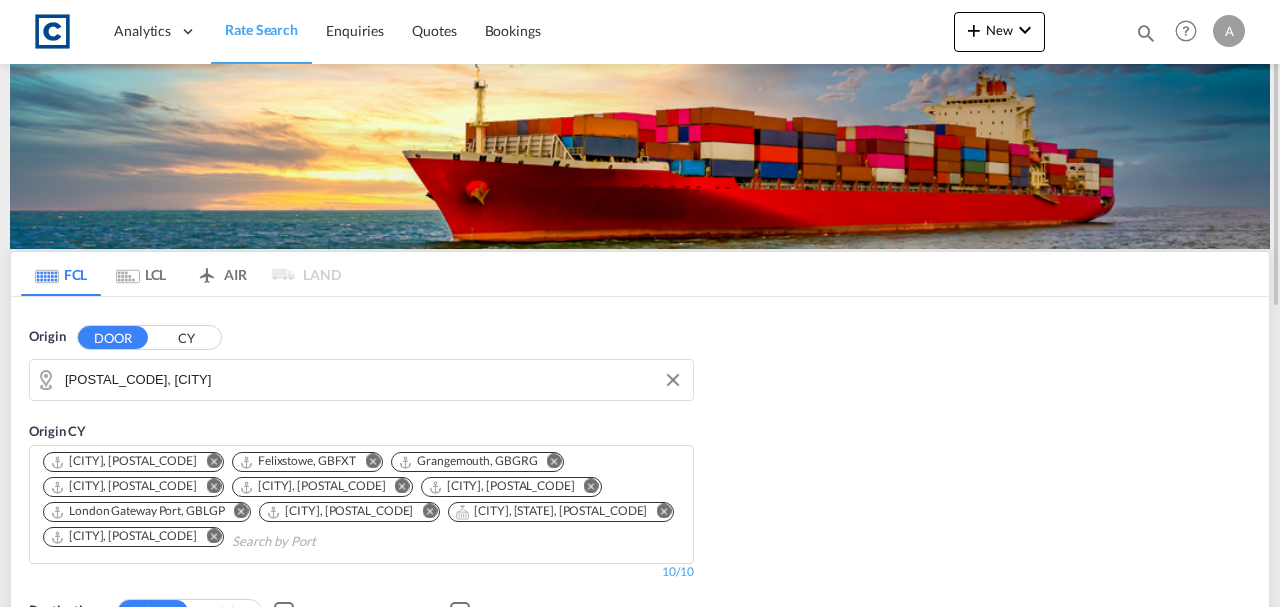 scroll, scrollTop: 466, scrollLeft: 0, axis: vertical 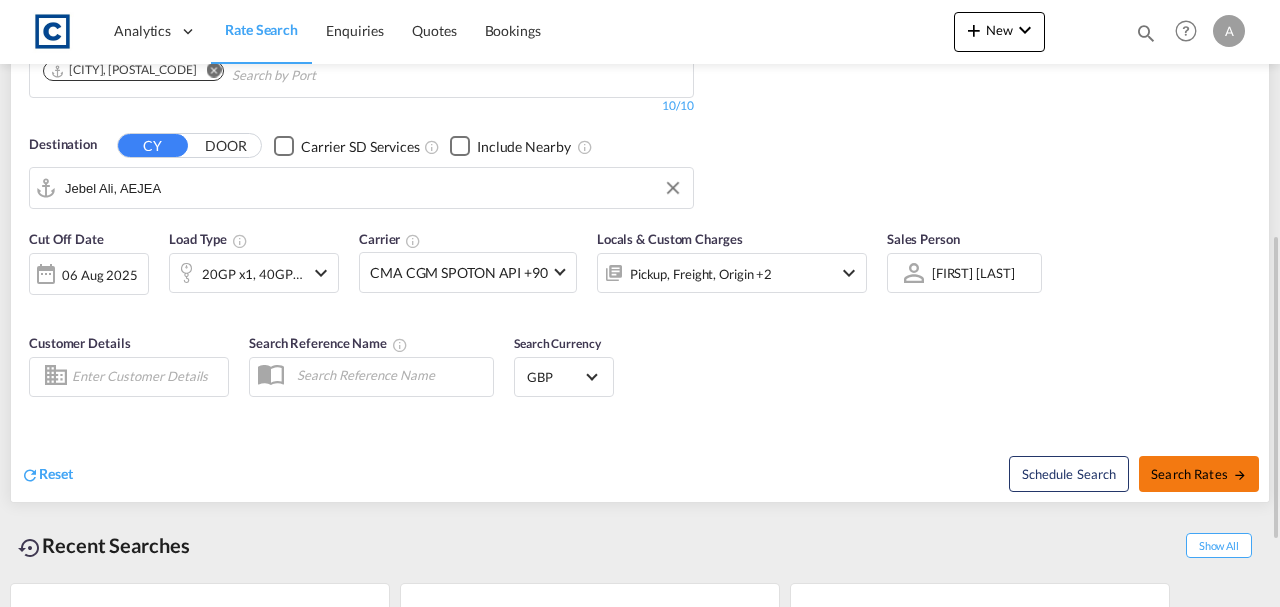 click on "Search Rates" at bounding box center [1199, 474] 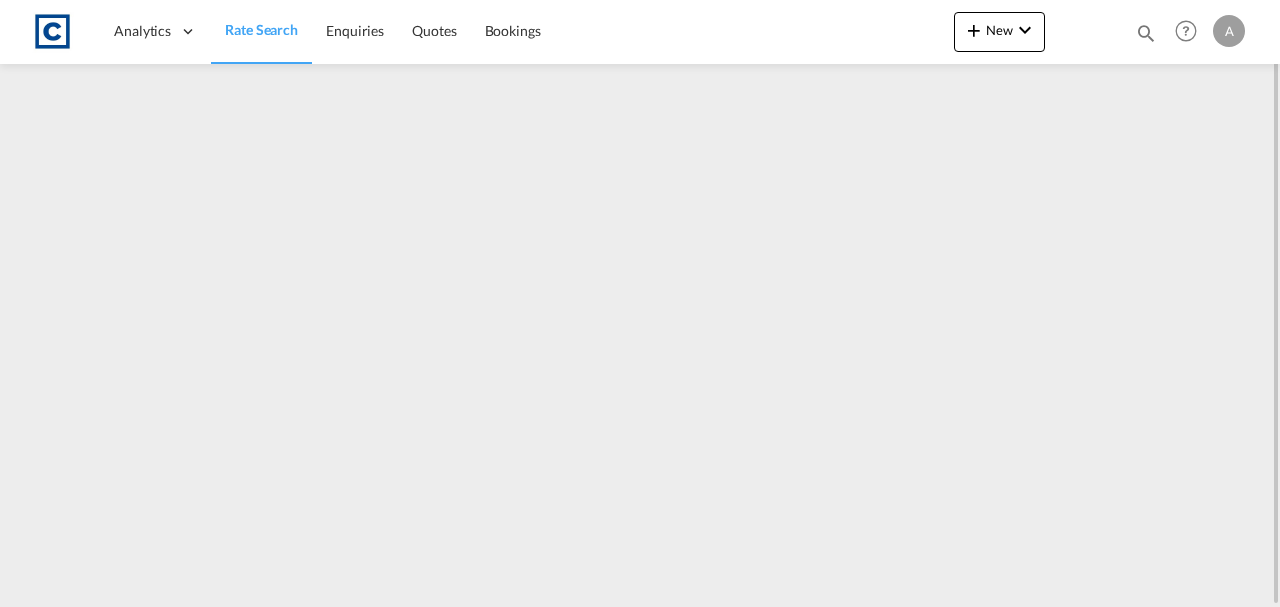 scroll, scrollTop: 0, scrollLeft: 0, axis: both 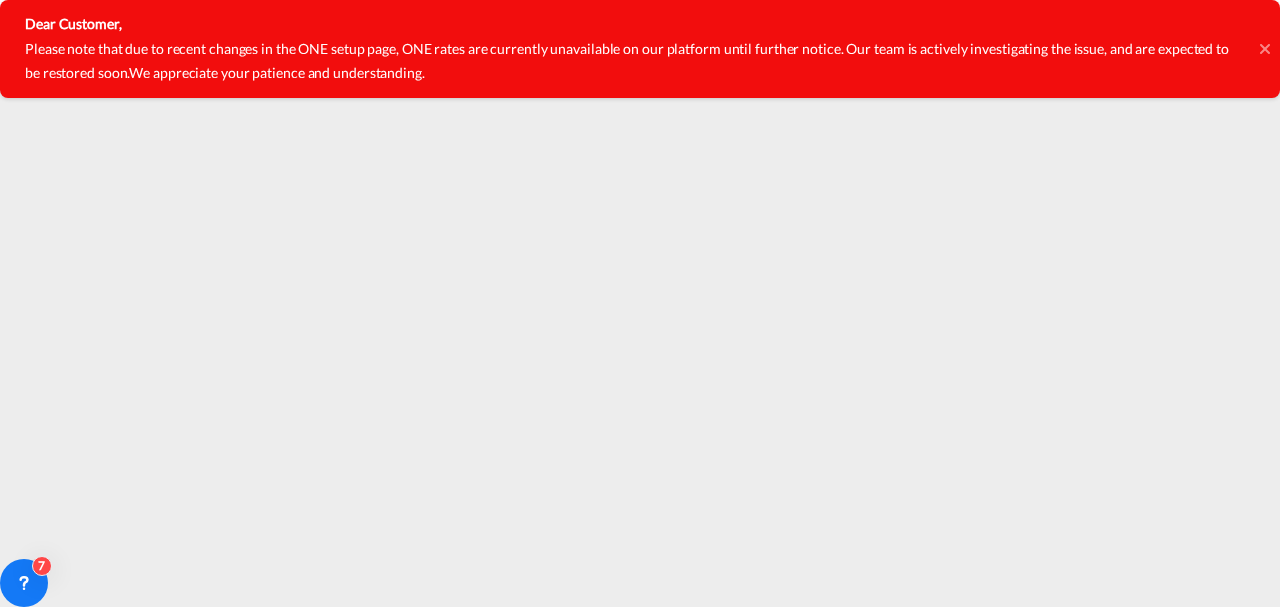 click on "Dear Customer, Please note that due to recent changes in the ONE setup page, ONE rates are currently unavailable on our platform until further notice. Our team is actively investigating the issue, and are expected to be restored soon.  We appreciate your patience and understanding." at bounding box center (640, 49) 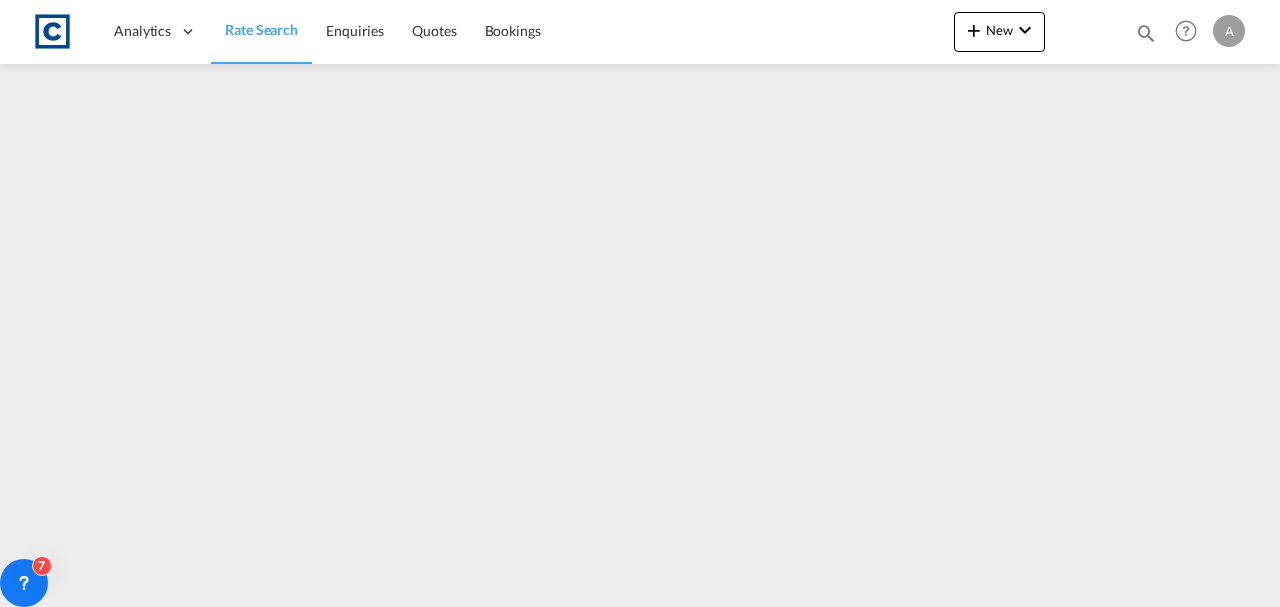 click on "Rate Search" at bounding box center [261, 29] 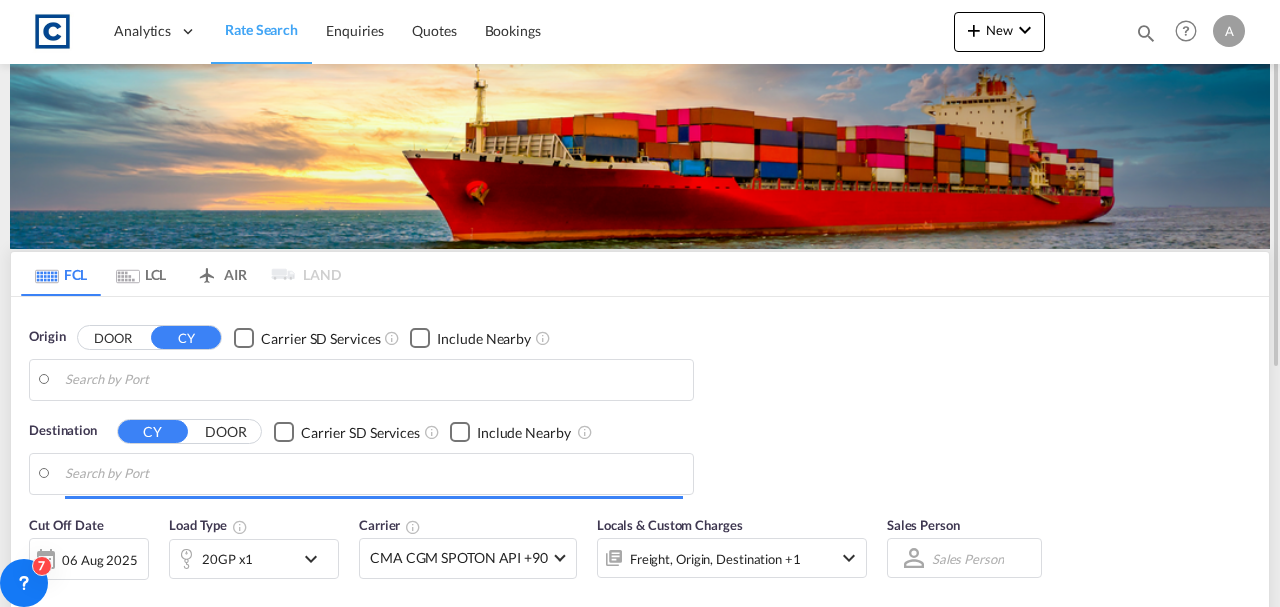 type on "[POSTAL_CODE], [CITY]" 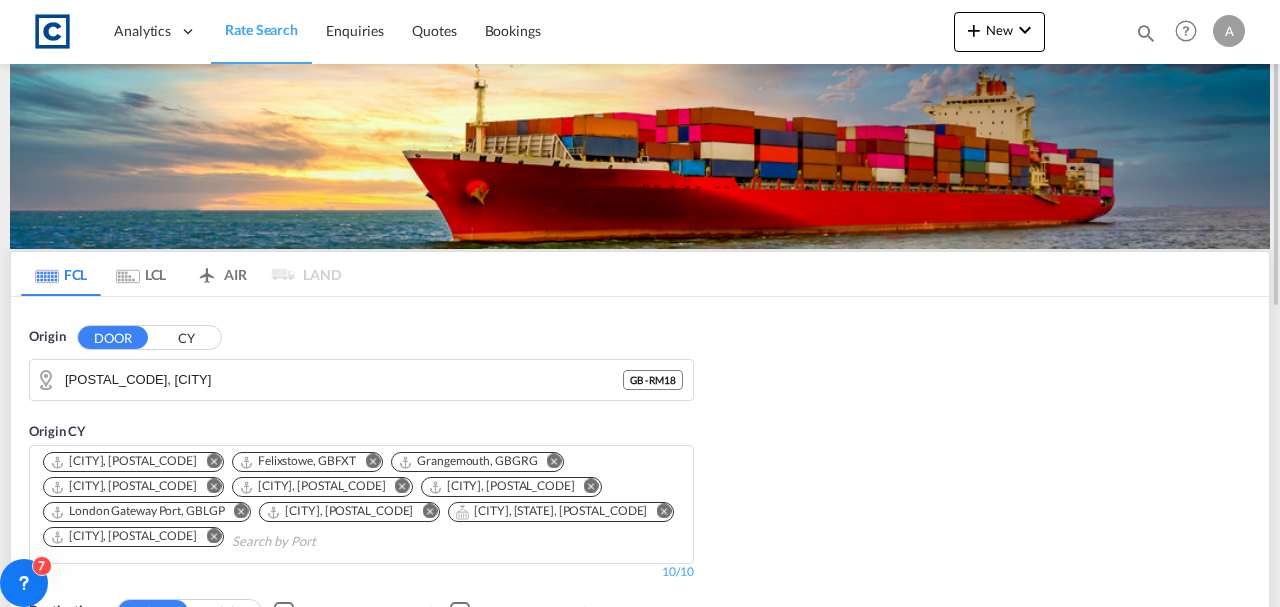 scroll, scrollTop: 200, scrollLeft: 0, axis: vertical 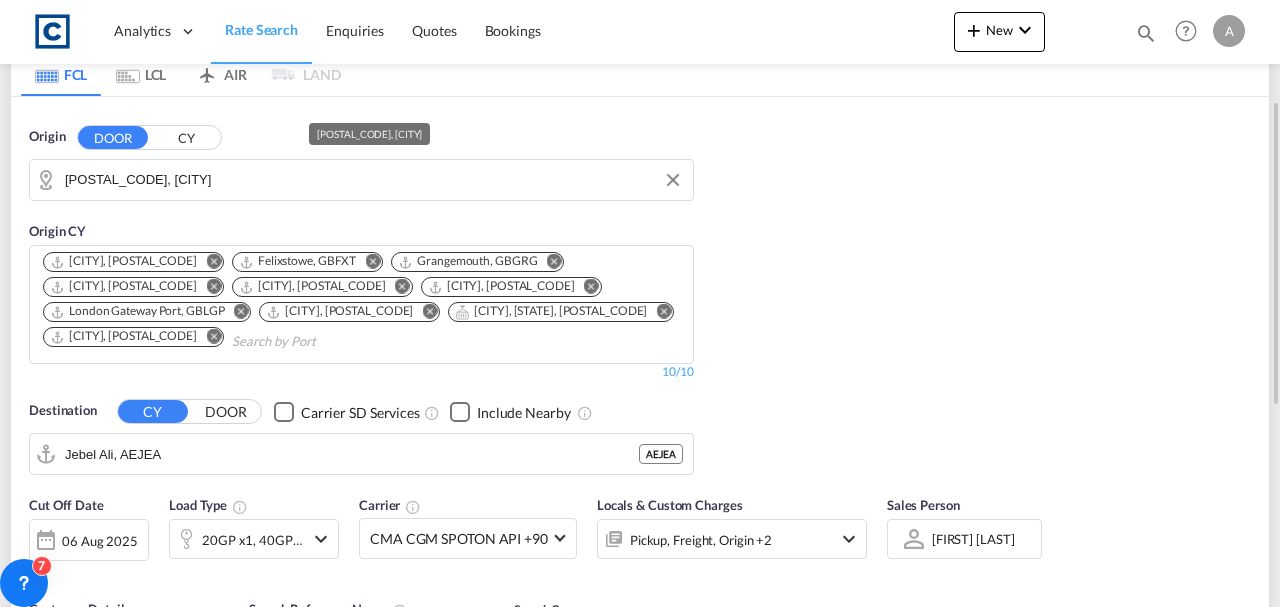 click on "[POSTAL_CODE], [CITY]" at bounding box center [374, 180] 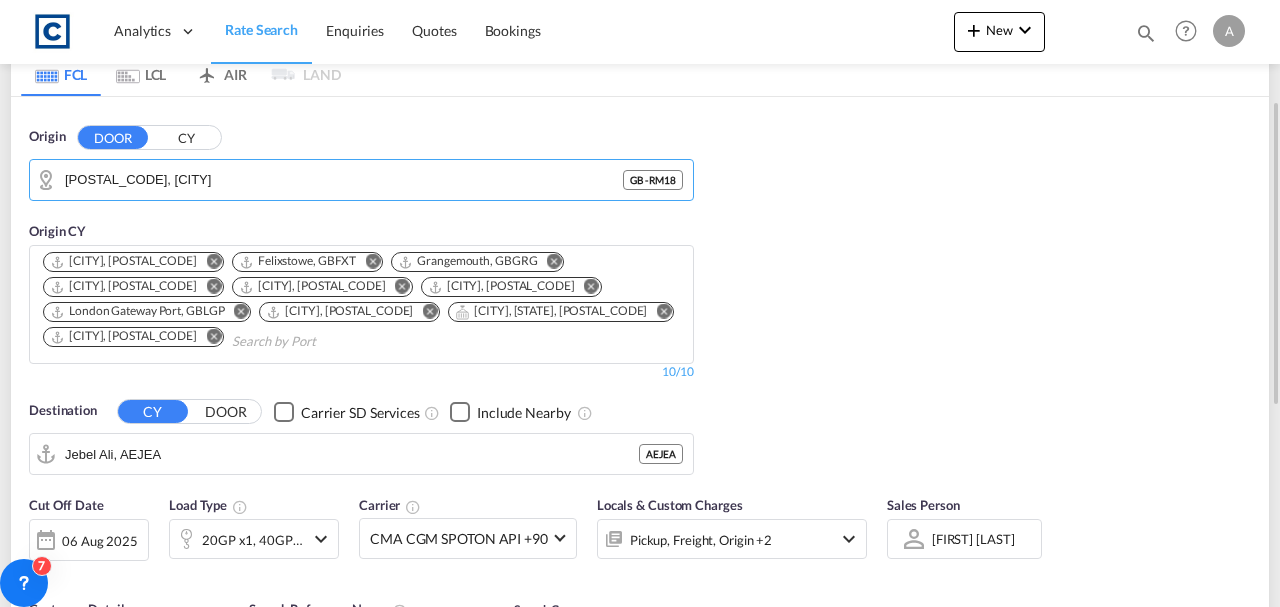 scroll, scrollTop: 400, scrollLeft: 0, axis: vertical 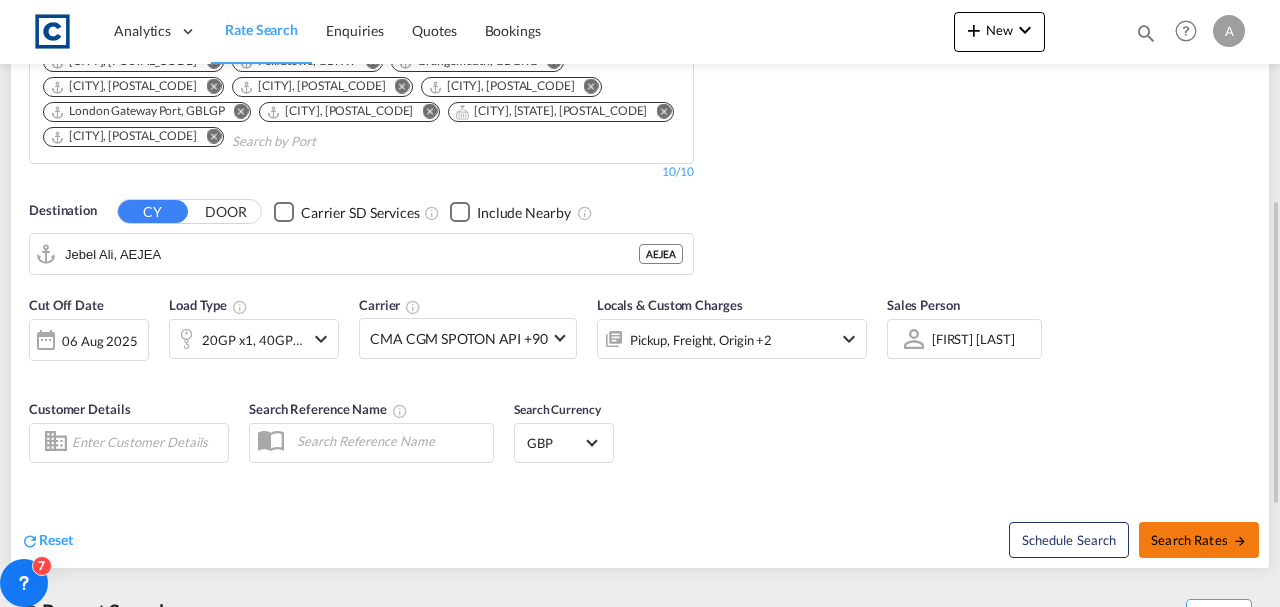 click on "Search Rates" at bounding box center [1199, 540] 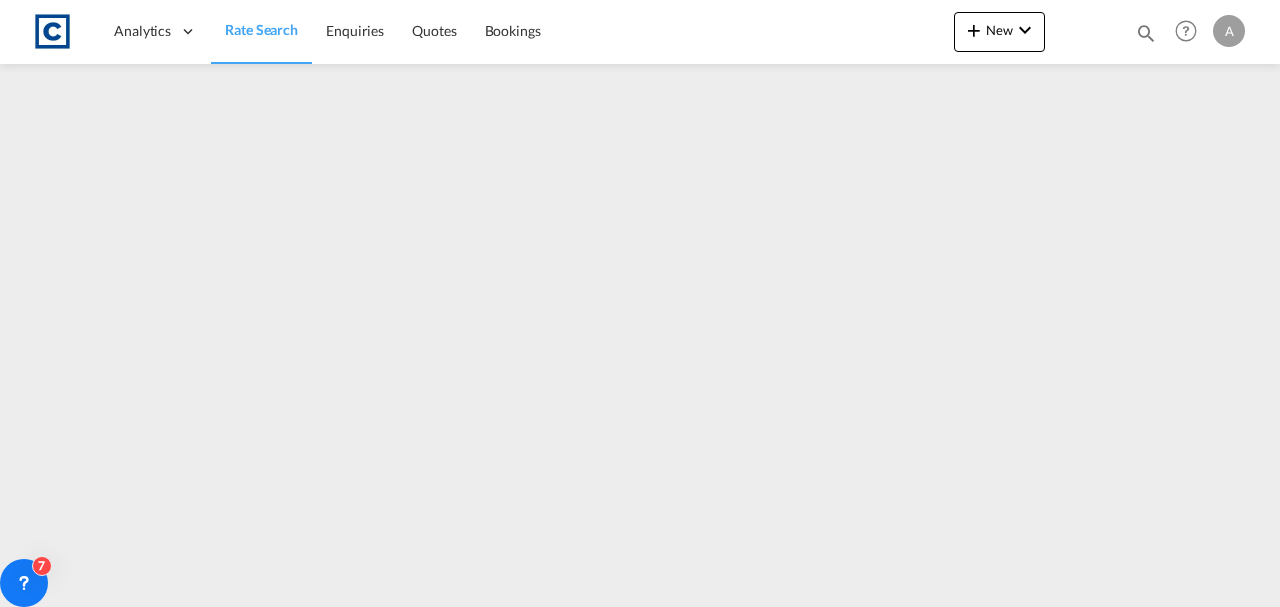 scroll, scrollTop: 0, scrollLeft: 0, axis: both 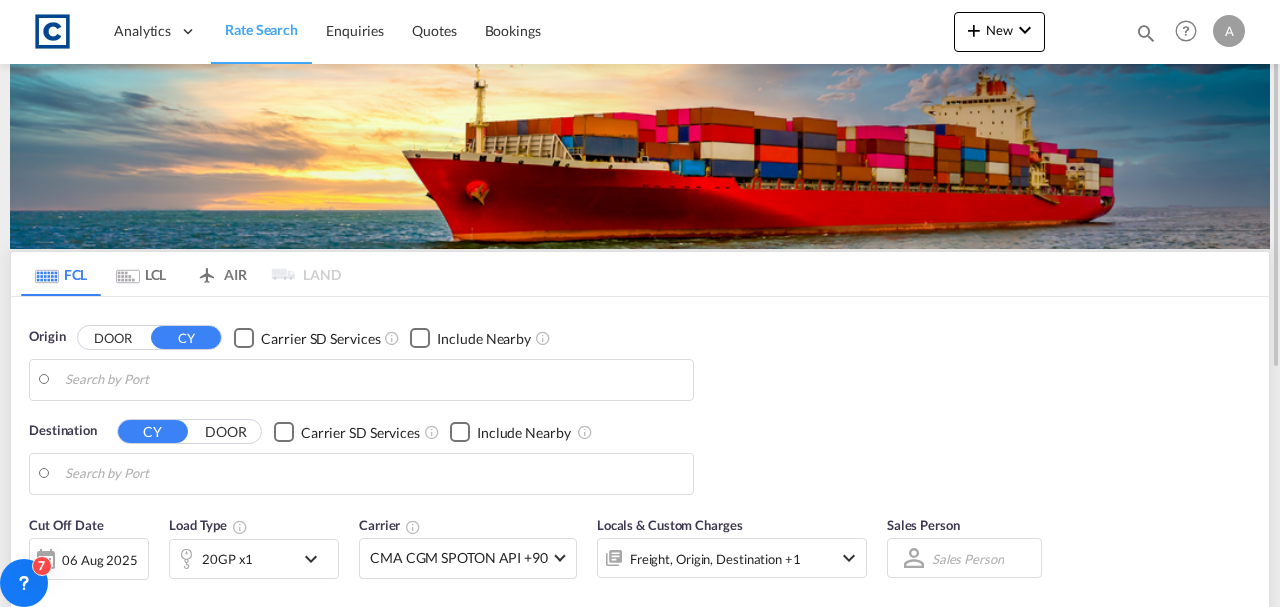 type on "[POSTAL_CODE], [CITY]" 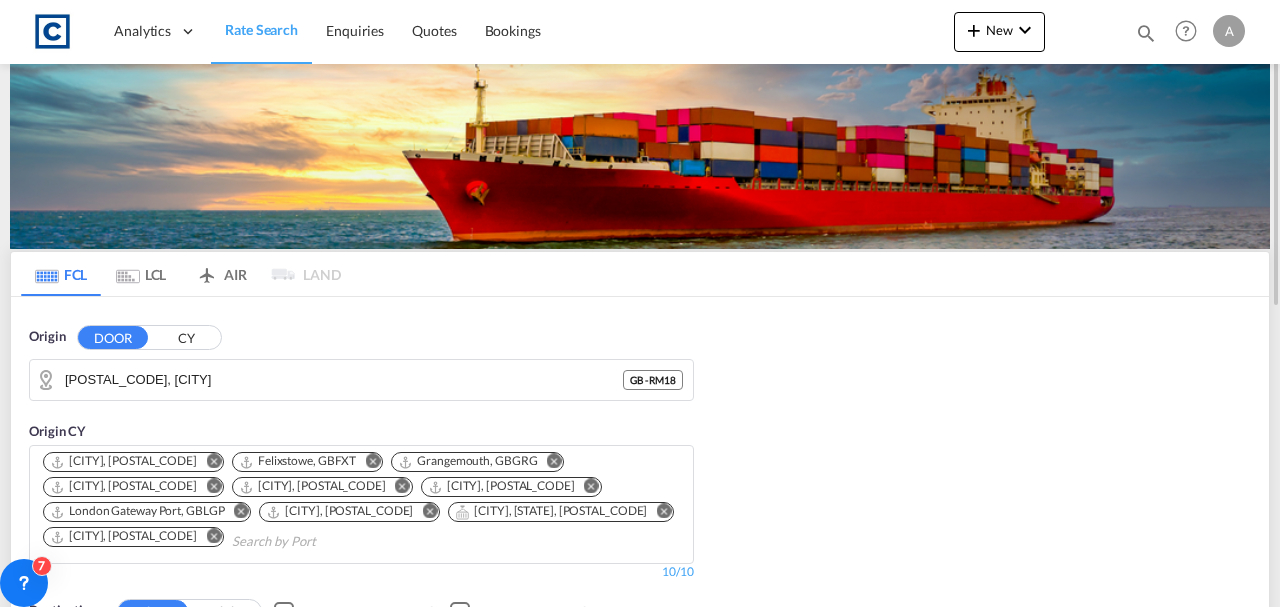 click on "CY" at bounding box center [186, 337] 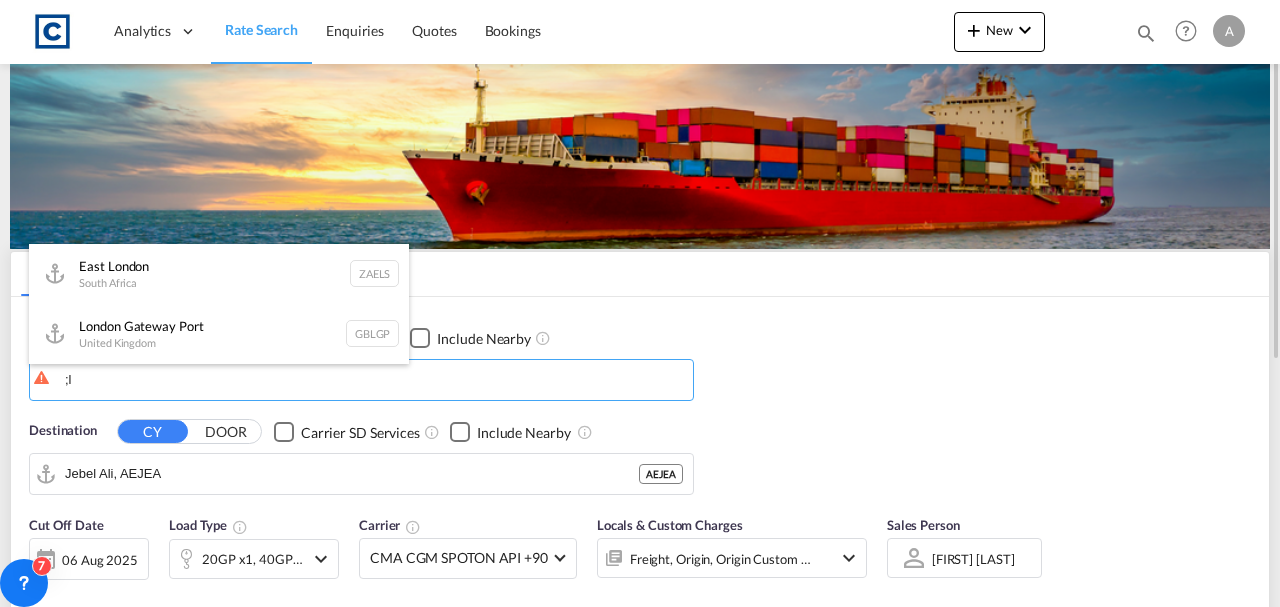 type on ";" 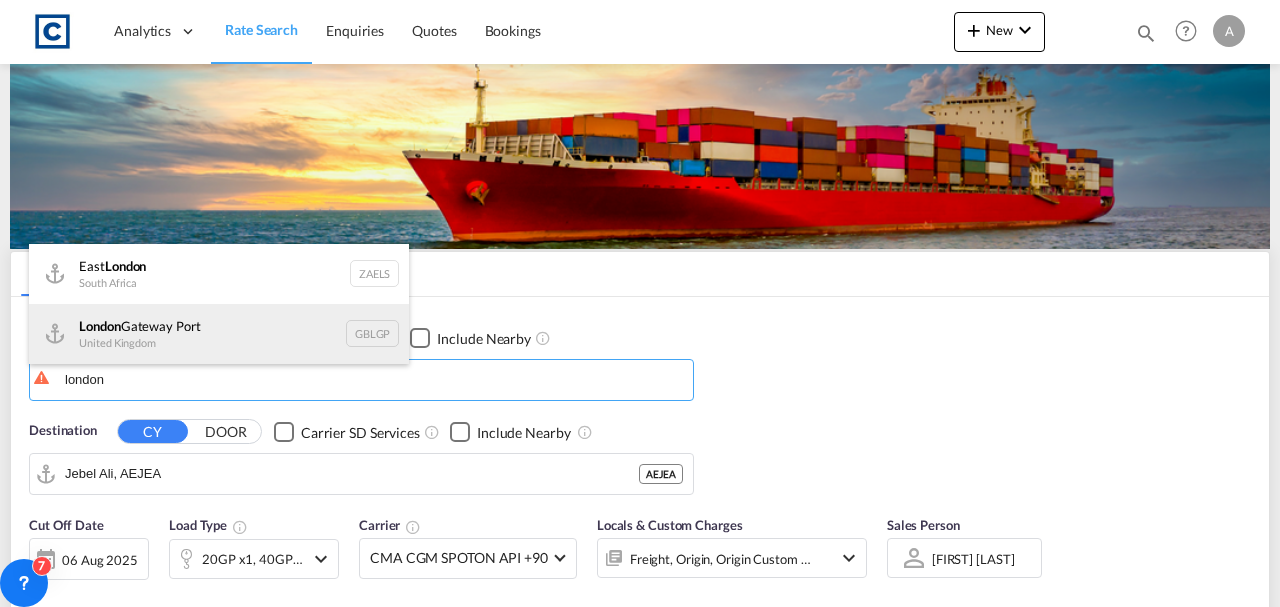 click on "[CITY] Port [COUNTRY]
[POSTAL_CODE]" at bounding box center (219, 334) 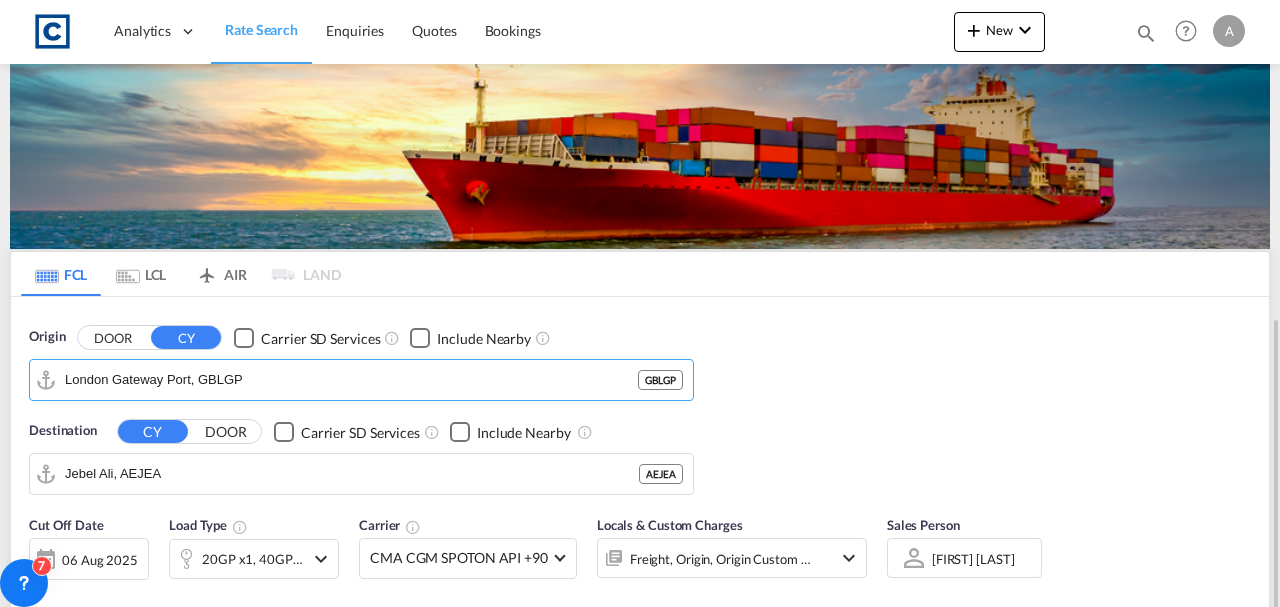 scroll, scrollTop: 200, scrollLeft: 0, axis: vertical 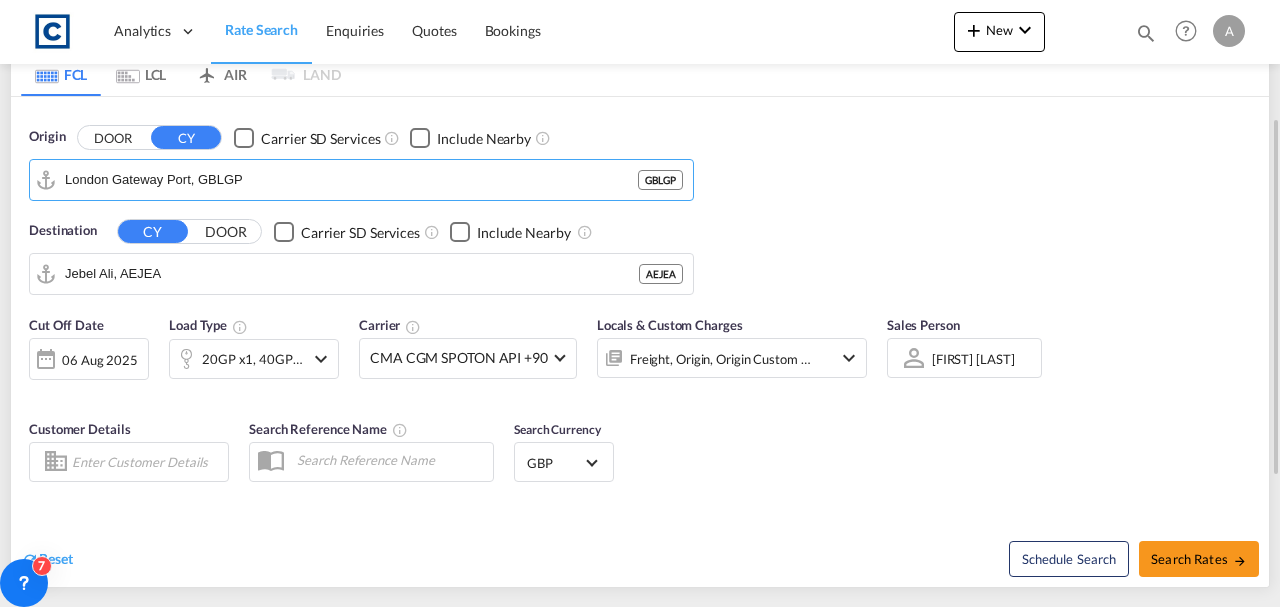 click on "Freight,  Origin,  Origin Custom +1" at bounding box center (721, 359) 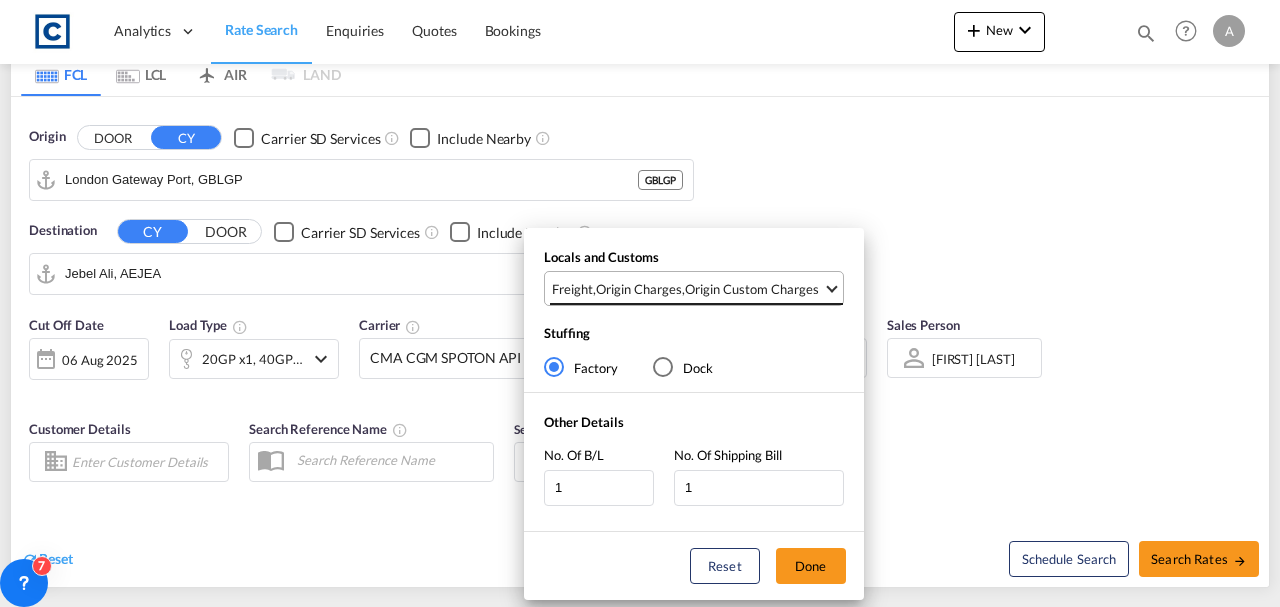 click on "Origin Custom Charges" at bounding box center (752, 289) 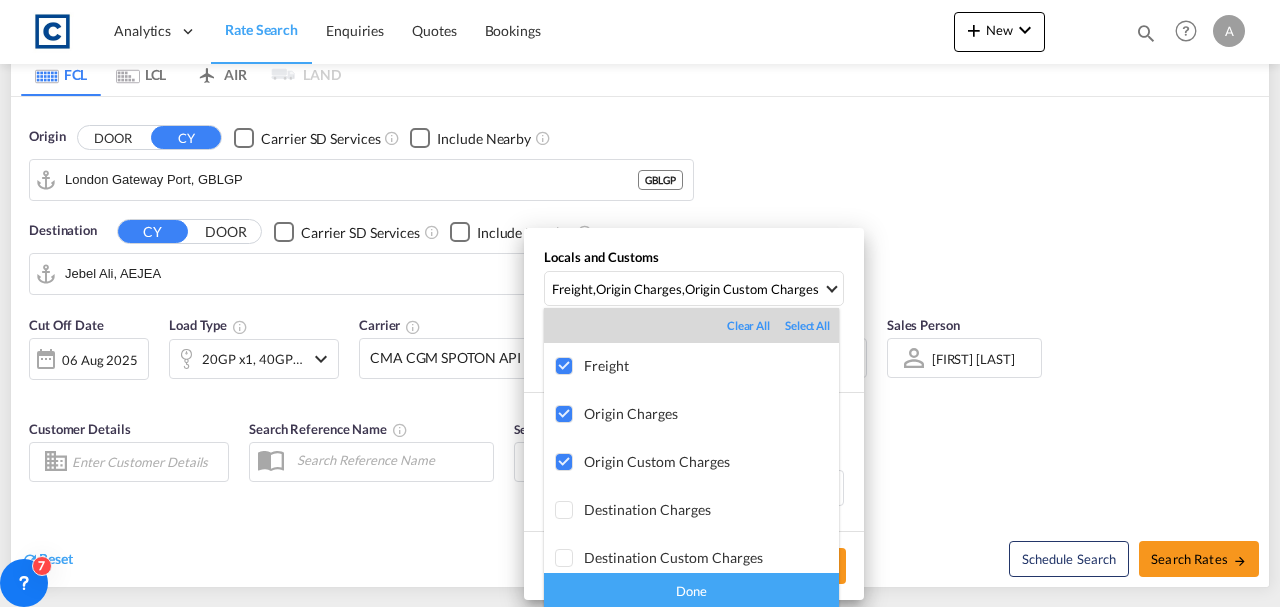 click on "Done" at bounding box center (691, 590) 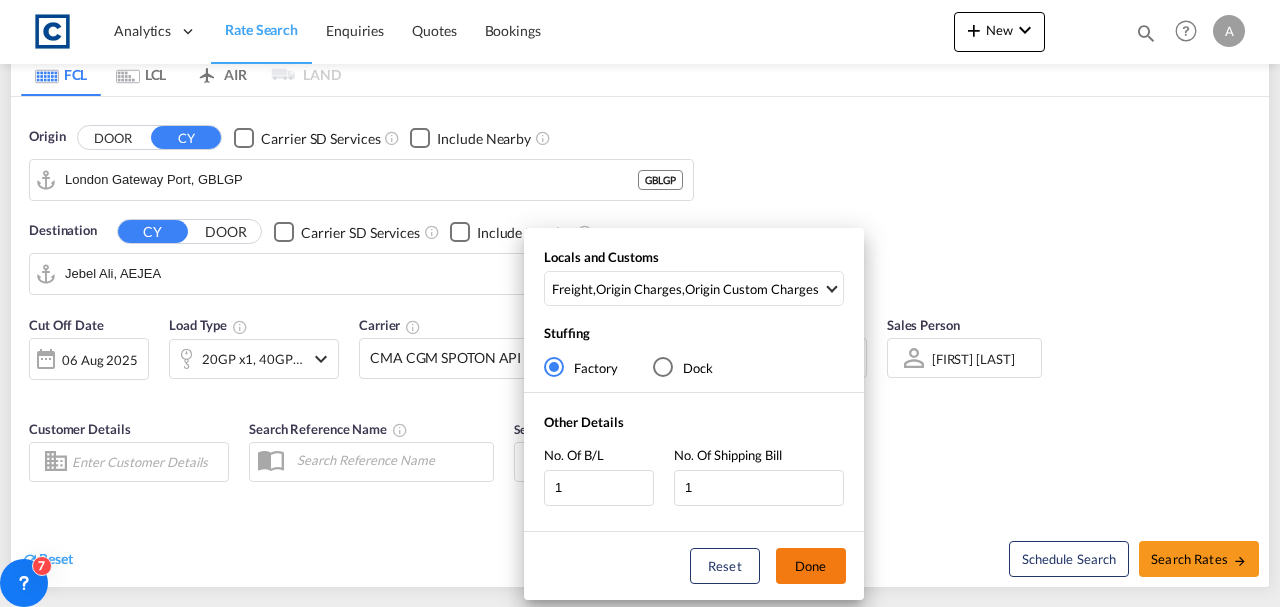 click on "Done" at bounding box center [811, 566] 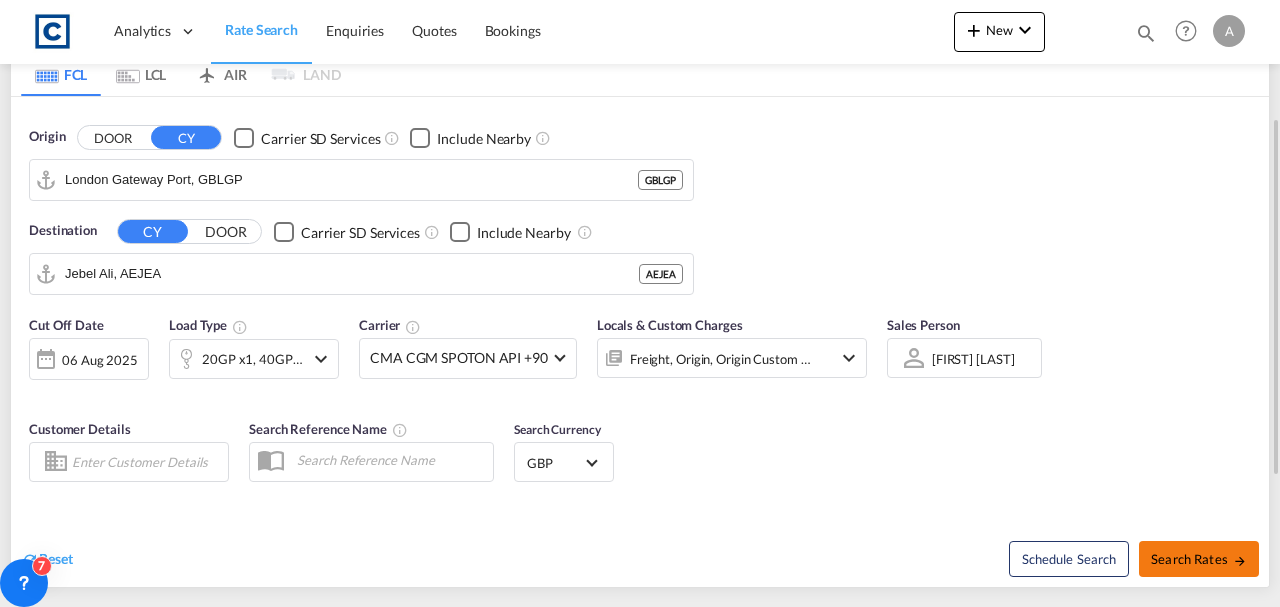 click on "Search Rates" at bounding box center [1199, 559] 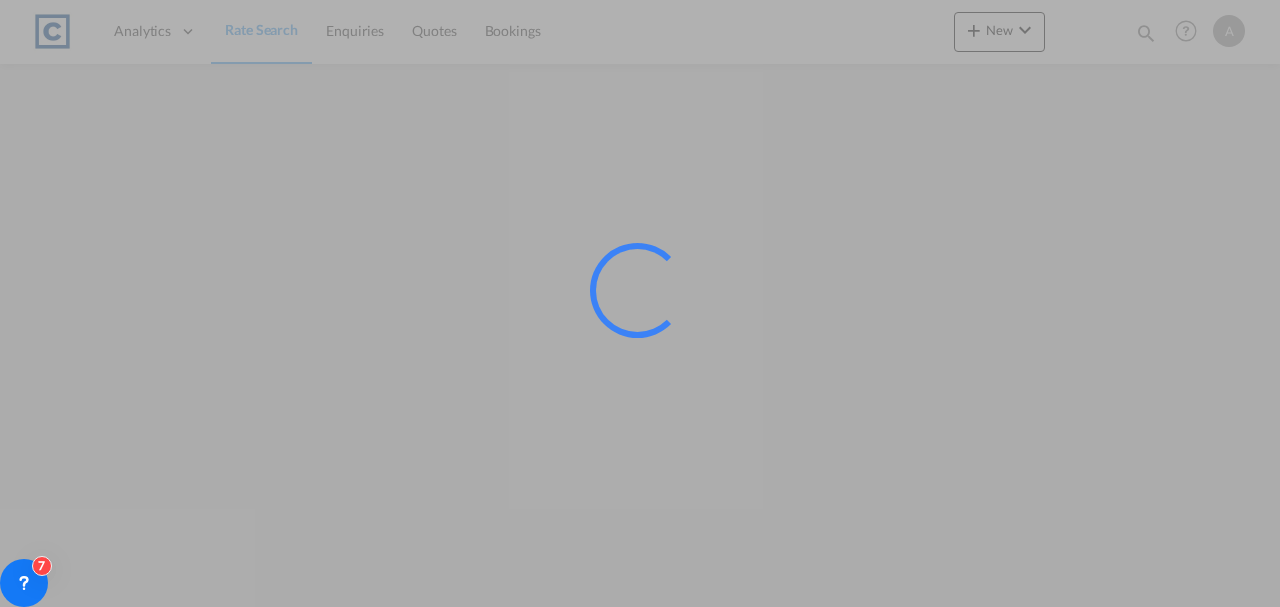 scroll, scrollTop: 0, scrollLeft: 0, axis: both 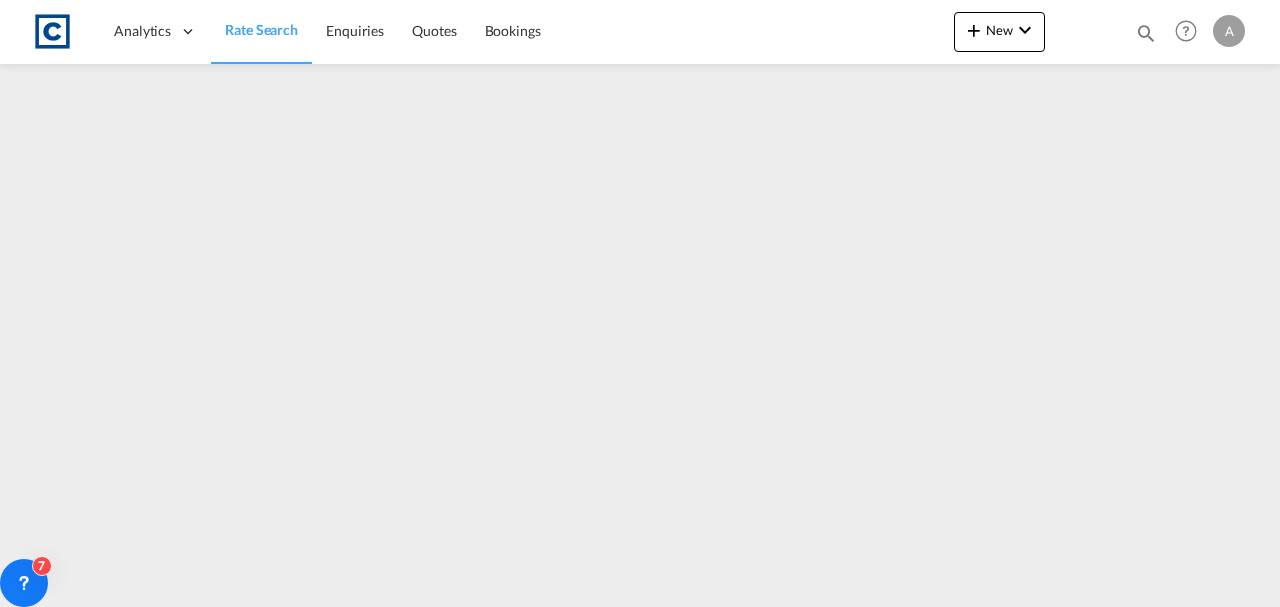 drag, startPoint x: 250, startPoint y: 28, endPoint x: 264, endPoint y: 61, distance: 35.846897 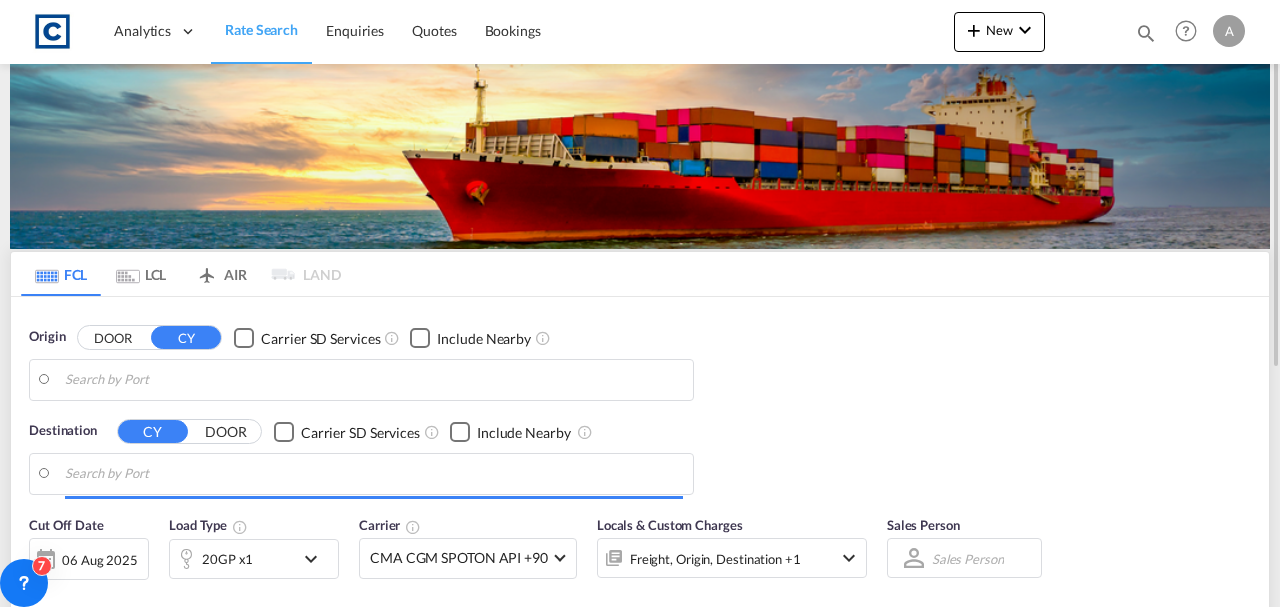 type on "London Gateway Port, GBLGP" 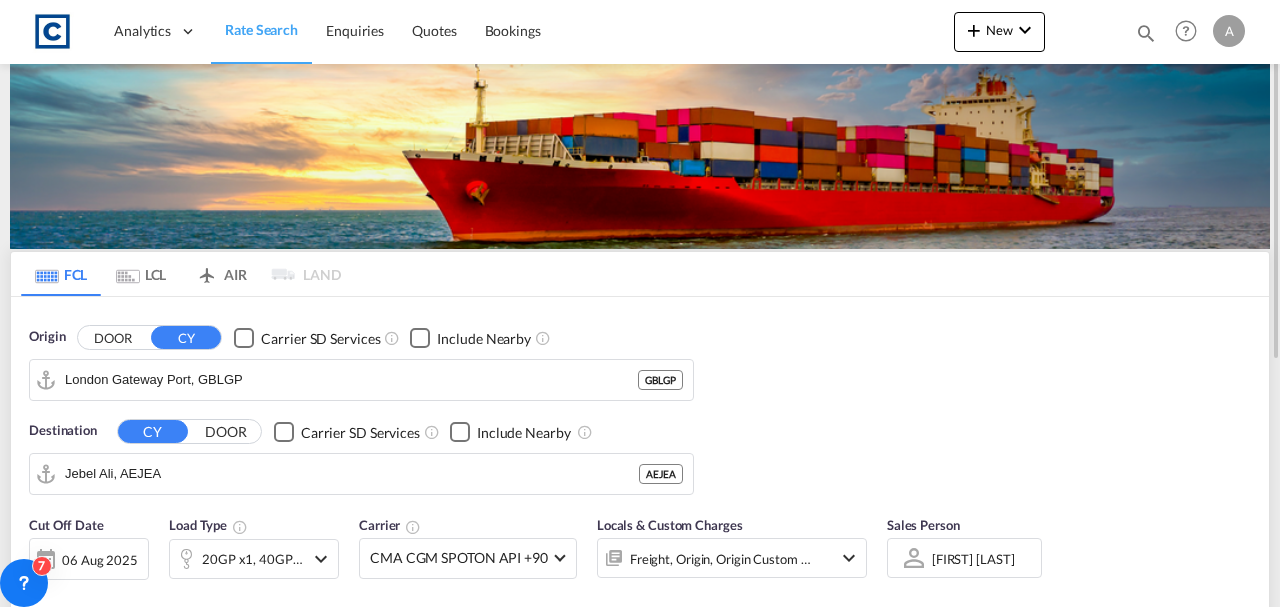 click on "DOOR" at bounding box center (113, 337) 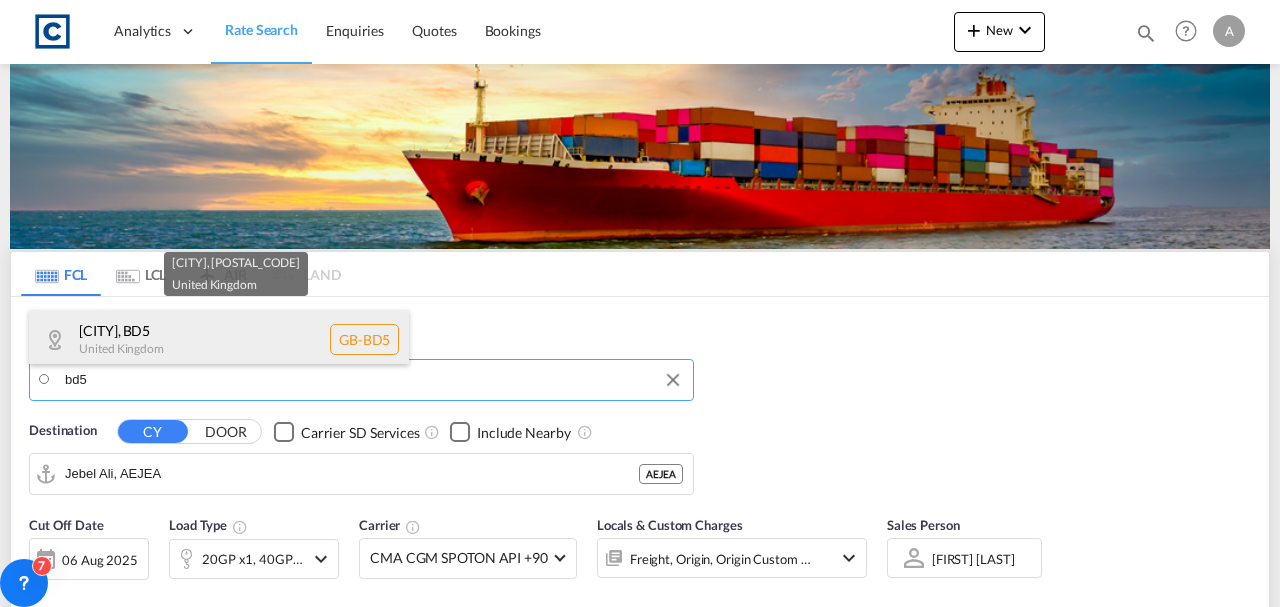 click on "[CITY] ,
[POSTAL_CODE]
[COUNTRY]
[POSTAL_CODE]" at bounding box center (219, 340) 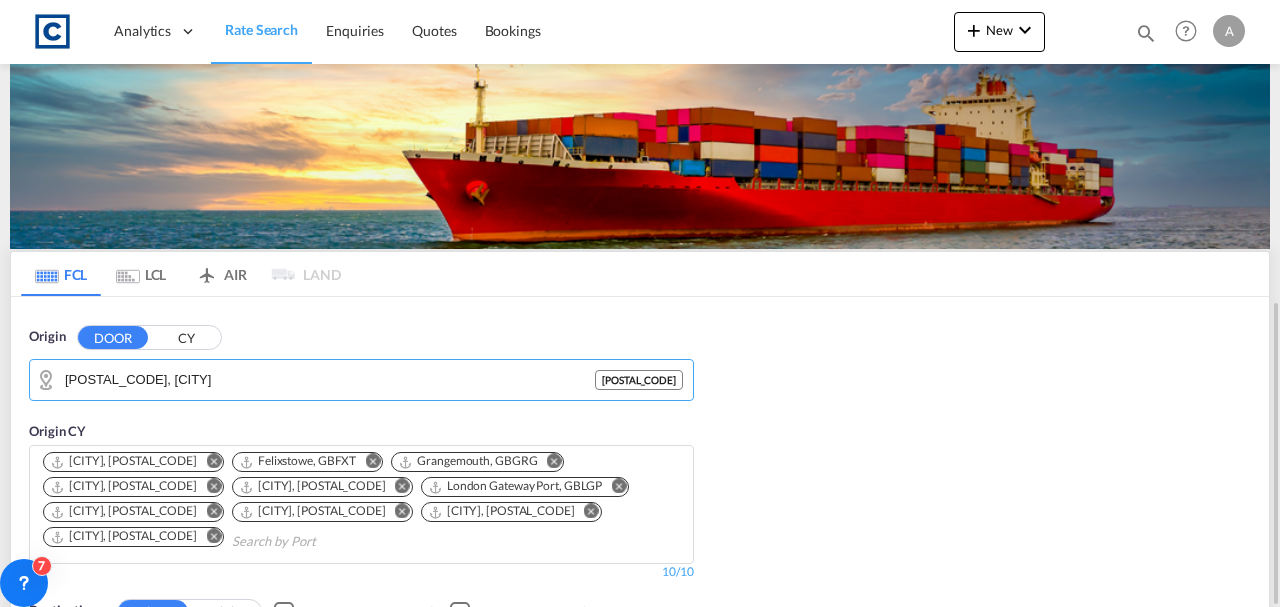 scroll, scrollTop: 200, scrollLeft: 0, axis: vertical 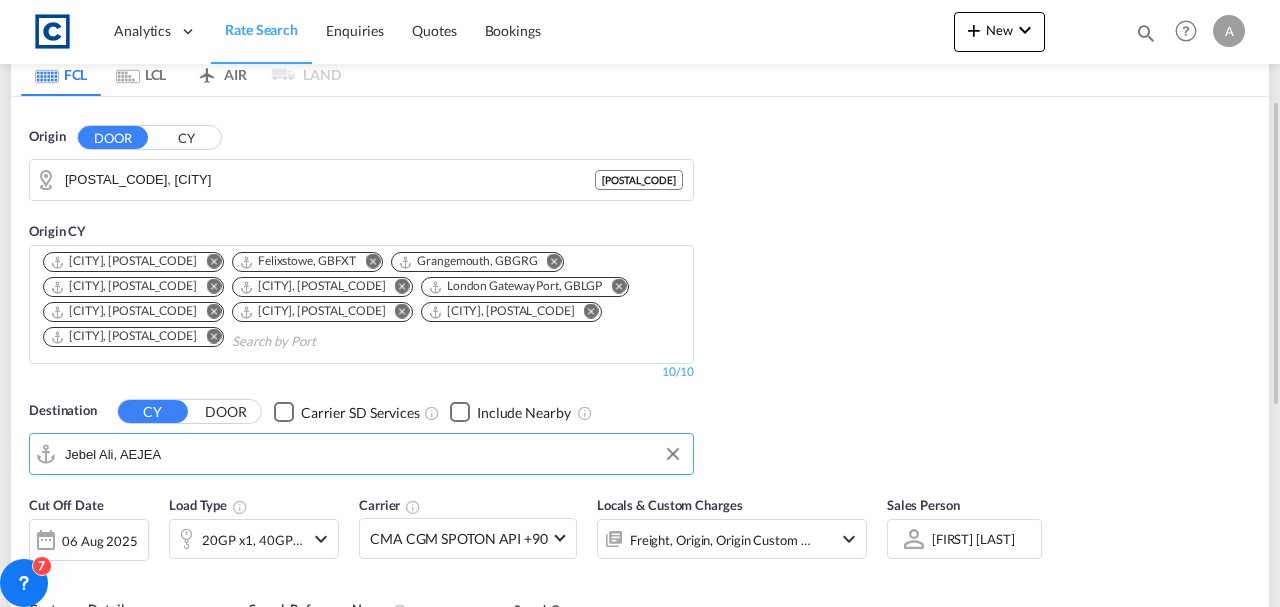 click on "Jebel Ali, AEJEA" at bounding box center [374, 454] 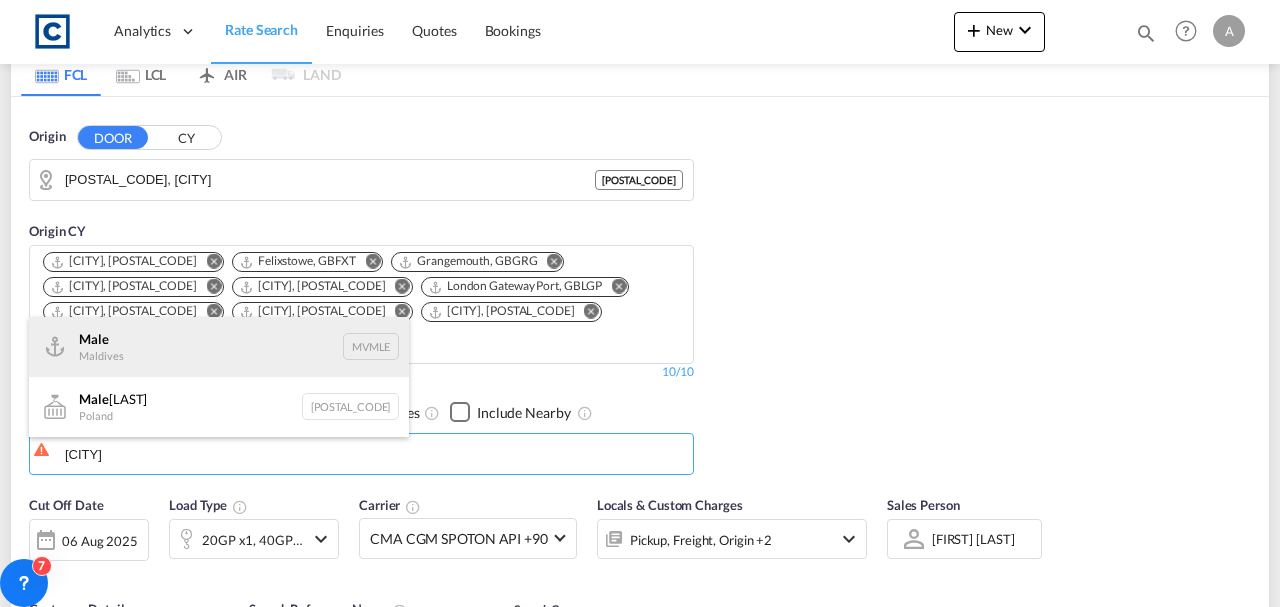 click on "[CITY]
[COUNTRY]
[POSTAL_CODE]" at bounding box center [219, 347] 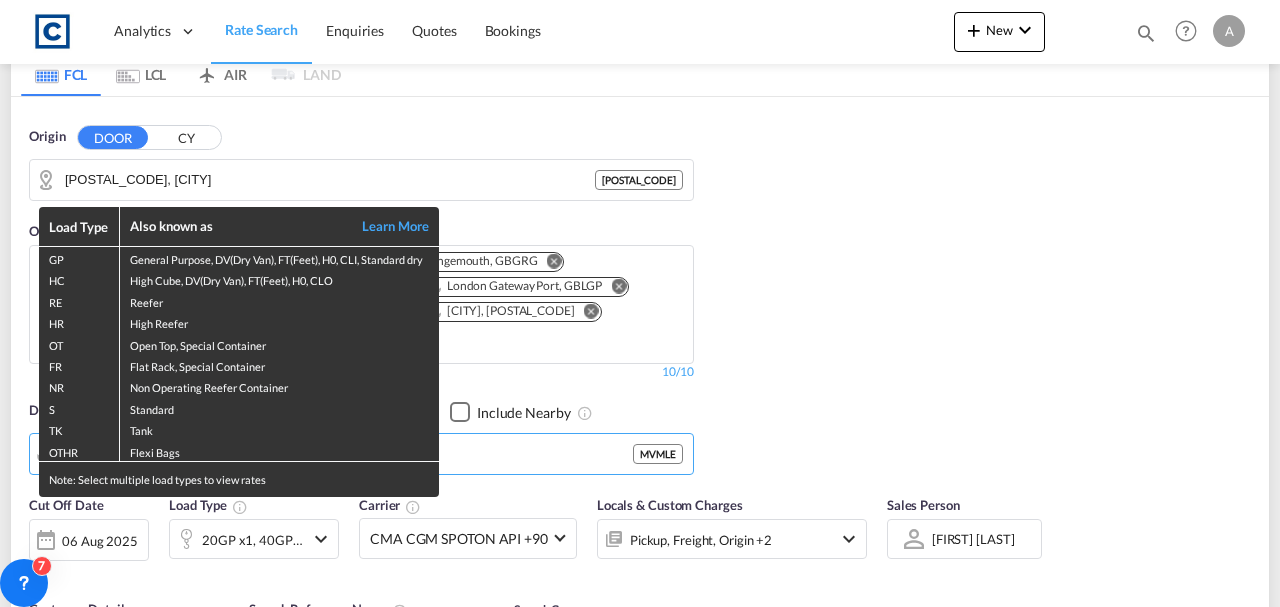 click on "Load Type Also known as Learn More GP
General Purpose, DV(Dry Van), FT(Feet), H0, CLI, Standard dry HC
High Cube, DV(Dry Van), FT(Feet), H0, CLO RE
Reefer HR
High Reefer OT
Open Top, Special Container FR
Flat Rack, Special Container NR
Non Operating Reefer Container S
Standard TK
Tank OTHR
Flexi Bags Note: Select multiple load types to view rates" at bounding box center [640, 303] 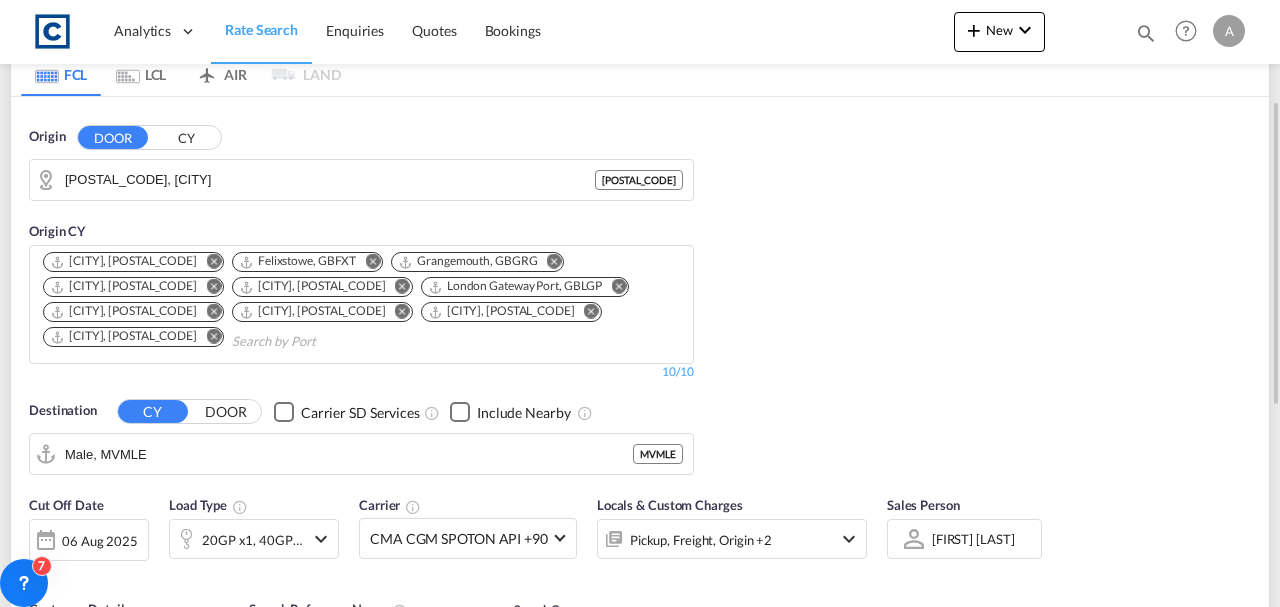 click on "20GP x1,  40GP x1" at bounding box center (253, 540) 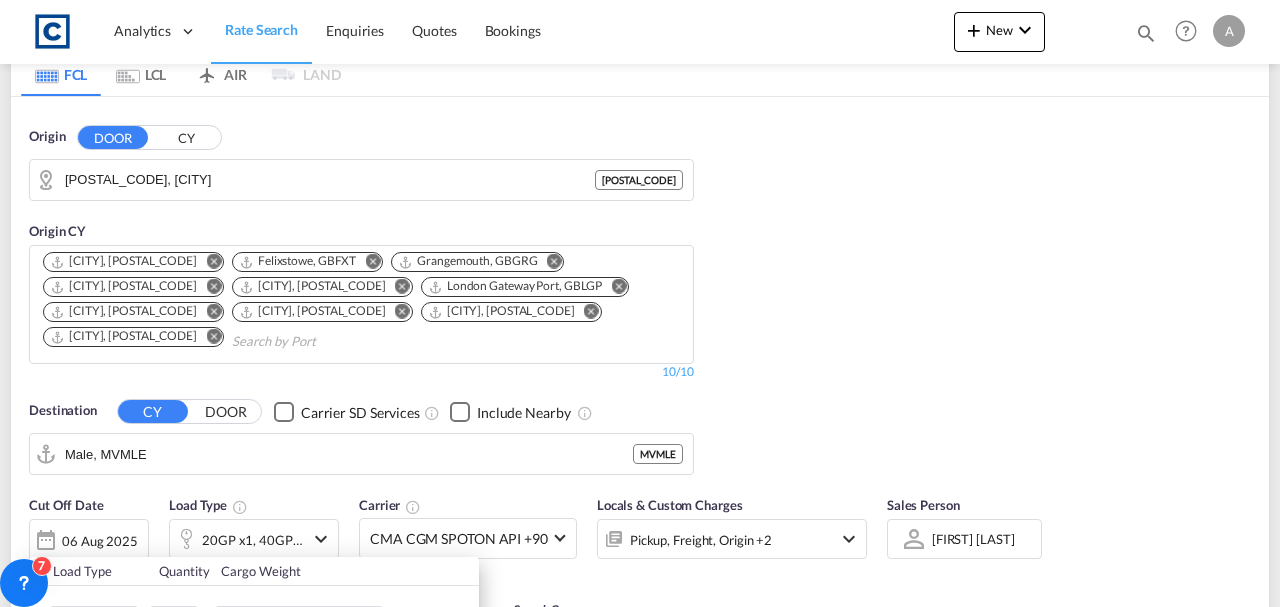 click on "Load Type
Quantity Cargo Weight
20GP
20GP
40GP
40HC
45HC
20RE
40RE
40HR
20OT
40OT
20FR
40FR
40NR
20NR
45S
20TK
40TK
OTHR
53HC
20HC
20FX
1 20000 KG KG
40GP
20GP
40GP
40HC
45HC
20RE
40RE
40HR
20OT
40OT
20FR
40FR
40NR
20NR
45S
20TK
40TK
OTHR
53HC
20HC
20FX
1 20000 KG KG
Load type addition is restricted to 4 Reset Done" at bounding box center [640, 303] 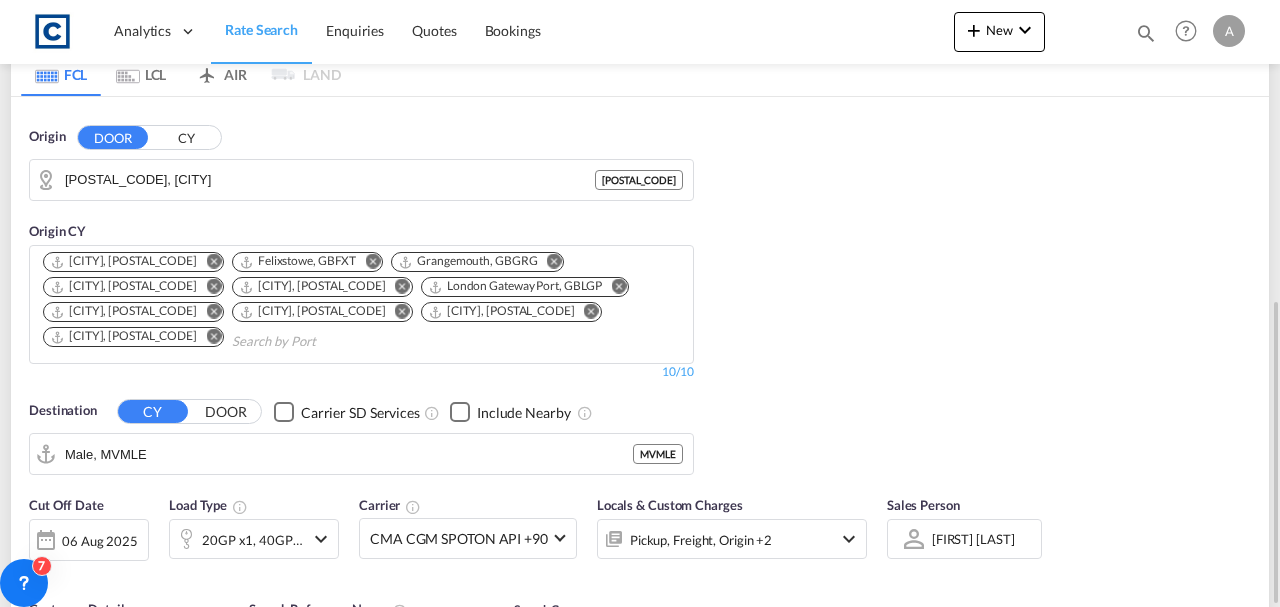scroll, scrollTop: 466, scrollLeft: 0, axis: vertical 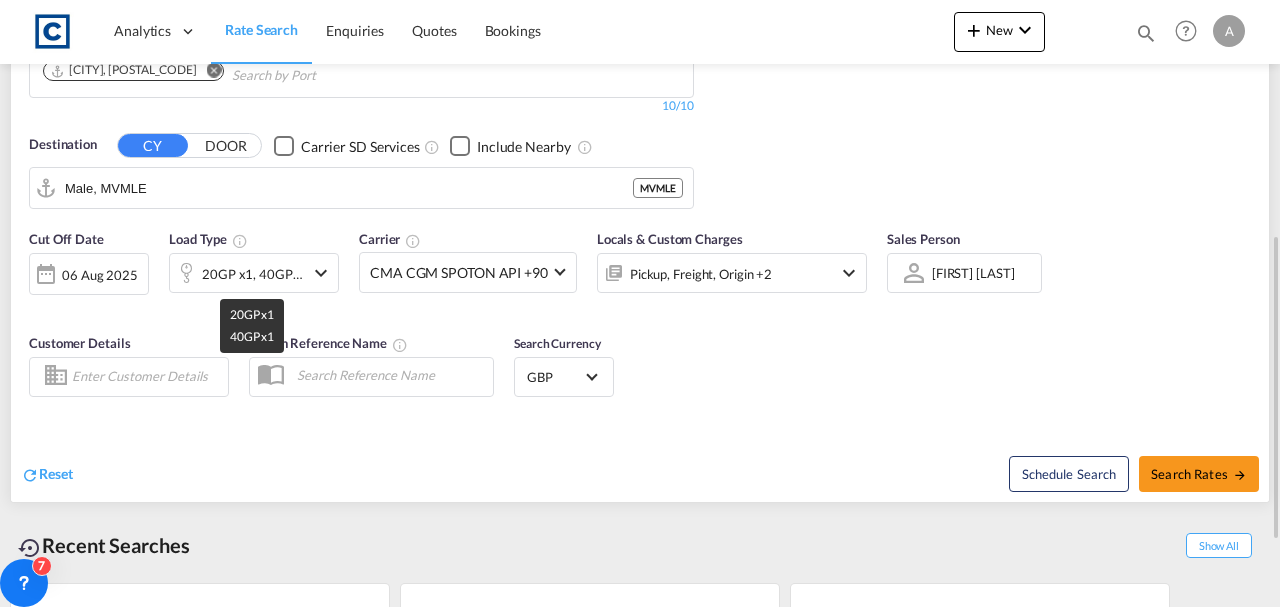 click on "20GP x1,  40GP x1" at bounding box center [253, 274] 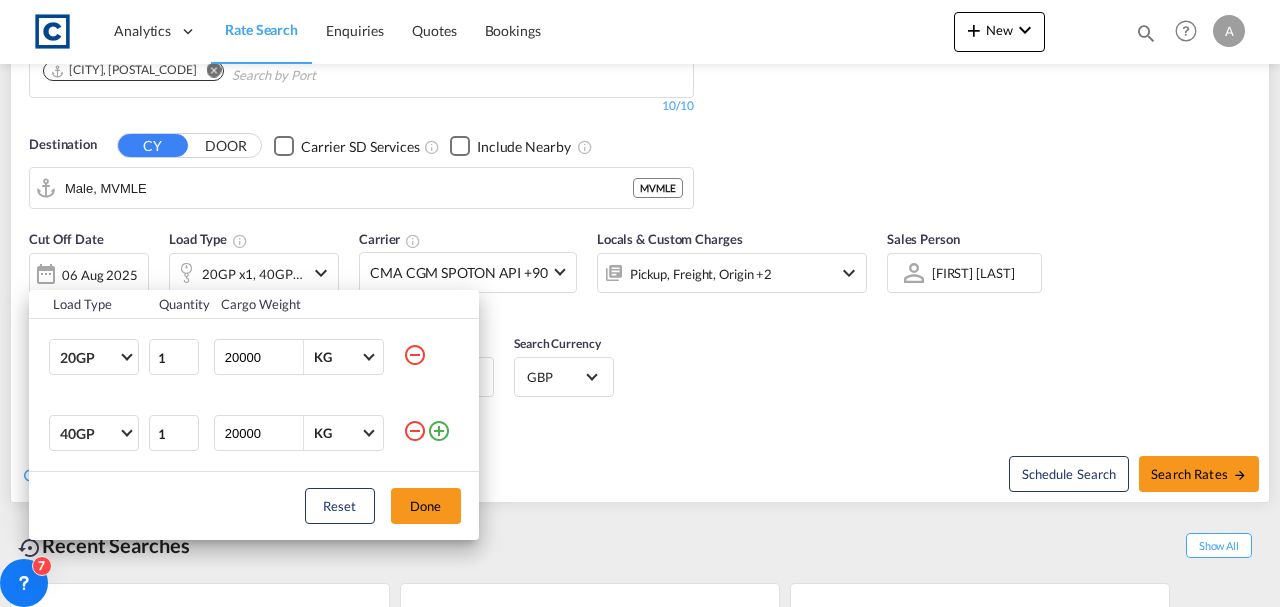 click at bounding box center (415, 431) 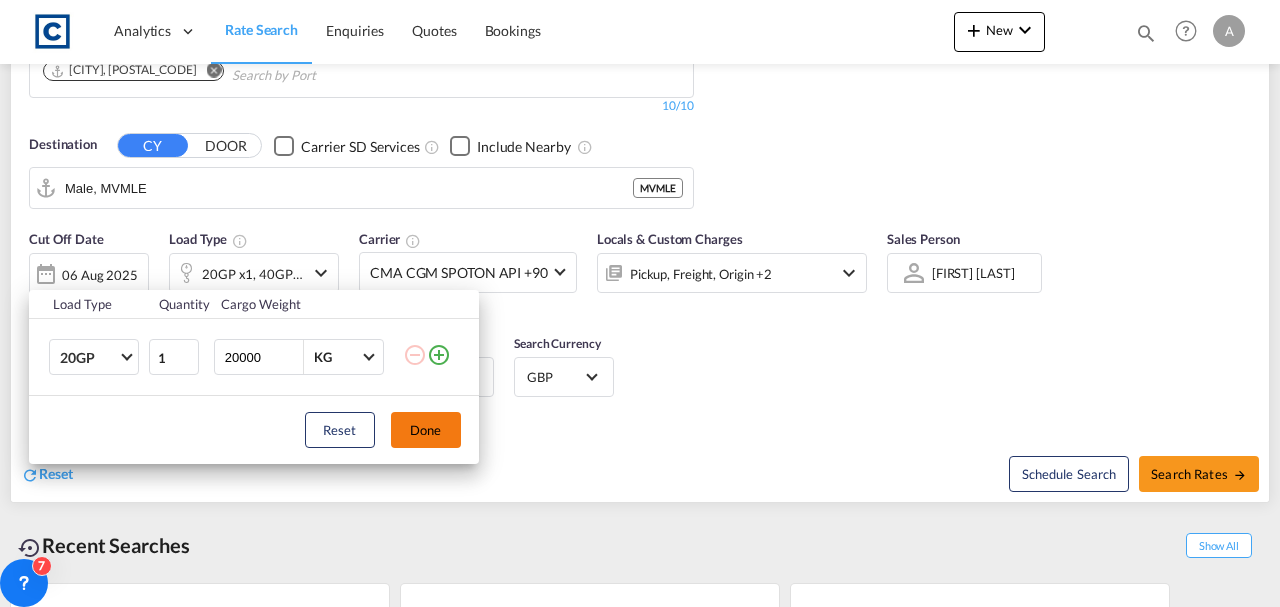 click on "Done" at bounding box center (426, 430) 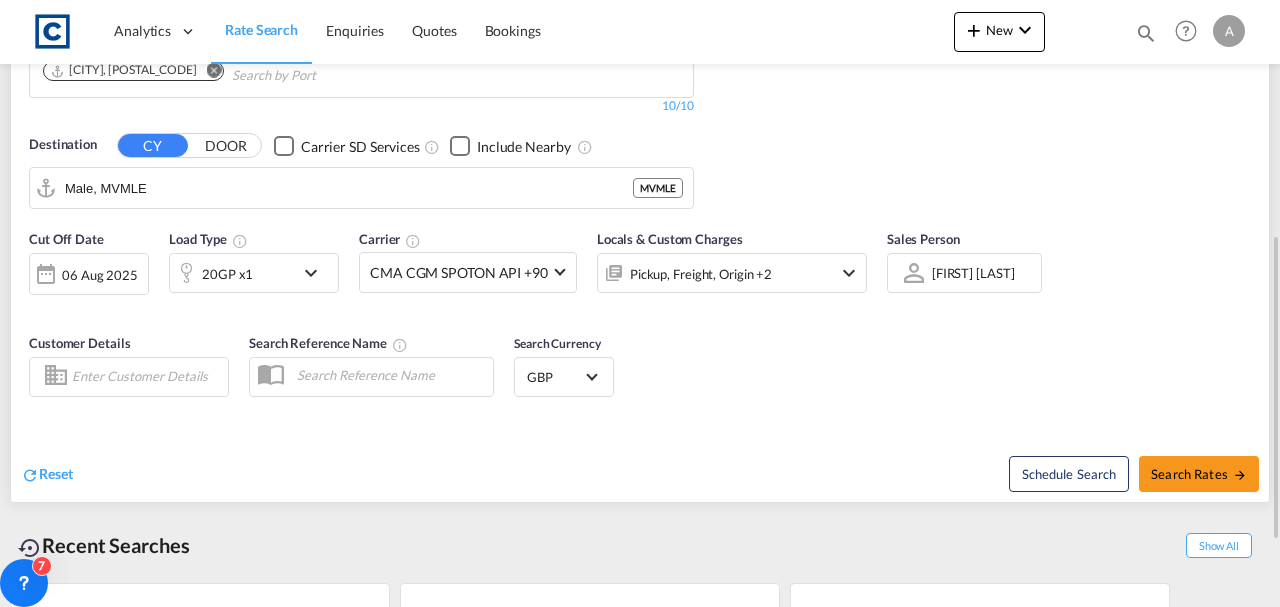 click on "Pickup,  Freight,  Origin +2" at bounding box center (705, 273) 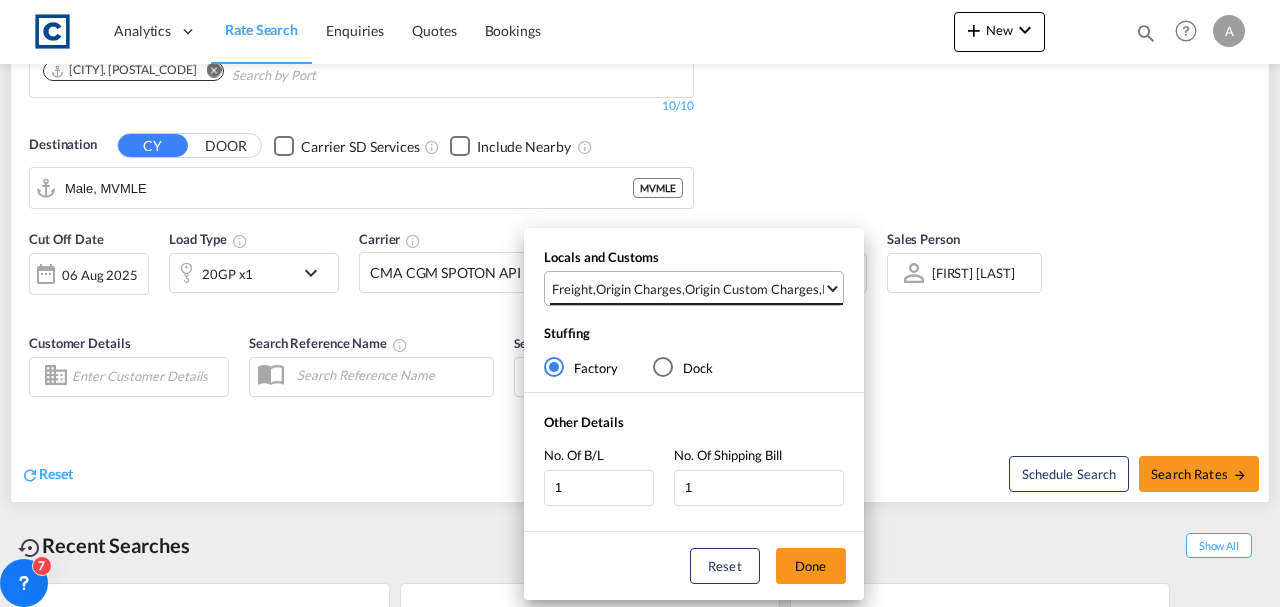 click on "Freight ,
Origin Charges ,
Origin Custom Charges ,
Pickup Charges" at bounding box center [696, 288] 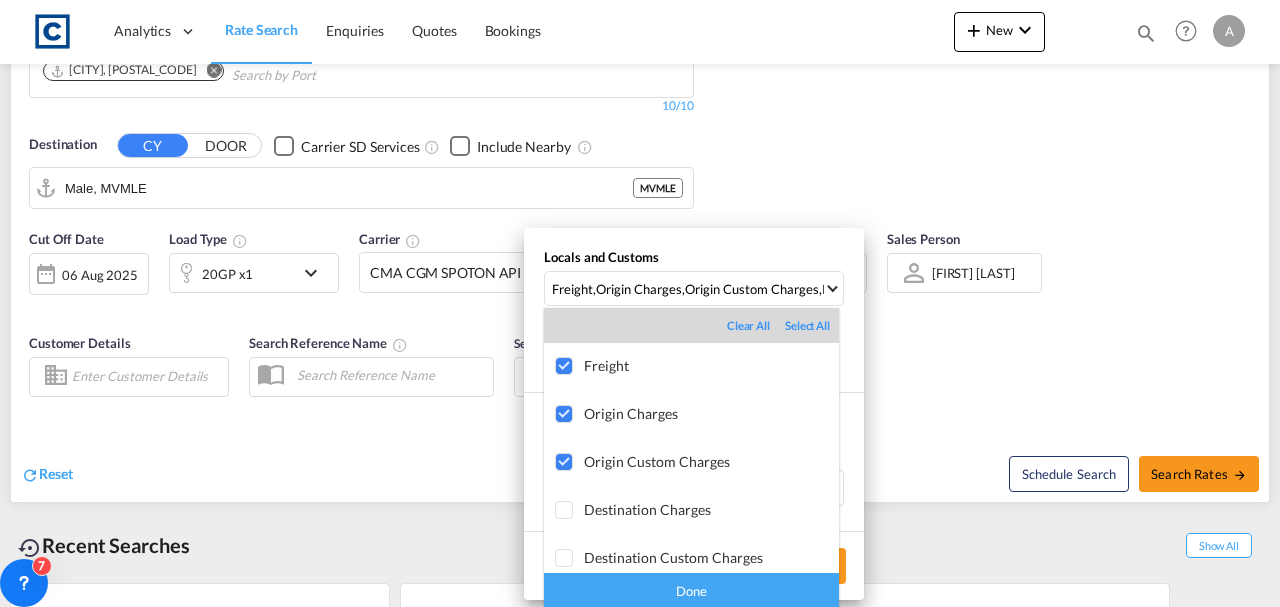 click on "Done" at bounding box center (691, 590) 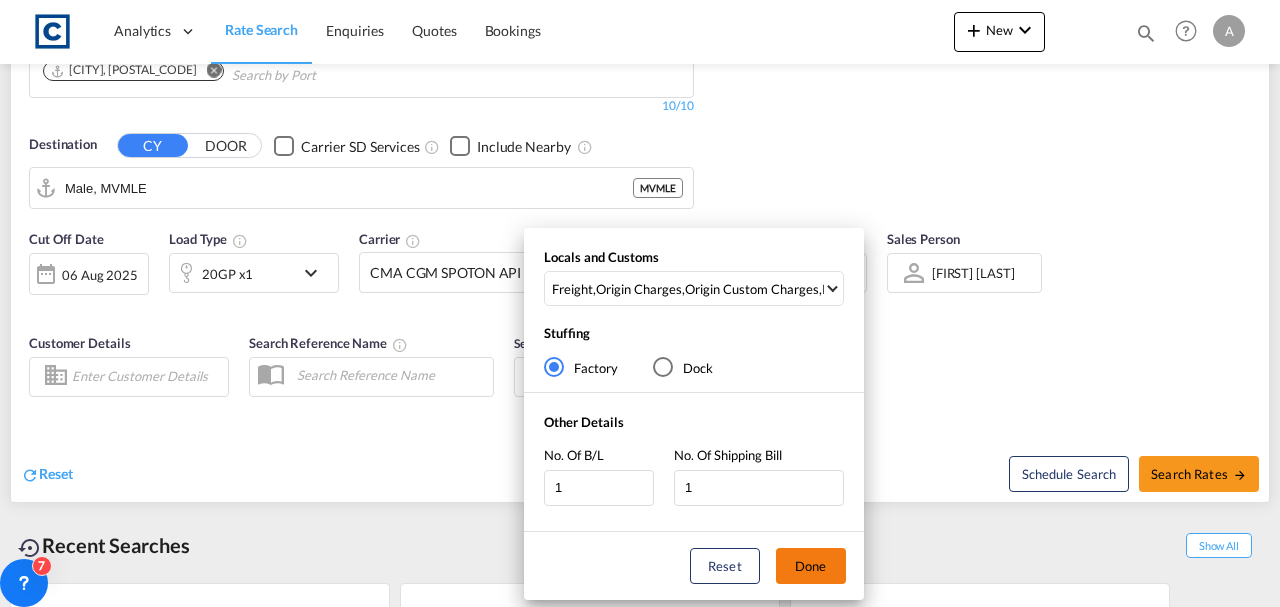 click on "Done" at bounding box center (811, 566) 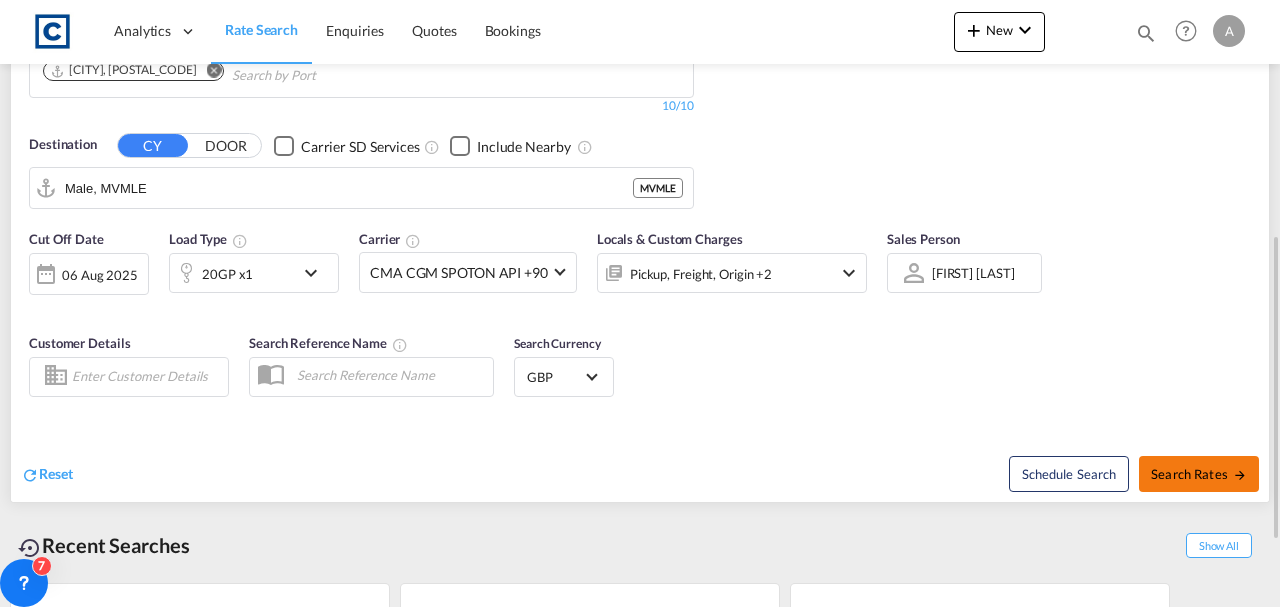 click on "Search Rates" at bounding box center [1199, 474] 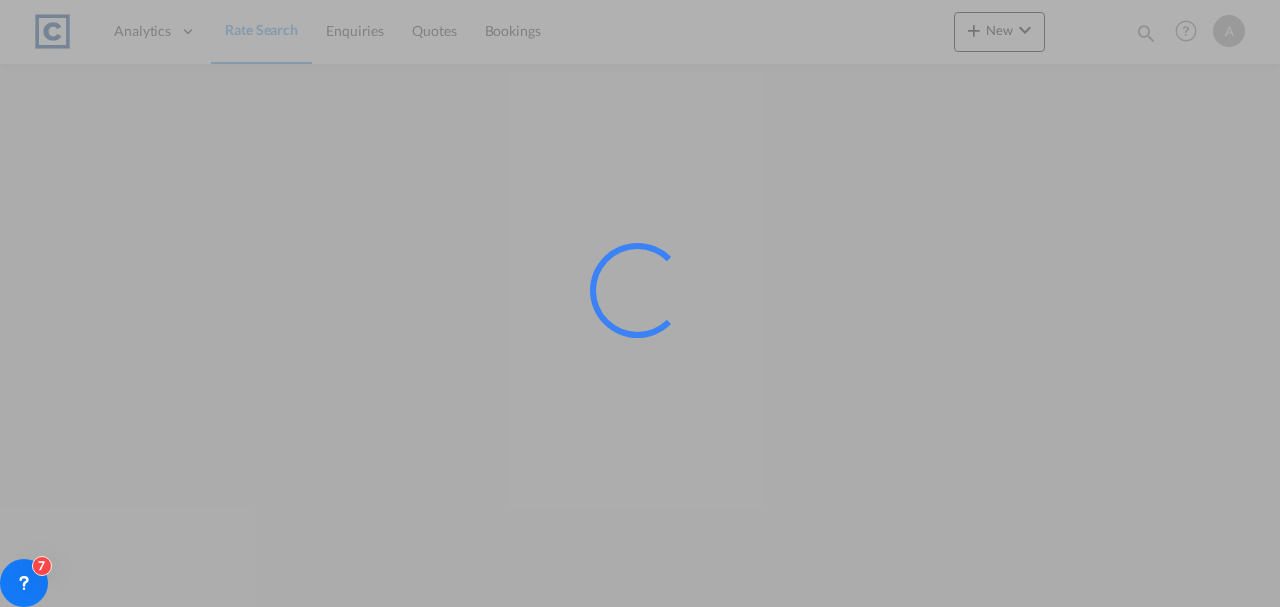 scroll, scrollTop: 0, scrollLeft: 0, axis: both 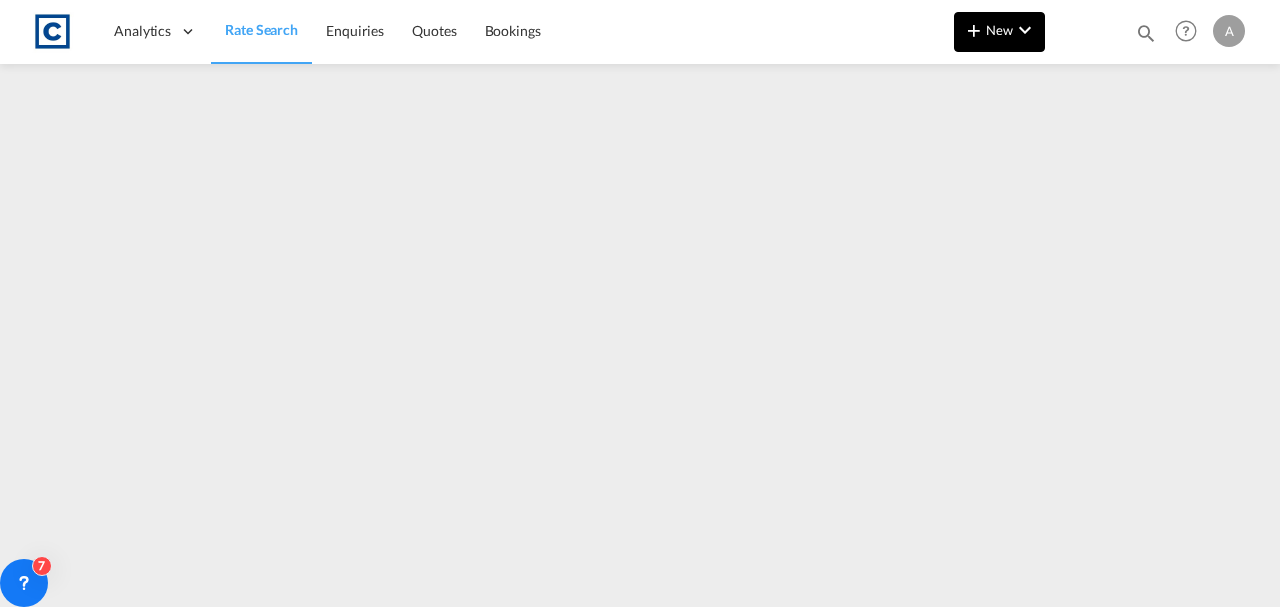 click on "New" at bounding box center (999, 30) 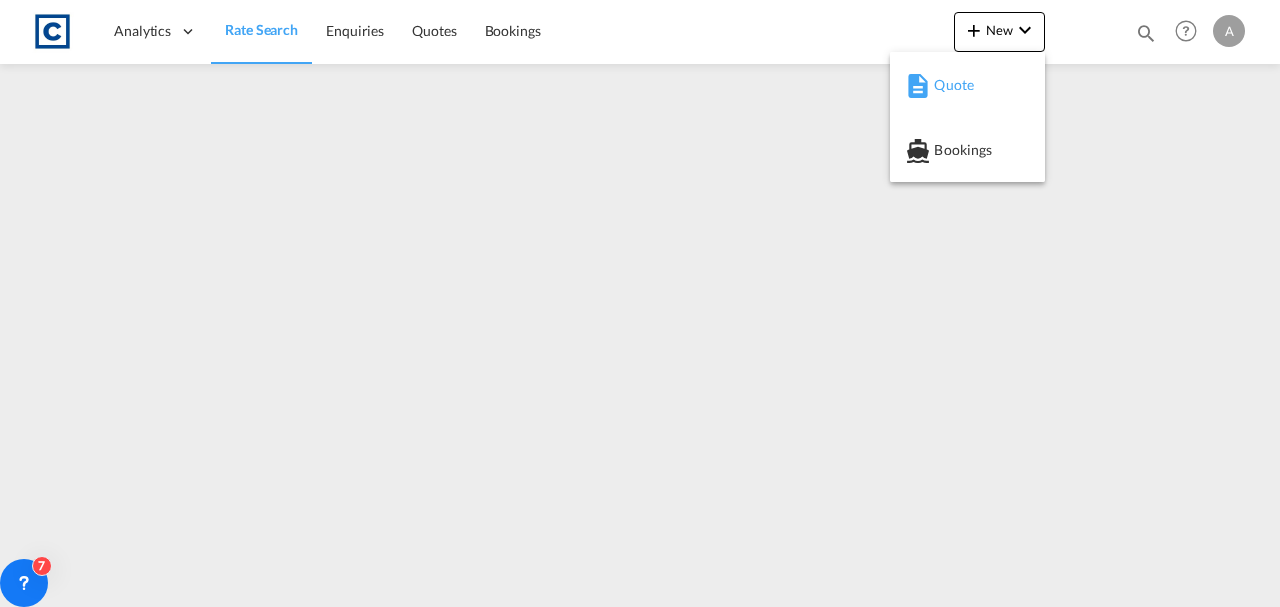 click on "Quote" at bounding box center (967, 85) 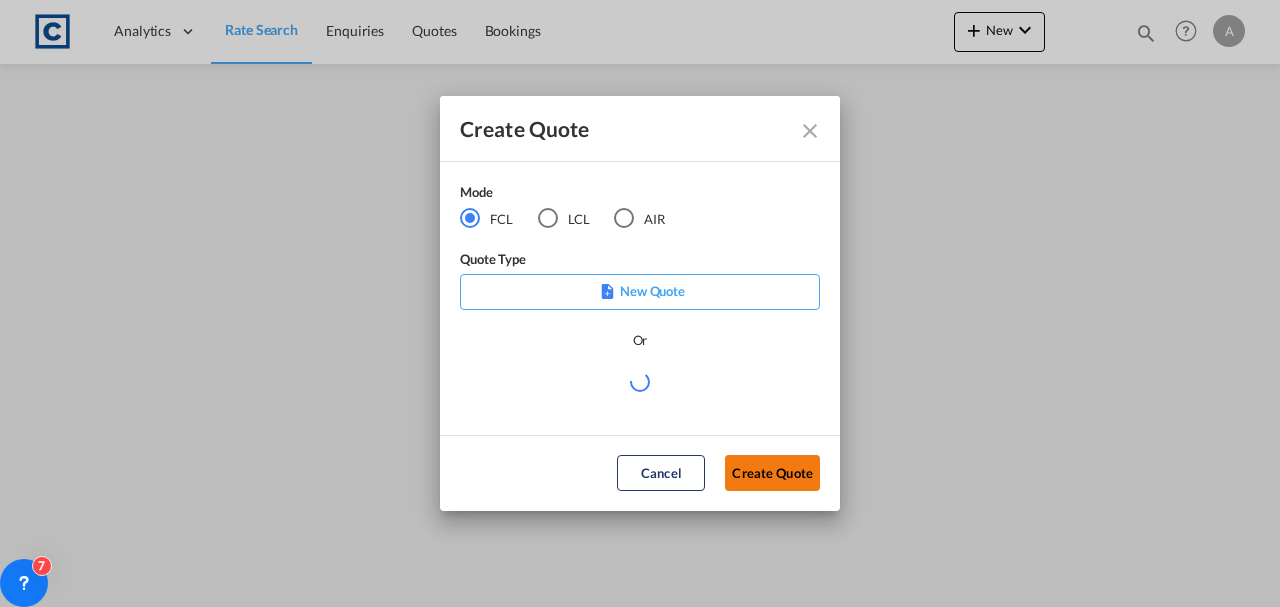 click on "Create Quote" 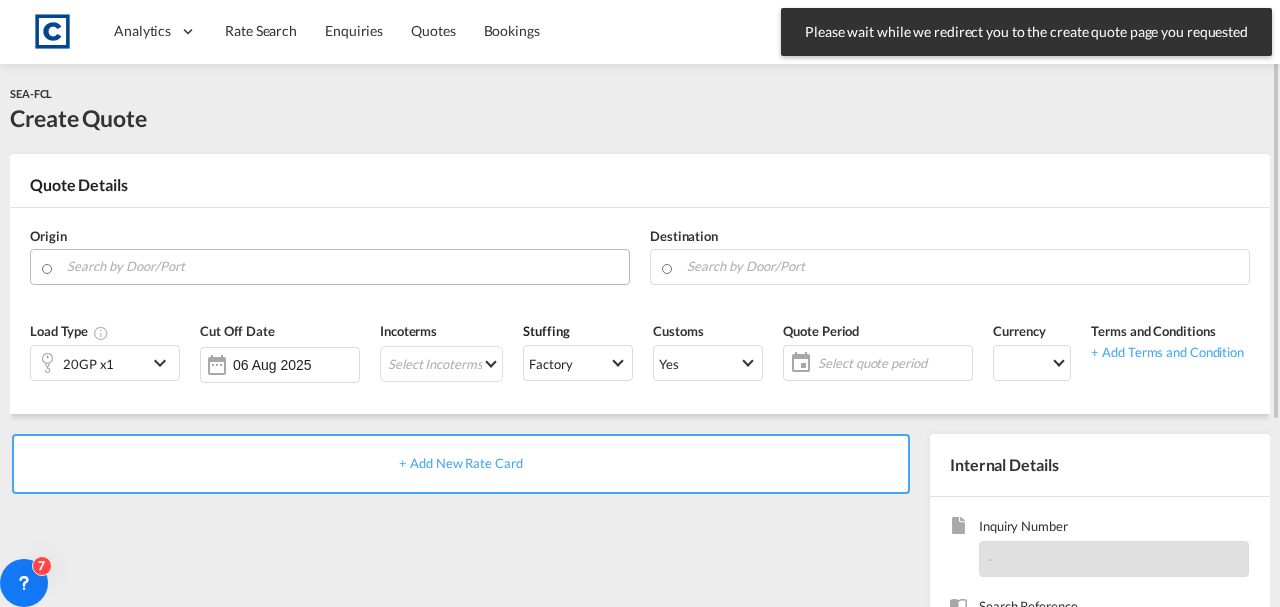 click at bounding box center [343, 266] 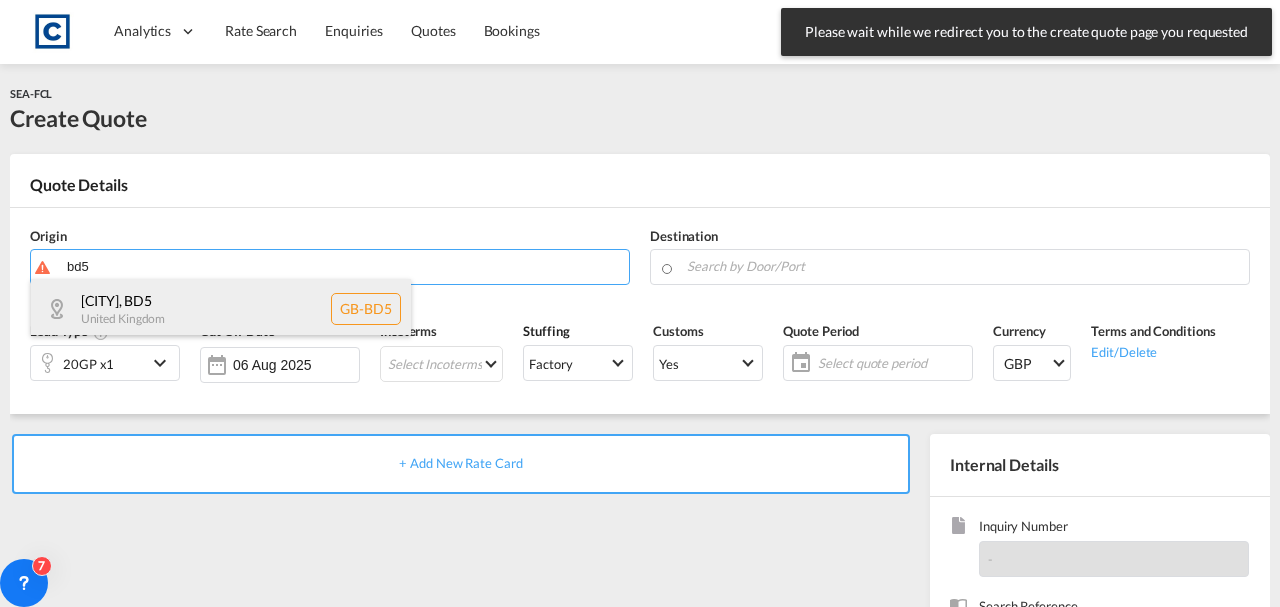 click on "[CITY] ,
[POSTAL_CODE]
[COUNTRY]
[POSTAL_CODE]" at bounding box center [221, 309] 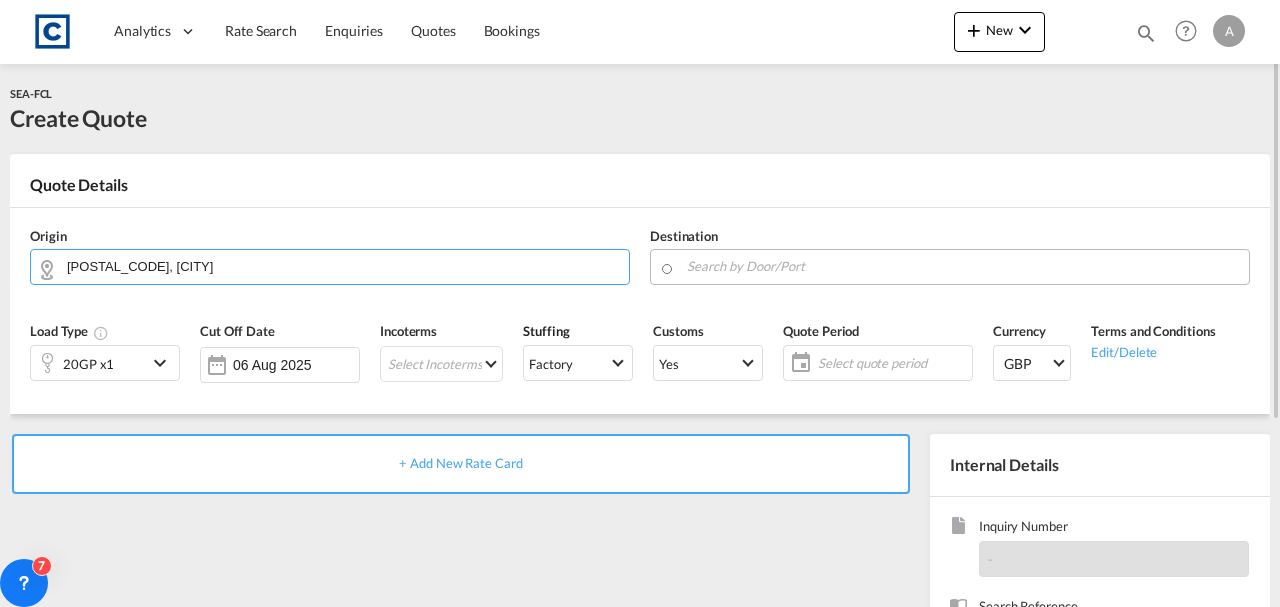 click at bounding box center [963, 266] 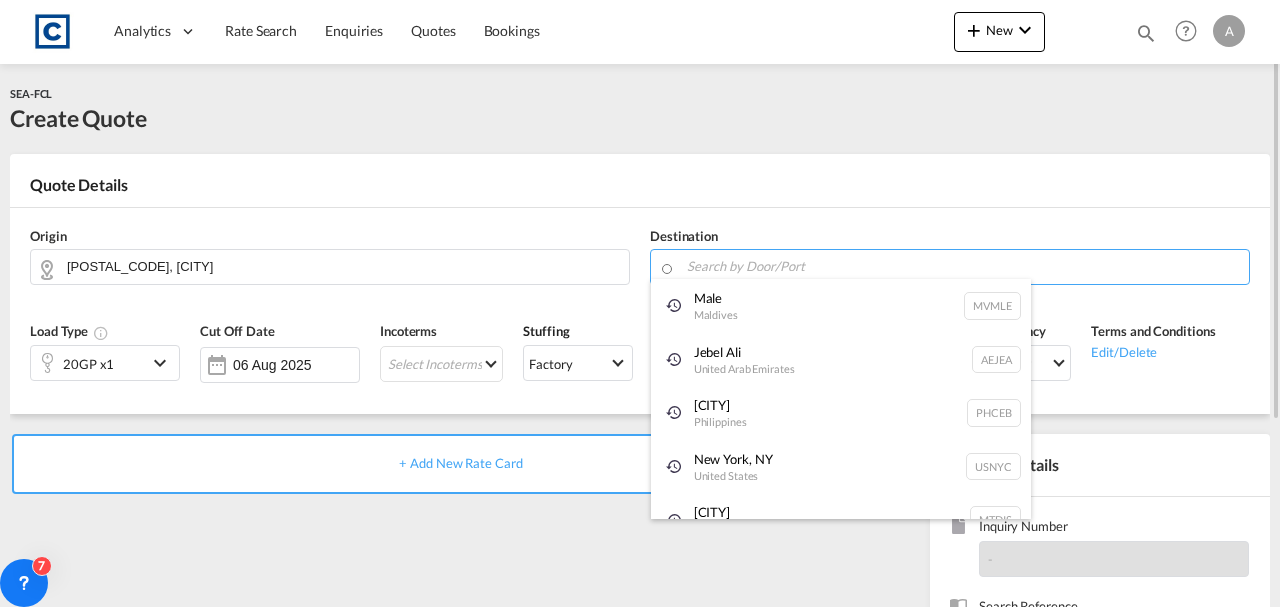click on "[CITY]
[COUNTRY]
[POSTAL_CODE]" at bounding box center (841, 306) 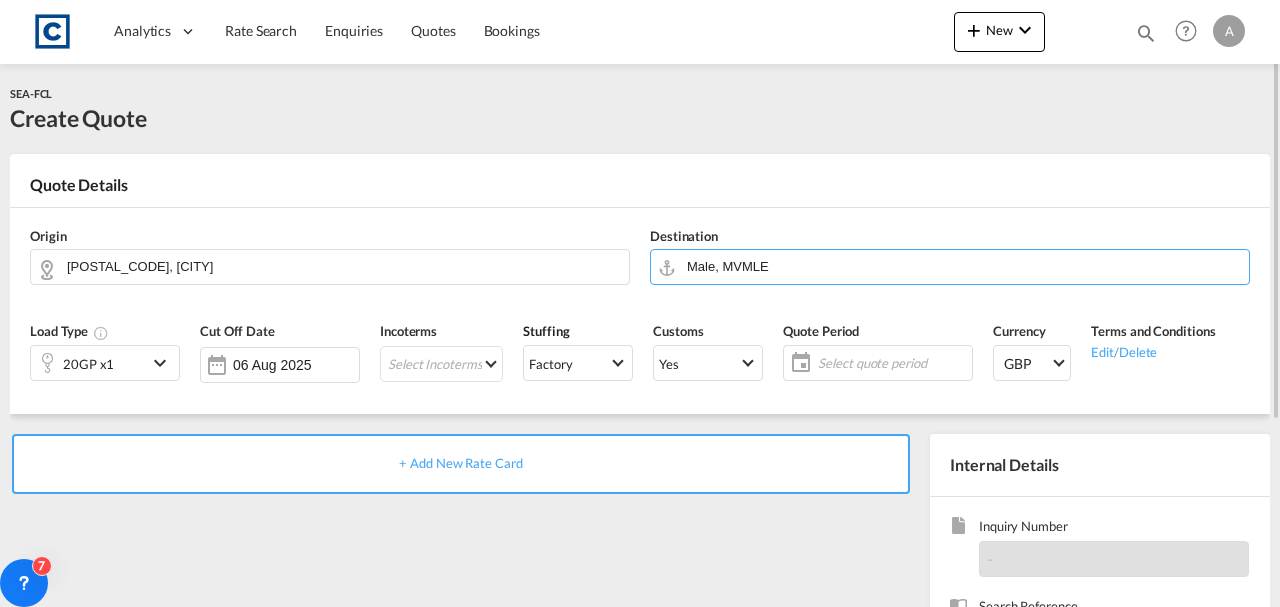 scroll, scrollTop: 66, scrollLeft: 0, axis: vertical 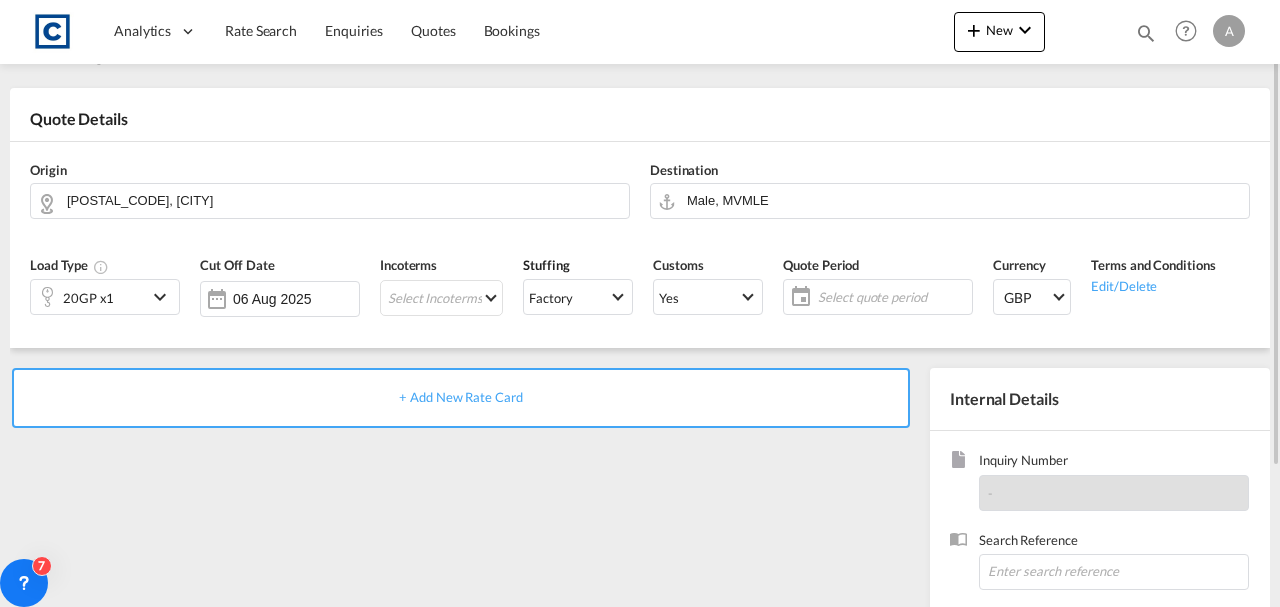 click on "+ Add New Rate Card" at bounding box center [461, 398] 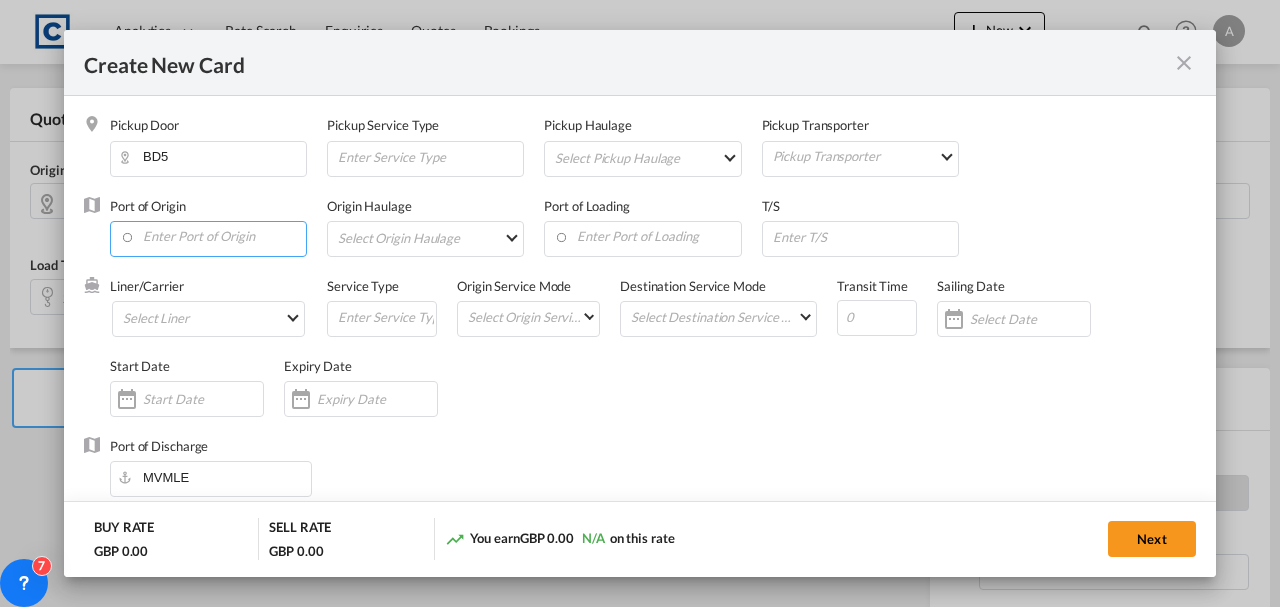 type on "Basic Ocean Freight" 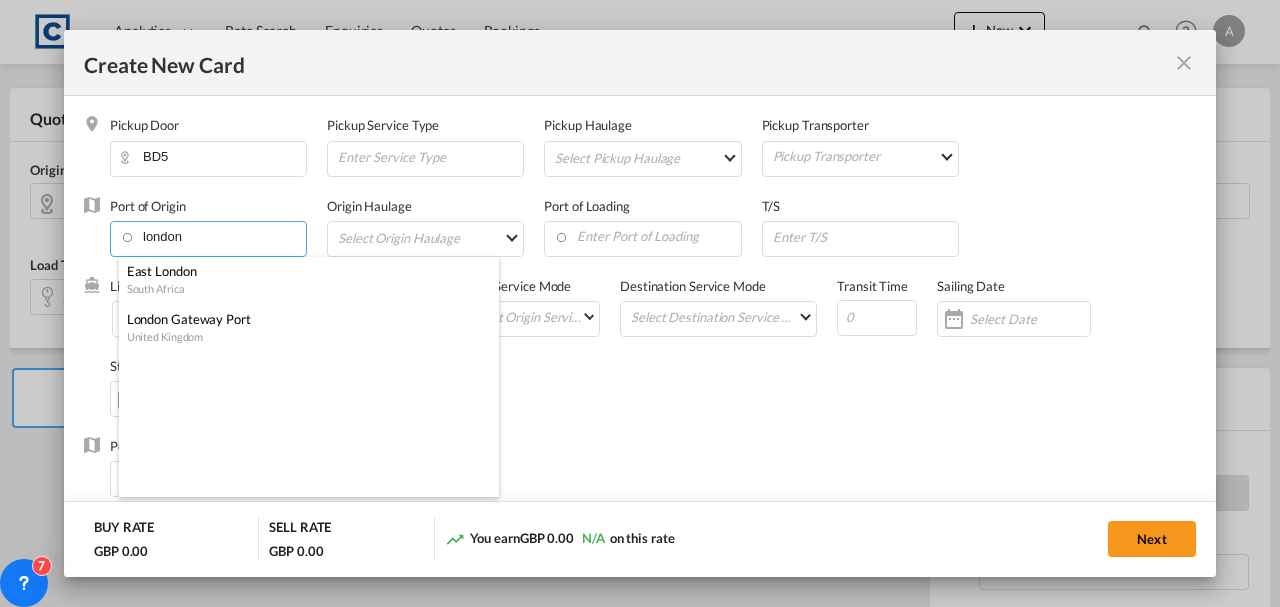 click on "London Gateway Port" at bounding box center [303, 319] 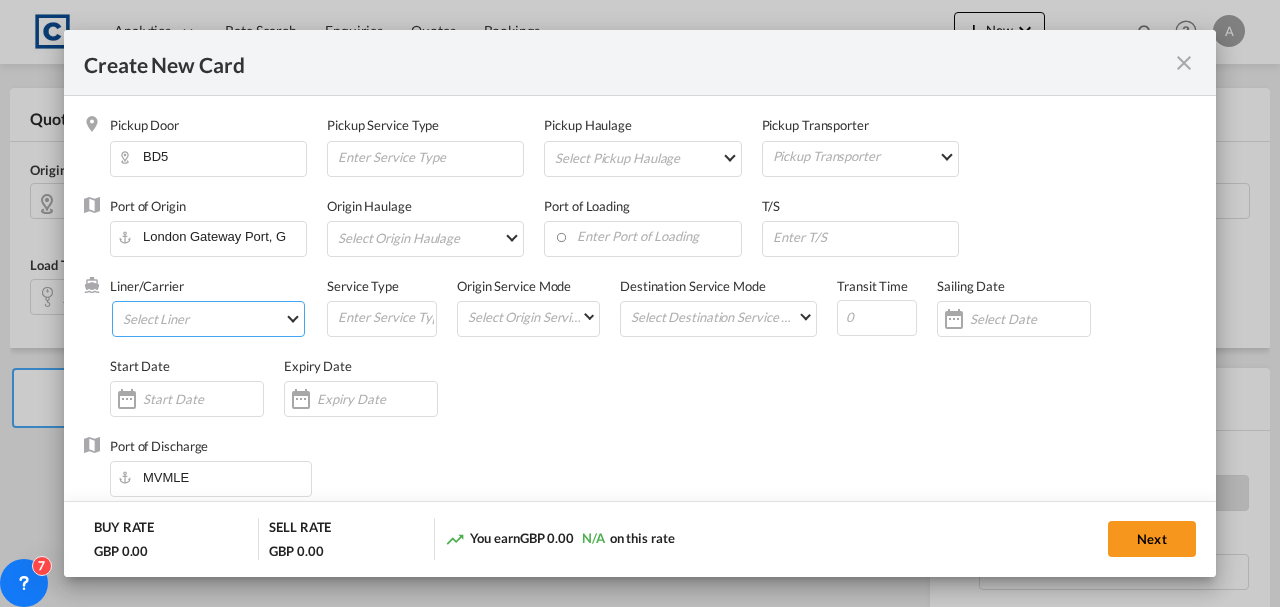 click on "2HM LOGISTICS D.O.O 2M Alliance AAXL GLOBAL SHIPPING LINES LLC ABDUL MUHSEN SHIPPING LLC Anco Trans ANL ANL Container Line Arkas Line Atlantic Container Lines Australia National Line (ANL) Baker Transport BMC Line Shipping BOLD Borchard Lines Ltd BUSCADOR Cardinal Carotrans Cleve & Zonen CMA CGM CMA CGM SPOTON API CMACGM API (Contract) Combiline CONTINENTAL WORLDWIDE SHIPPING SERVICE LLC COSCO COSCO SynconHub DB GROUP DKT ECU Worldwide Evergreen Line Evergreen Spot EWM Transport EZ ZIM Fast Transit Line FIRST SHIPPING-NVOCC FPS GLOBELINK GLOBELINK SPOT Gold Star Line Greencarrier GRIMALDI LINES HAMBURG SUD HAPAG LLOYD Hapag-Lloyd Quick Quotes Hapag-Lloyd Spot HLS HMM Hyundai Merchant Marine (HMM) spot INCA LINE Interasia Lines KING OCEAN Logisber Haulage Logwin Lunar star line MAERSK LINE Maersk Spot MARFRET COMPAGINE MARITIME MARINA MATSON Moonstar Lines MSC" at bounding box center [208, 319] 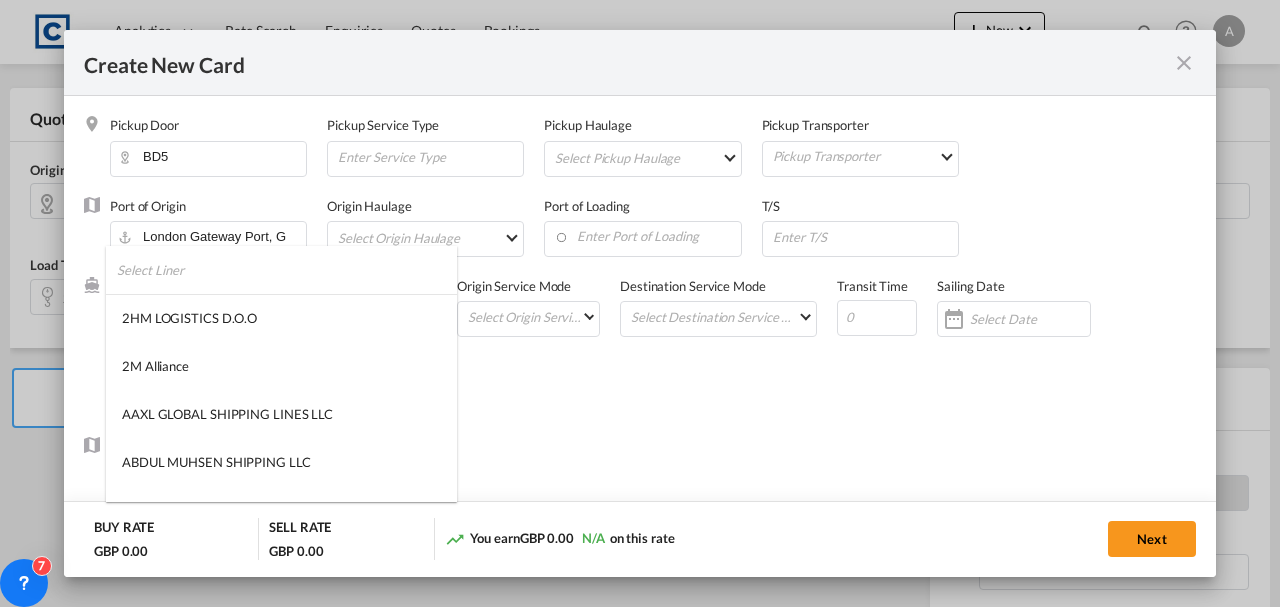 click at bounding box center [287, 270] 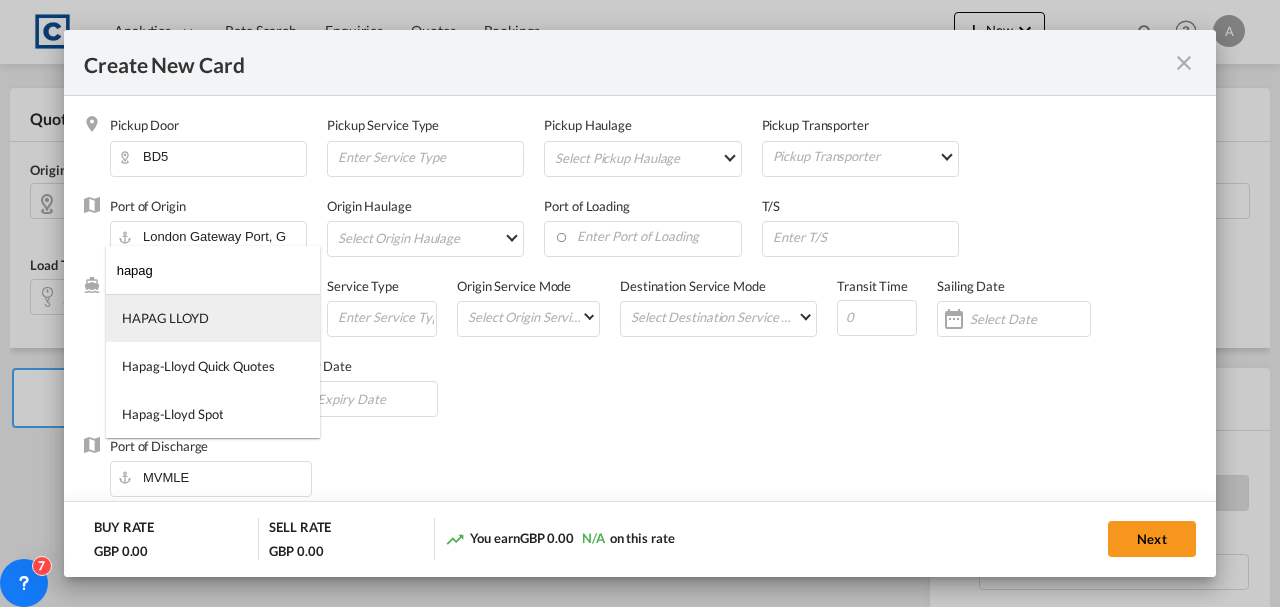 type on "hapag" 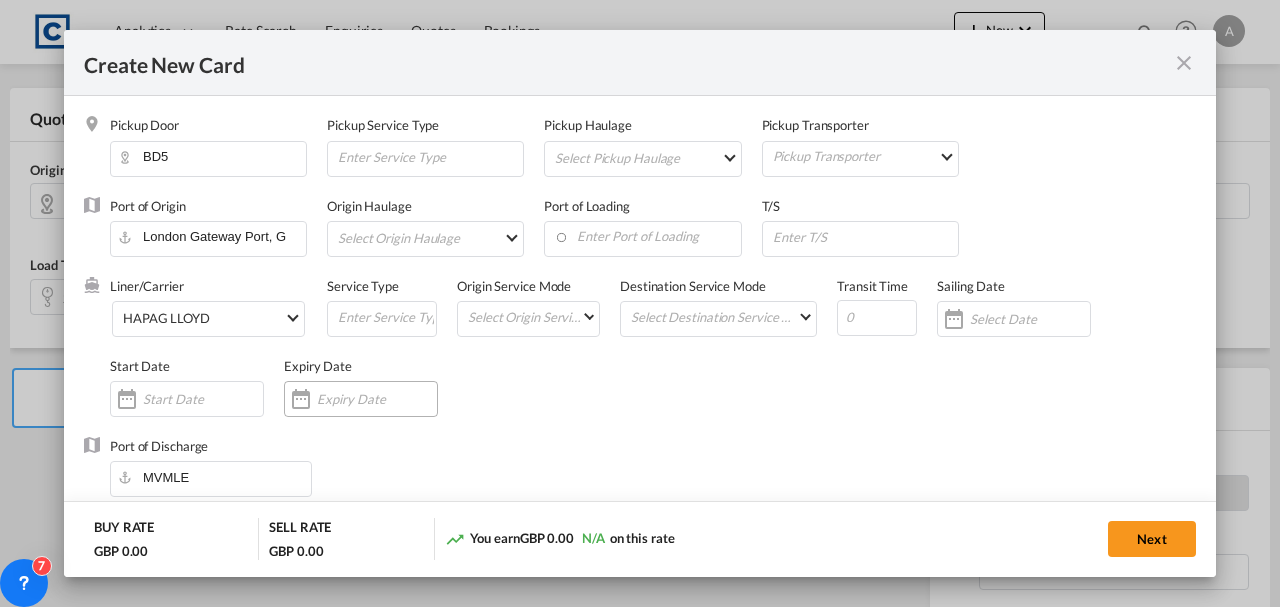 click at bounding box center [377, 399] 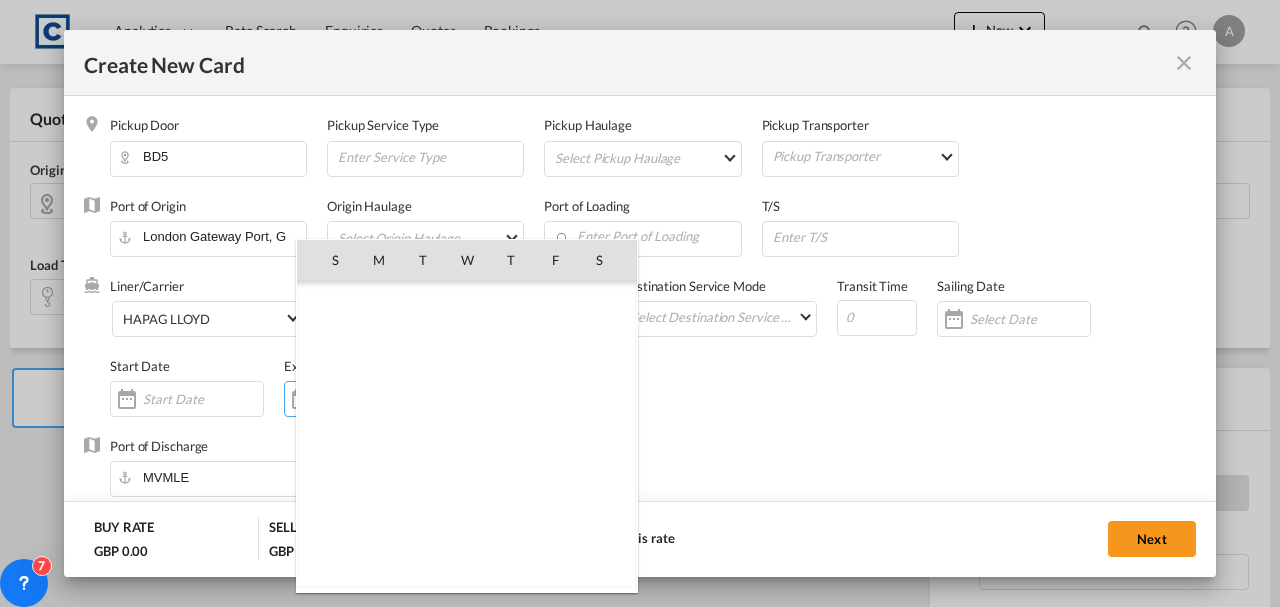 scroll, scrollTop: 462955, scrollLeft: 0, axis: vertical 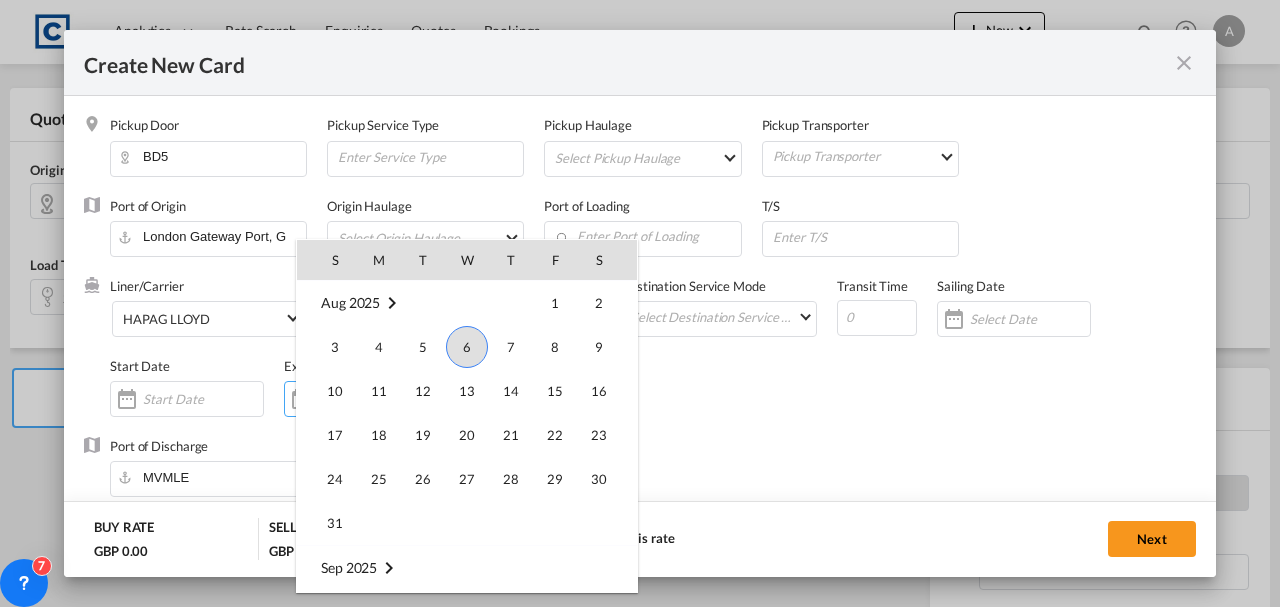click on "31" at bounding box center (335, 523) 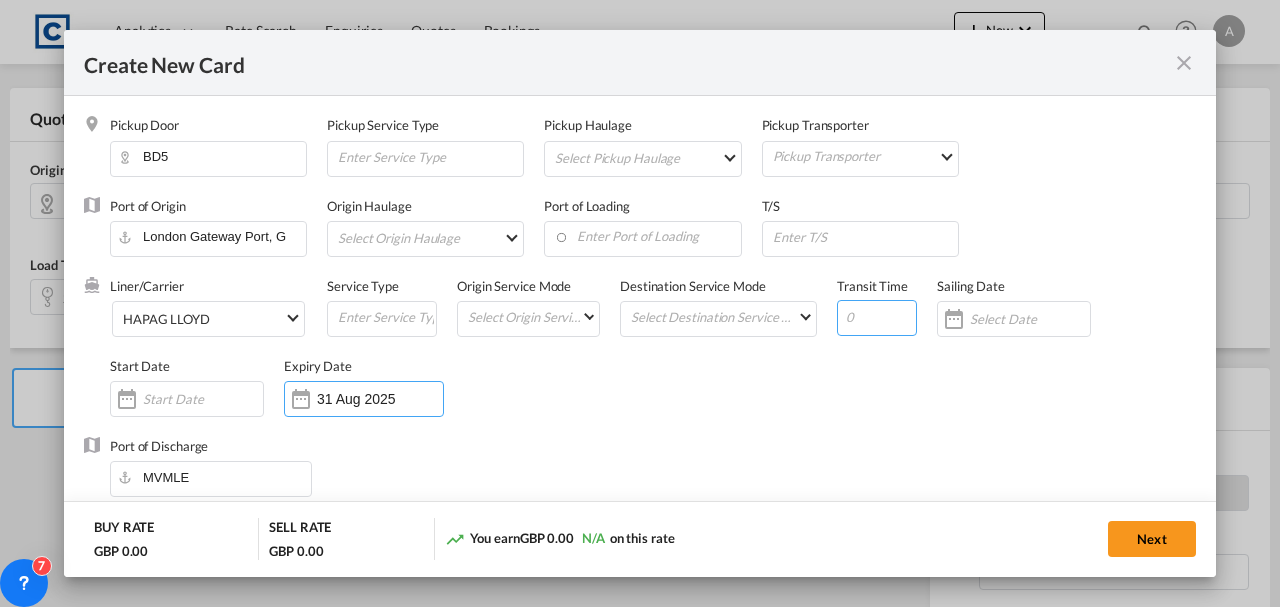 click at bounding box center (877, 318) 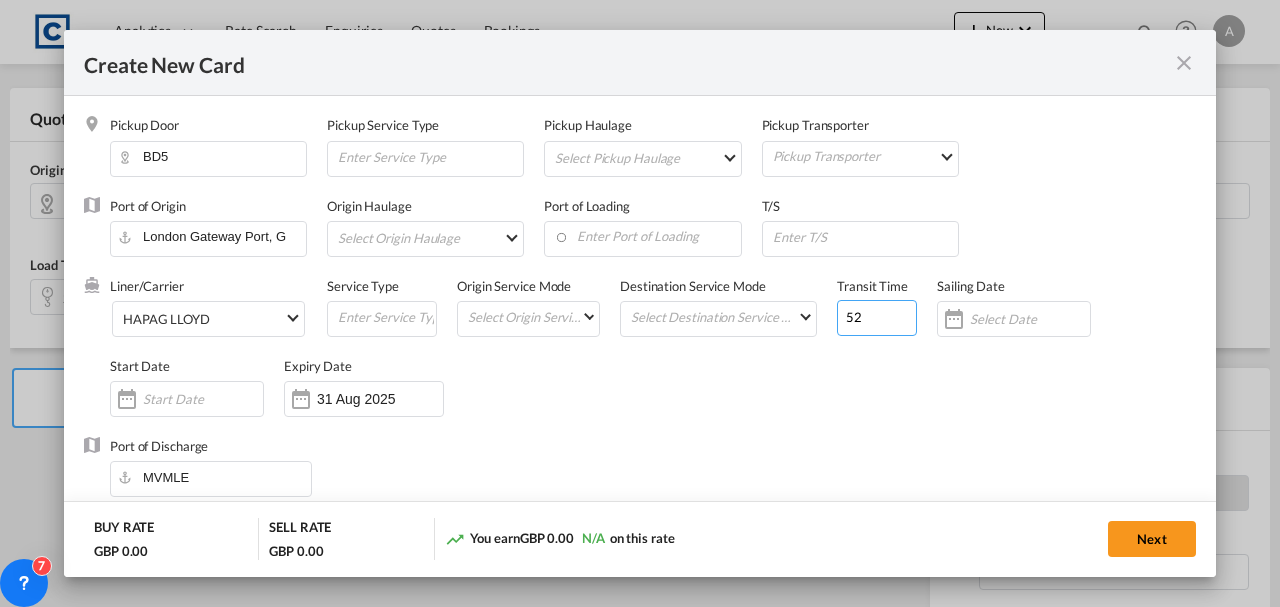 type on "52" 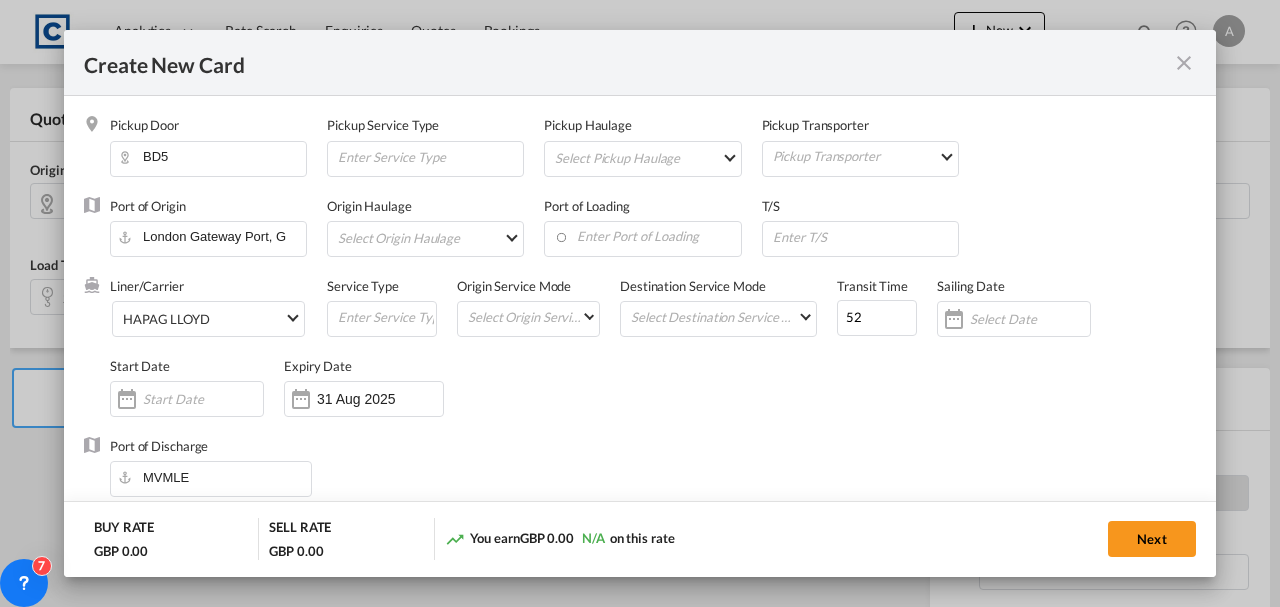 click on "Liner/Carrier HAPAG LLOYD
Service Type Origin Service Mode
Select Origin Service Mode SD CY
Destination Service Mode Select Destination Service Mode SD CY Transit Time 52 Sailing Date
Start Date
Expiry Date
[DATE]" at bounding box center [653, 357] 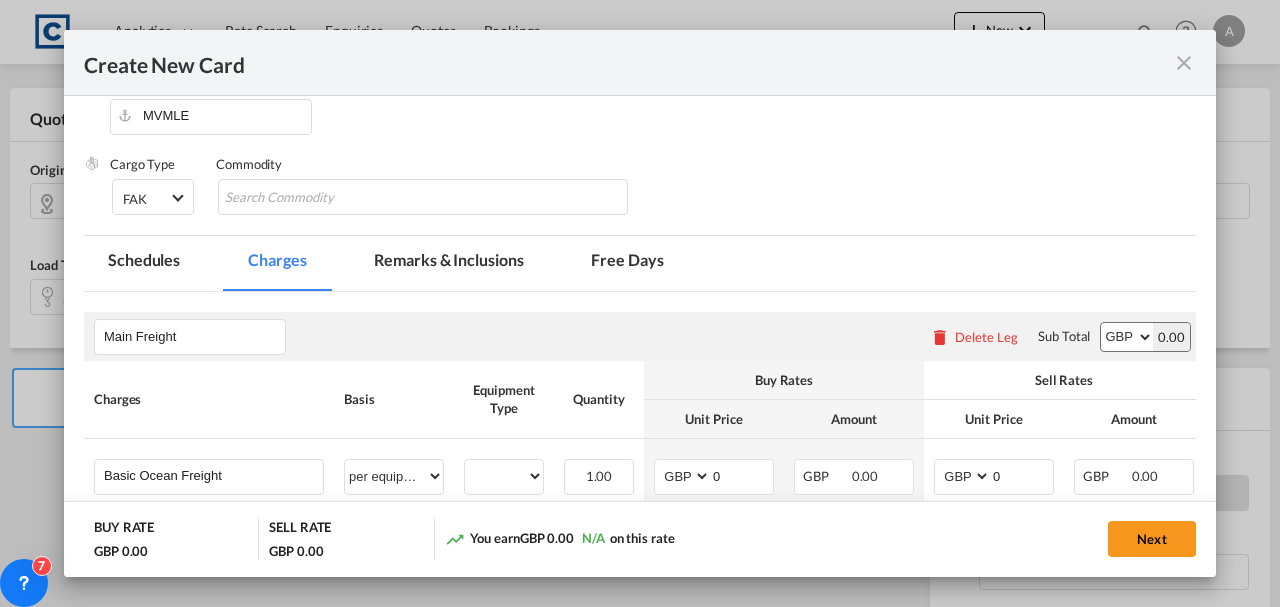 scroll, scrollTop: 400, scrollLeft: 0, axis: vertical 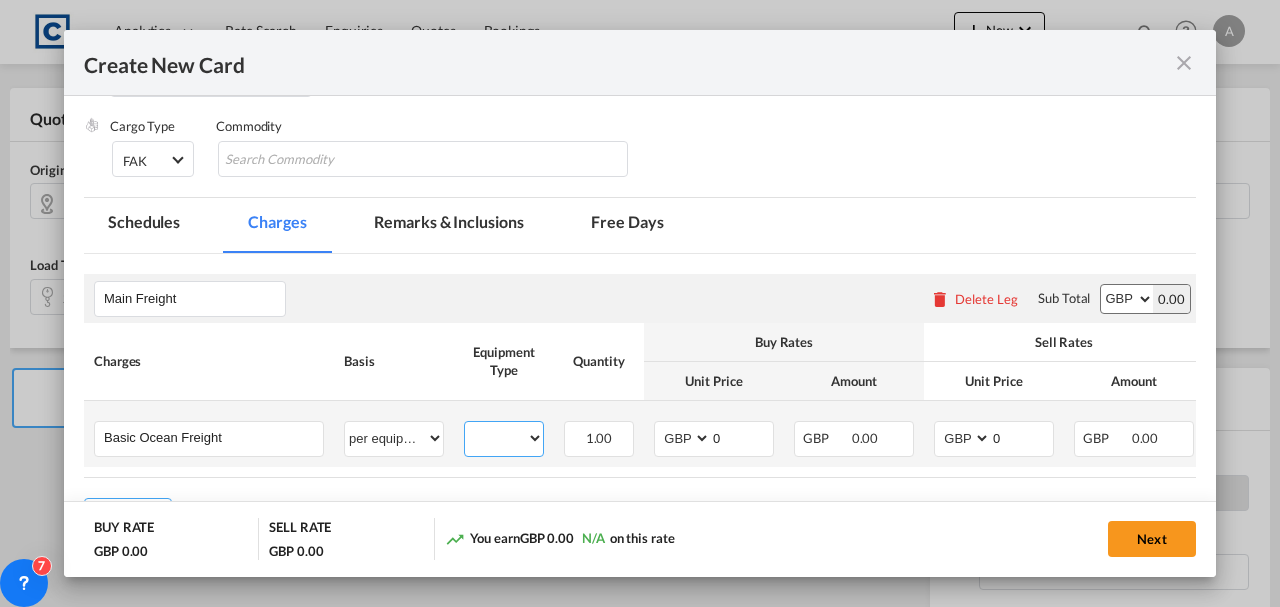 drag, startPoint x: 476, startPoint y: 434, endPoint x: 490, endPoint y: 437, distance: 14.3178215 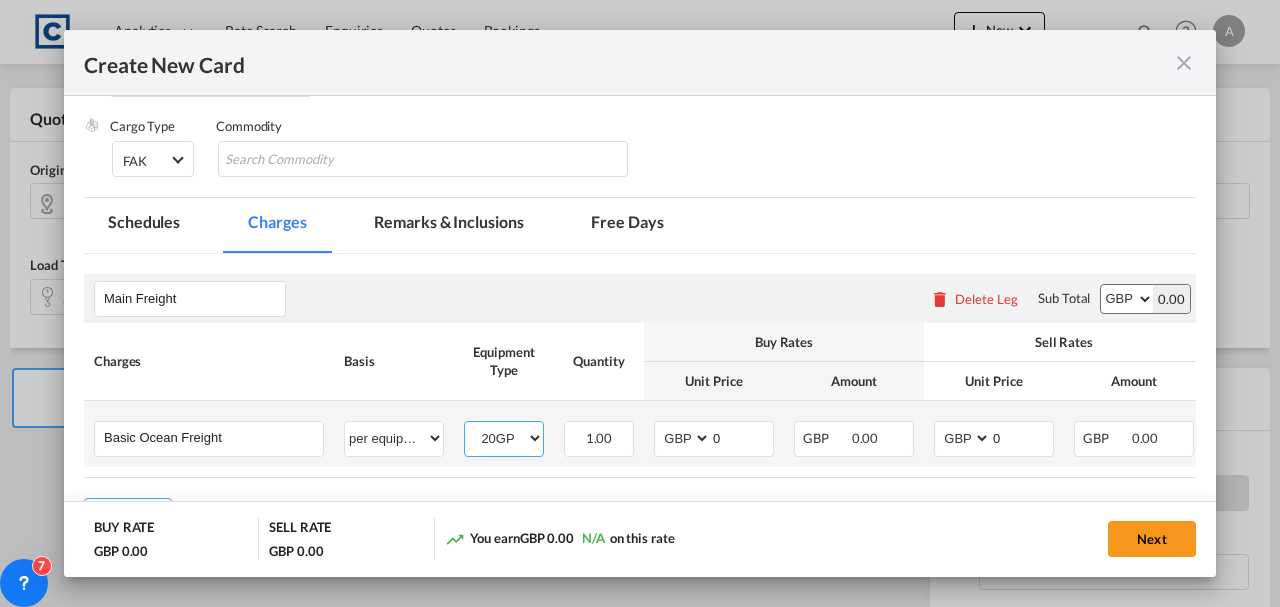 click on "20GP" at bounding box center [504, 438] 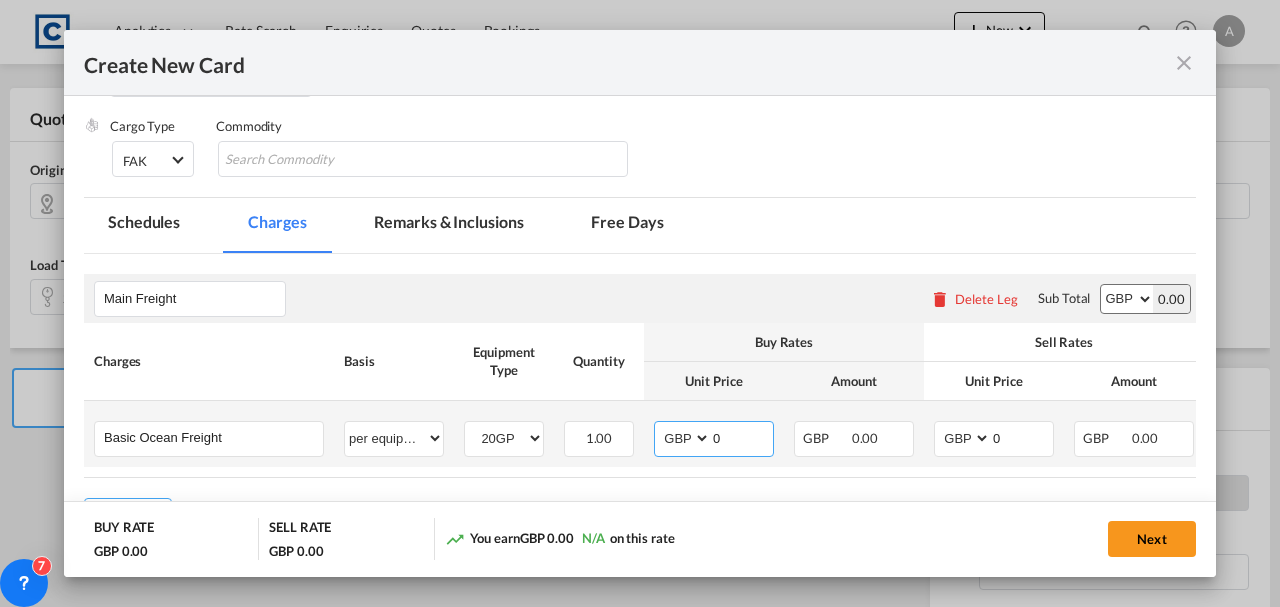 click on "AED AFN ALL AMD ANG AOA ARS AUD AWG AZN BAM BBD BDT BGN BHD BIF BMD BND BOB BRL BSD BTN BWP BYN BZD CAD CDF CHF CLP CNY COP CRC CUC CUP CVE CZK DJF DKK DOP DZD EGP ERN ETB EUR FJD FKP FOK GBP GEL GGP GHS GIP GMD GNF GTQ GYD HKD HNL HRK HTG HUF IDR ILS IMP INR IQD IRR ISK JMD JOD JPY KES KGS KHR KID KMF KRW KWD KYD KZT LAK LBP LKR LRD LSL LYD MAD MDL MGA MKD MMK MNT MOP MRU MUR MVR MWK MXN MYR MZN NAD NGN NIO NOK NPR NZD OMR PAB PEN PGK PHP PKR PLN PYG QAR RON RSD RUB RWF SAR SBD SCR SDG SEK SGD SHP SLL SOS SRD SSP STN SYP SZL THB TJS TMT TND TOP TRY TTD TVD TWD TZS UAH UGX USD UYU UZS VES VND VUV WST XAF XCD XDR XOF XPF YER ZAR ZMW" at bounding box center (684, 438) 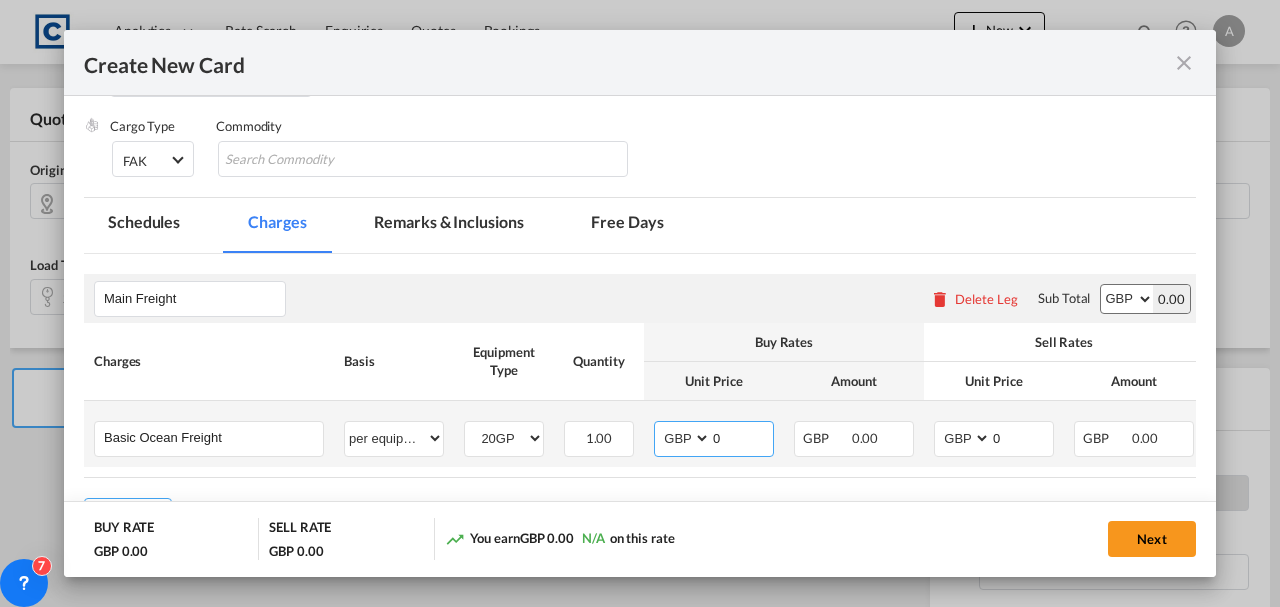 select on "string:USD" 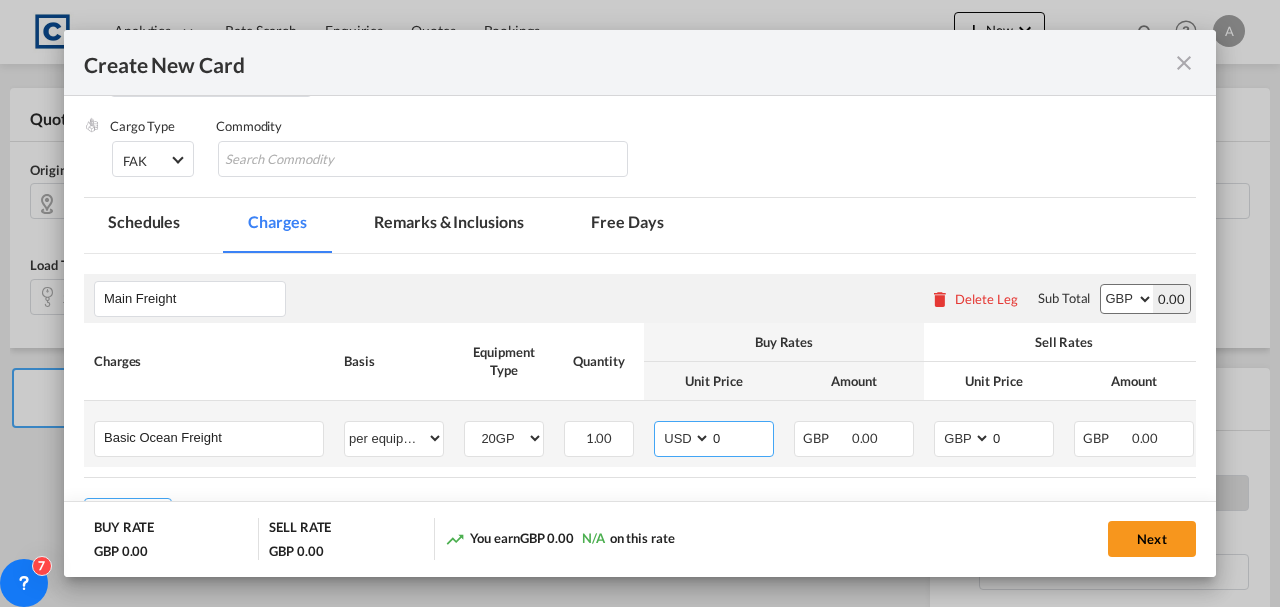 click on "AED AFN ALL AMD ANG AOA ARS AUD AWG AZN BAM BBD BDT BGN BHD BIF BMD BND BOB BRL BSD BTN BWP BYN BZD CAD CDF CHF CLP CNY COP CRC CUC CUP CVE CZK DJF DKK DOP DZD EGP ERN ETB EUR FJD FKP FOK GBP GEL GGP GHS GIP GMD GNF GTQ GYD HKD HNL HRK HTG HUF IDR ILS IMP INR IQD IRR ISK JMD JOD JPY KES KGS KHR KID KMF KRW KWD KYD KZT LAK LBP LKR LRD LSL LYD MAD MDL MGA MKD MMK MNT MOP MRU MUR MVR MWK MXN MYR MZN NAD NGN NIO NOK NPR NZD OMR PAB PEN PGK PHP PKR PLN PYG QAR RON RSD RUB RWF SAR SBD SCR SDG SEK SGD SHP SLL SOS SRD SSP STN SYP SZL THB TJS TMT TND TOP TRY TTD TVD TWD TZS UAH UGX USD UYU UZS VES VND VUV WST XAF XCD XDR XOF XPF YER ZAR ZMW" at bounding box center [684, 438] 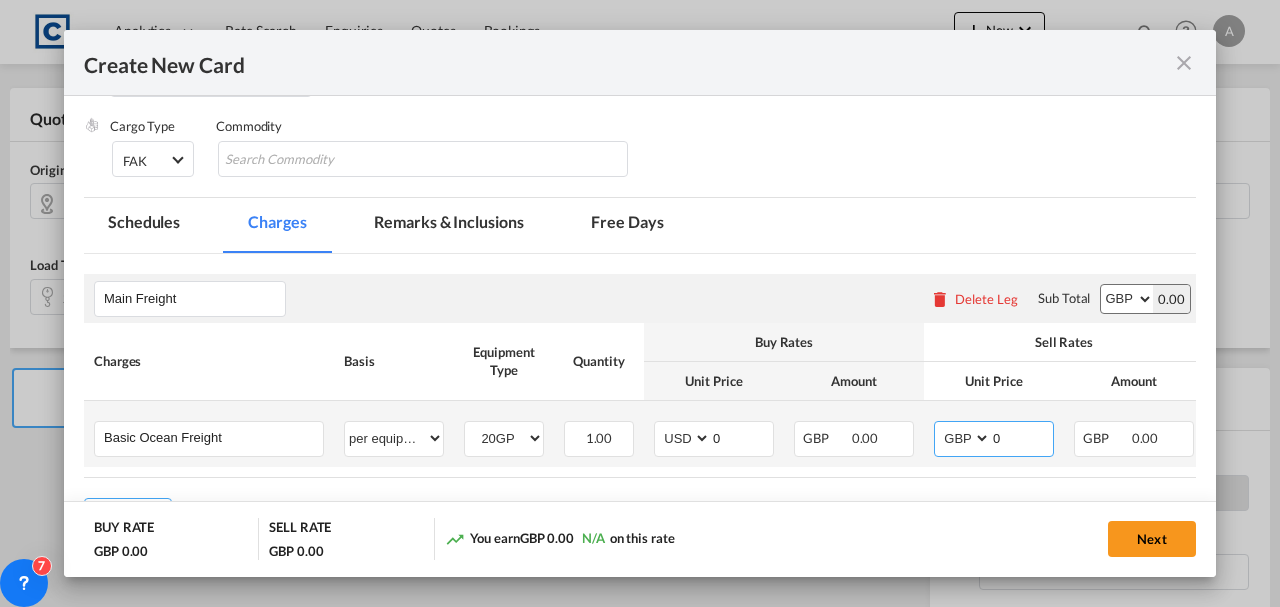 click on "AED AFN ALL AMD ANG AOA ARS AUD AWG AZN BAM BBD BDT BGN BHD BIF BMD BND BOB BRL BSD BTN BWP BYN BZD CAD CDF CHF CLP CNY COP CRC CUC CUP CVE CZK DJF DKK DOP DZD EGP ERN ETB EUR FJD FKP FOK GBP GEL GGP GHS GIP GMD GNF GTQ GYD HKD HNL HRK HTG HUF IDR ILS IMP INR IQD IRR ISK JMD JOD JPY KES KGS KHR KID KMF KRW KWD KYD KZT LAK LBP LKR LRD LSL LYD MAD MDL MGA MKD MMK MNT MOP MRU MUR MVR MWK MXN MYR MZN NAD NGN NIO NOK NPR NZD OMR PAB PEN PGK PHP PKR PLN PYG QAR RON RSD RUB RWF SAR SBD SCR SDG SEK SGD SHP SLL SOS SRD SSP STN SYP SZL THB TJS TMT TND TOP TRY TTD TVD TWD TZS UAH UGX USD UYU UZS VES VND VUV WST XAF XCD XDR XOF XPF YER ZAR ZMW" at bounding box center [964, 438] 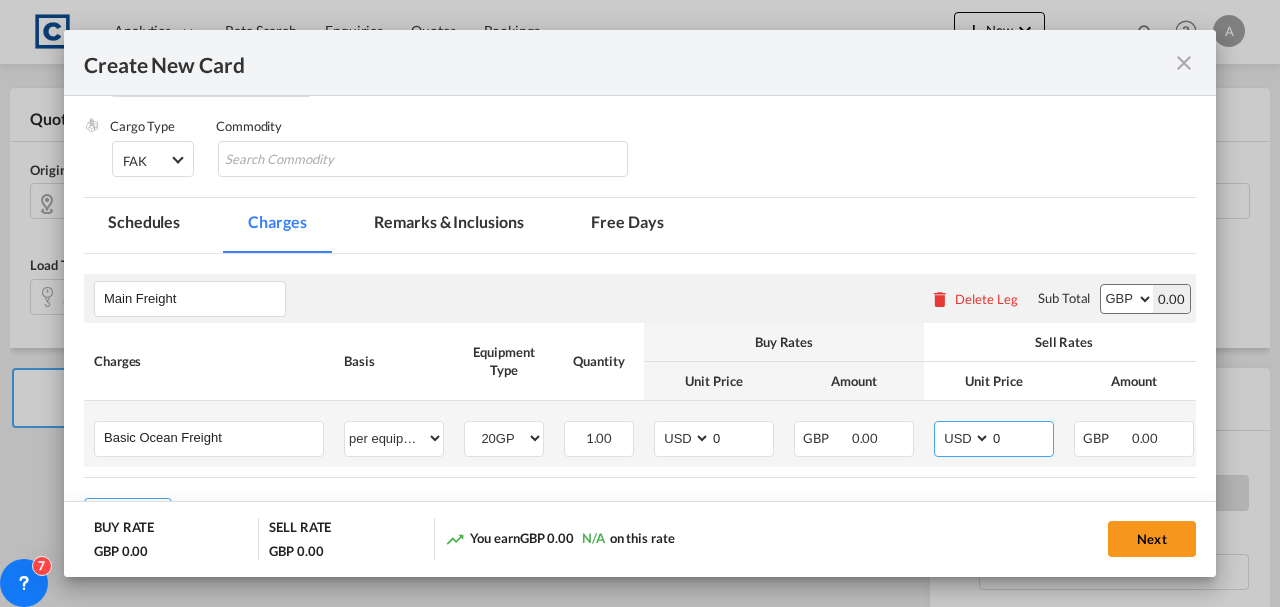click on "AED AFN ALL AMD ANG AOA ARS AUD AWG AZN BAM BBD BDT BGN BHD BIF BMD BND BOB BRL BSD BTN BWP BYN BZD CAD CDF CHF CLP CNY COP CRC CUC CUP CVE CZK DJF DKK DOP DZD EGP ERN ETB EUR FJD FKP FOK GBP GEL GGP GHS GIP GMD GNF GTQ GYD HKD HNL HRK HTG HUF IDR ILS IMP INR IQD IRR ISK JMD JOD JPY KES KGS KHR KID KMF KRW KWD KYD KZT LAK LBP LKR LRD LSL LYD MAD MDL MGA MKD MMK MNT MOP MRU MUR MVR MWK MXN MYR MZN NAD NGN NIO NOK NPR NZD OMR PAB PEN PGK PHP PKR PLN PYG QAR RON RSD RUB RWF SAR SBD SCR SDG SEK SGD SHP SLL SOS SRD SSP STN SYP SZL THB TJS TMT TND TOP TRY TTD TVD TWD TZS UAH UGX USD UYU UZS VES VND VUV WST XAF XCD XDR XOF XPF YER ZAR ZMW" at bounding box center (964, 438) 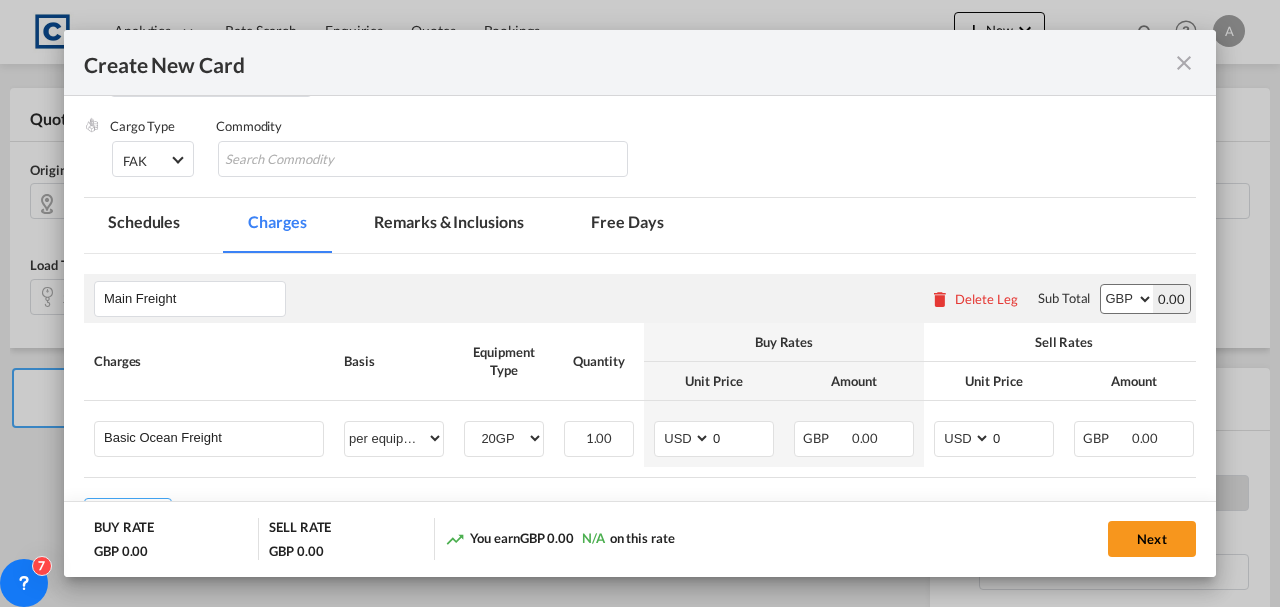 click on "AED AFN ALL AMD ANG AOA ARS AUD AWG AZN BAM BBD BDT BGN BHD BIF BMD BND BOB BRL BSD BTN BWP BYN BZD CAD CDF CHF CLP CNY COP CRC CUC CUP CVE CZK DJF DKK DOP DZD EGP ERN ETB EUR FJD FKP FOK GBP GEL GGP GHS GIP GMD GNF GTQ GYD HKD HNL HRK HTG HUF IDR ILS IMP INR IQD IRR ISK JMD JOD JPY KES KGS KHR KID KMF KRW KWD KYD KZT LAK LBP LKR LRD LSL LYD MAD MDL MGA MKD MMK MNT MOP MRU MUR MVR MWK MXN MYR MZN NAD NGN NIO NOK NPR NZD OMR PAB PEN PGK PHP PKR PLN PYG QAR RON RSD RUB RWF SAR SBD SCR SDG SEK SGD SHP SLL SOS SRD SSP STN SYP SZL THB TJS TMT TND TOP TRY TTD TVD TWD TZS UAH UGX USD UYU UZS VES VND VUV WST XAF XCD XDR XOF XPF YER ZAR ZMW" at bounding box center [1127, 299] 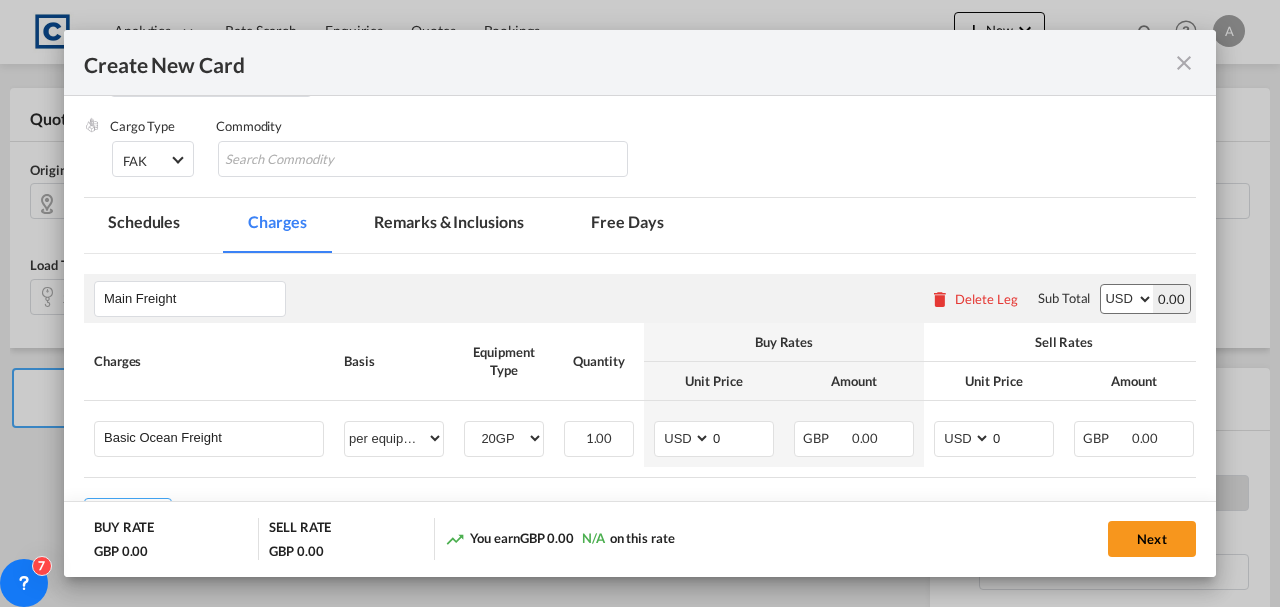 click on "AED AFN ALL AMD ANG AOA ARS AUD AWG AZN BAM BBD BDT BGN BHD BIF BMD BND BOB BRL BSD BTN BWP BYN BZD CAD CDF CHF CLP CNY COP CRC CUC CUP CVE CZK DJF DKK DOP DZD EGP ERN ETB EUR FJD FKP FOK GBP GEL GGP GHS GIP GMD GNF GTQ GYD HKD HNL HRK HTG HUF IDR ILS IMP INR IQD IRR ISK JMD JOD JPY KES KGS KHR KID KMF KRW KWD KYD KZT LAK LBP LKR LRD LSL LYD MAD MDL MGA MKD MMK MNT MOP MRU MUR MVR MWK MXN MYR MZN NAD NGN NIO NOK NPR NZD OMR PAB PEN PGK PHP PKR PLN PYG QAR RON RSD RUB RWF SAR SBD SCR SDG SEK SGD SHP SLL SOS SRD SSP STN SYP SZL THB TJS TMT TND TOP TRY TTD TVD TWD TZS UAH UGX USD UYU UZS VES VND VUV WST XAF XCD XDR XOF XPF YER ZAR ZMW" at bounding box center (1127, 299) 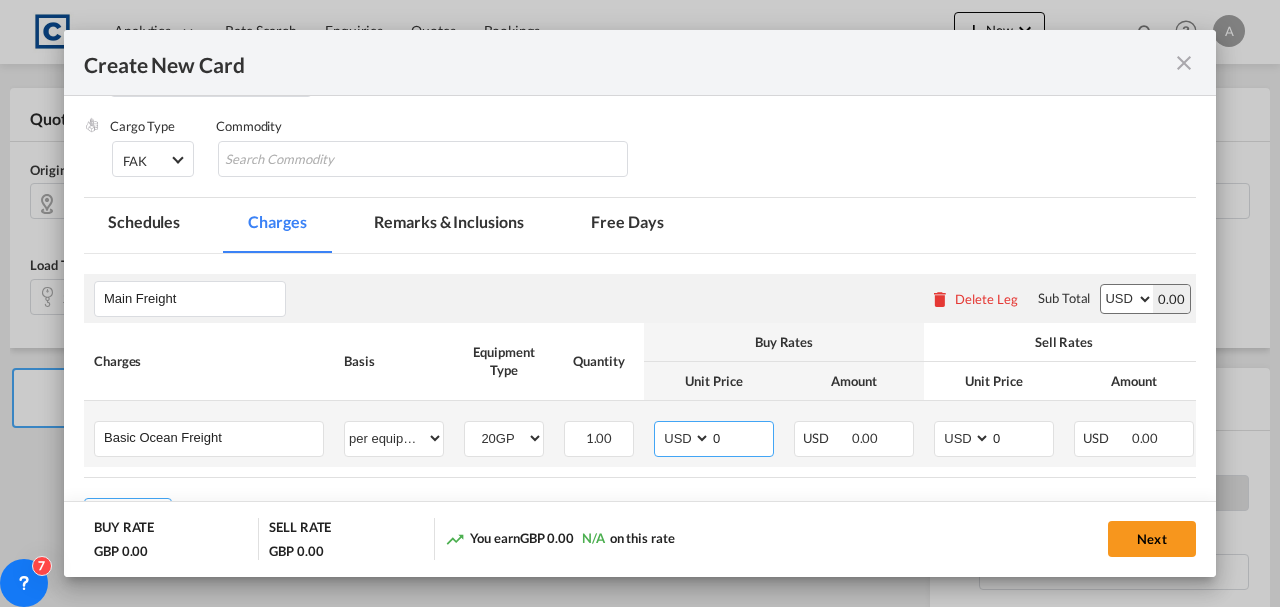 click on "0" at bounding box center (742, 437) 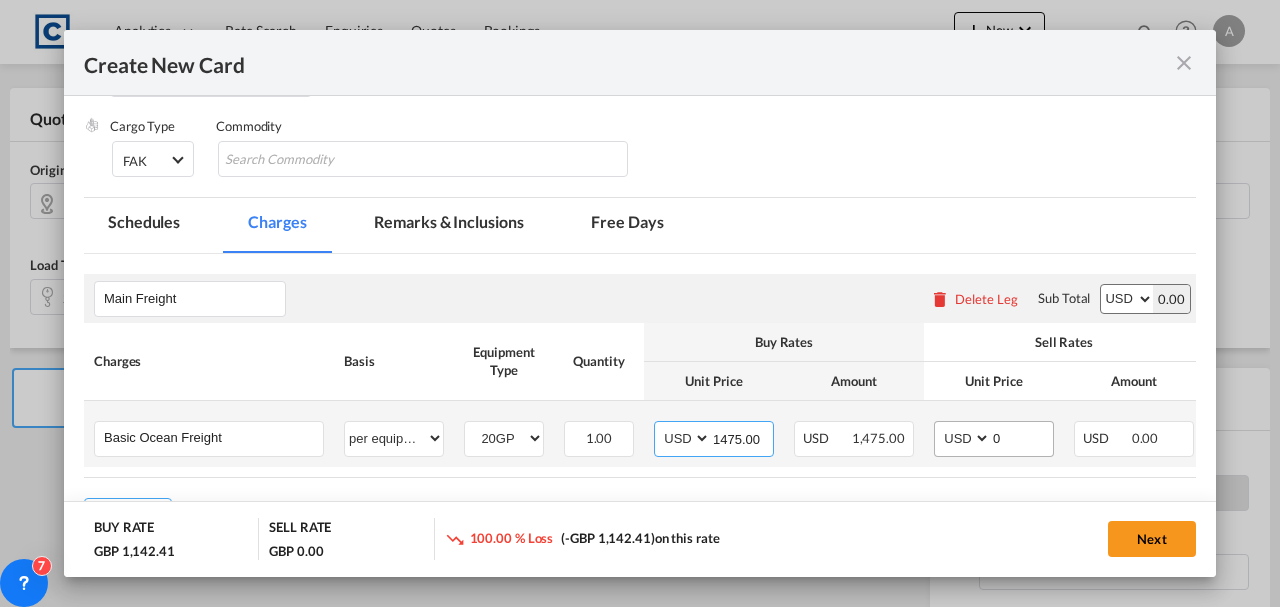type on "1475.00" 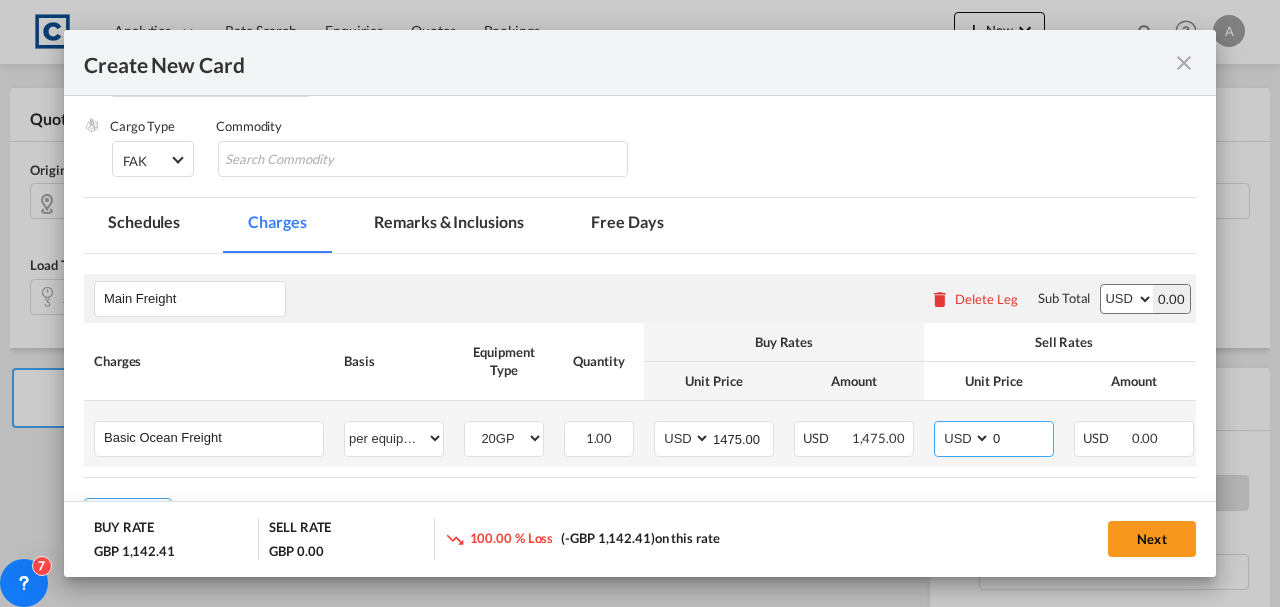 click on "0" at bounding box center (1022, 437) 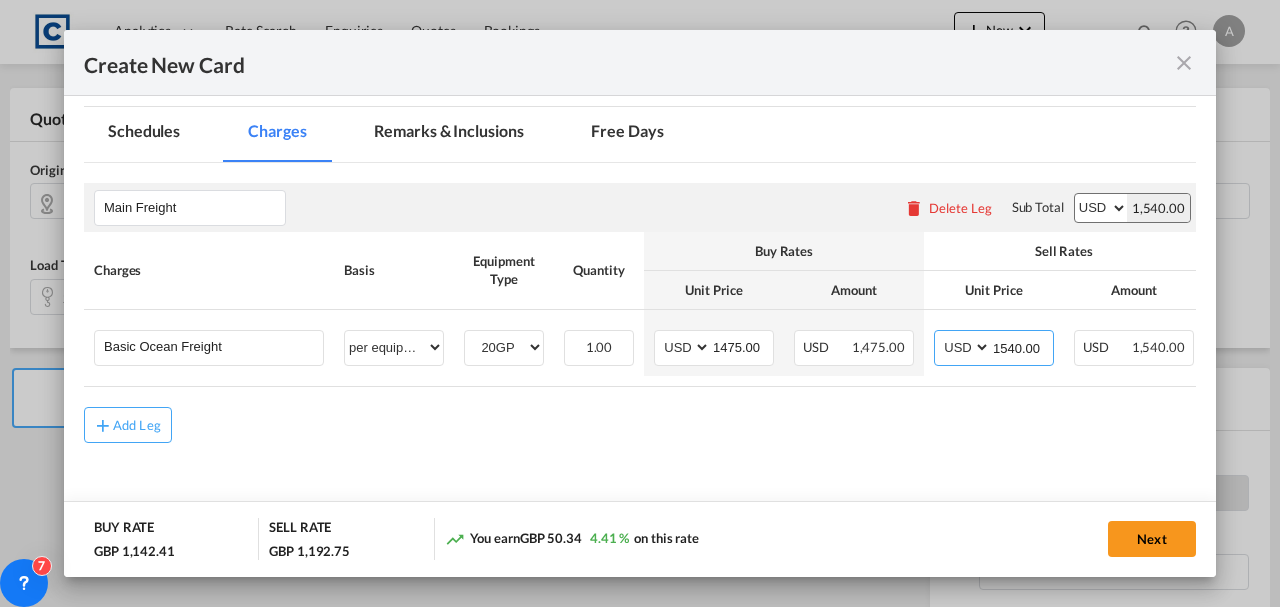 scroll, scrollTop: 542, scrollLeft: 0, axis: vertical 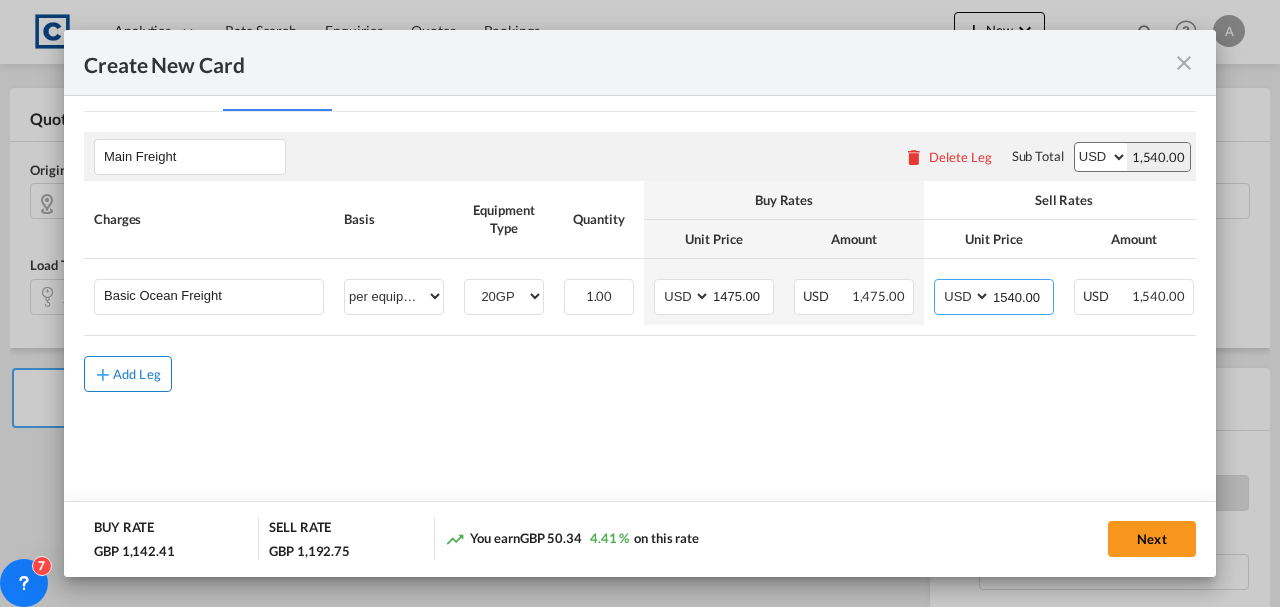 type on "1540.00" 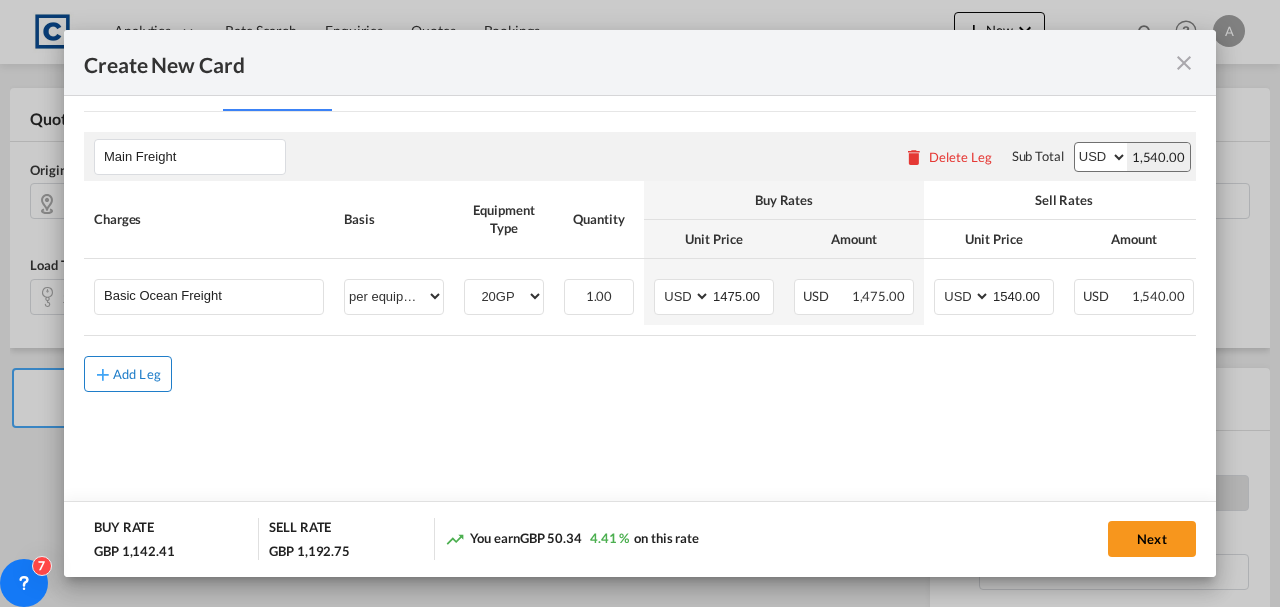 click on "Add Leg" at bounding box center (137, 374) 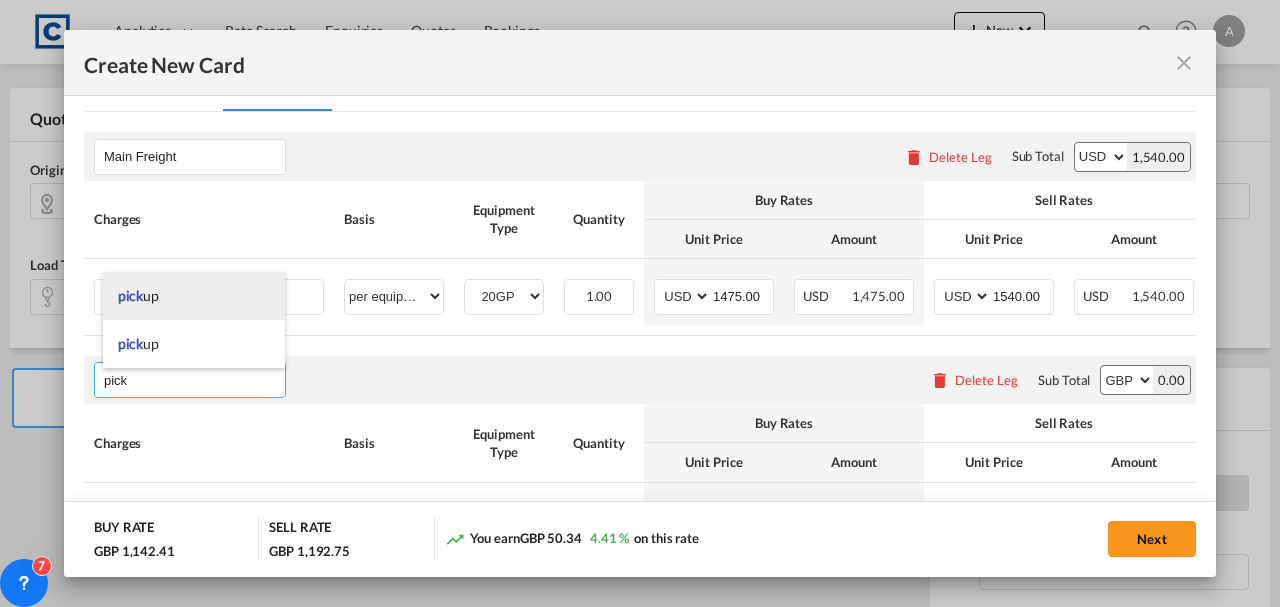 click on "pick up" at bounding box center (194, 296) 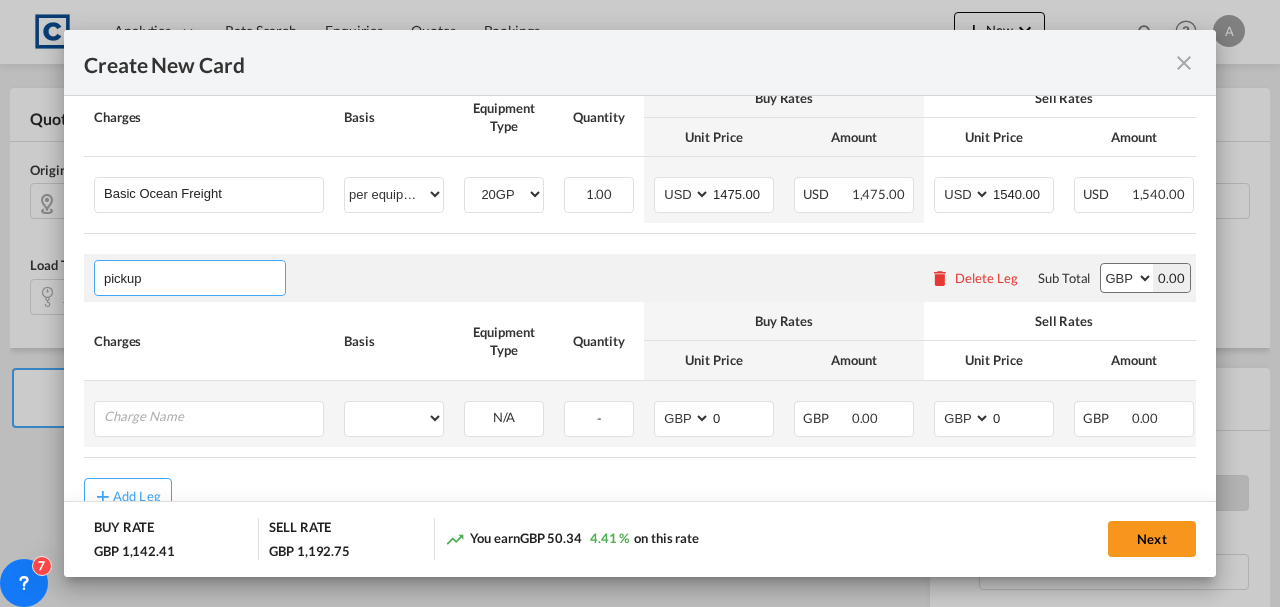 scroll, scrollTop: 676, scrollLeft: 0, axis: vertical 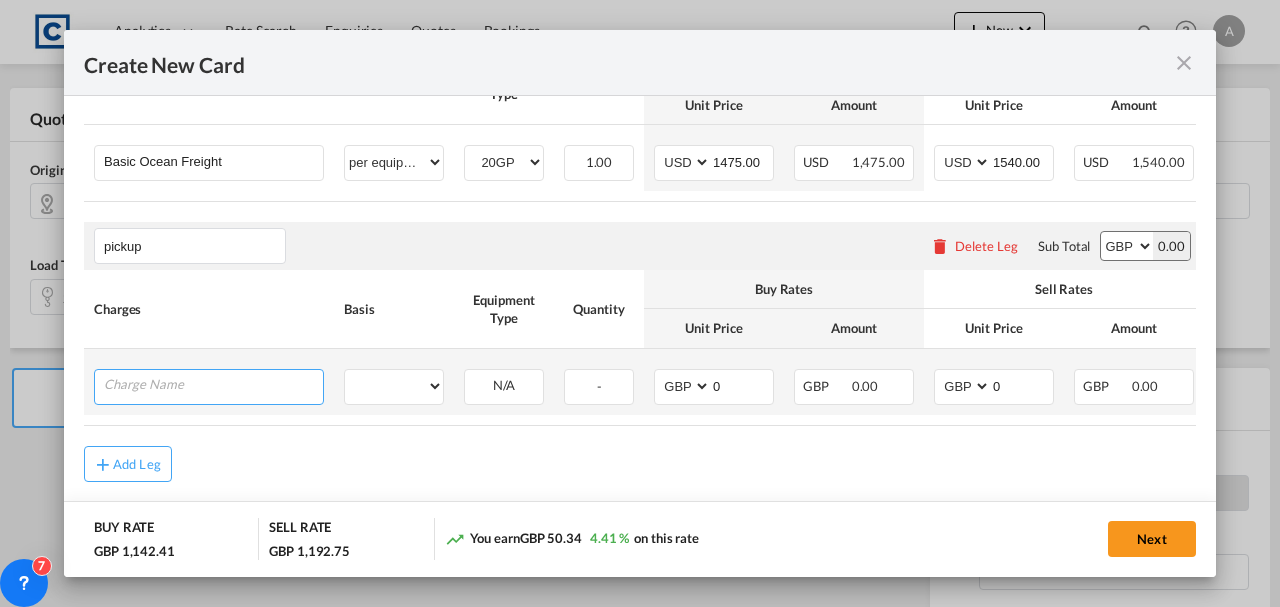 click at bounding box center [213, 385] 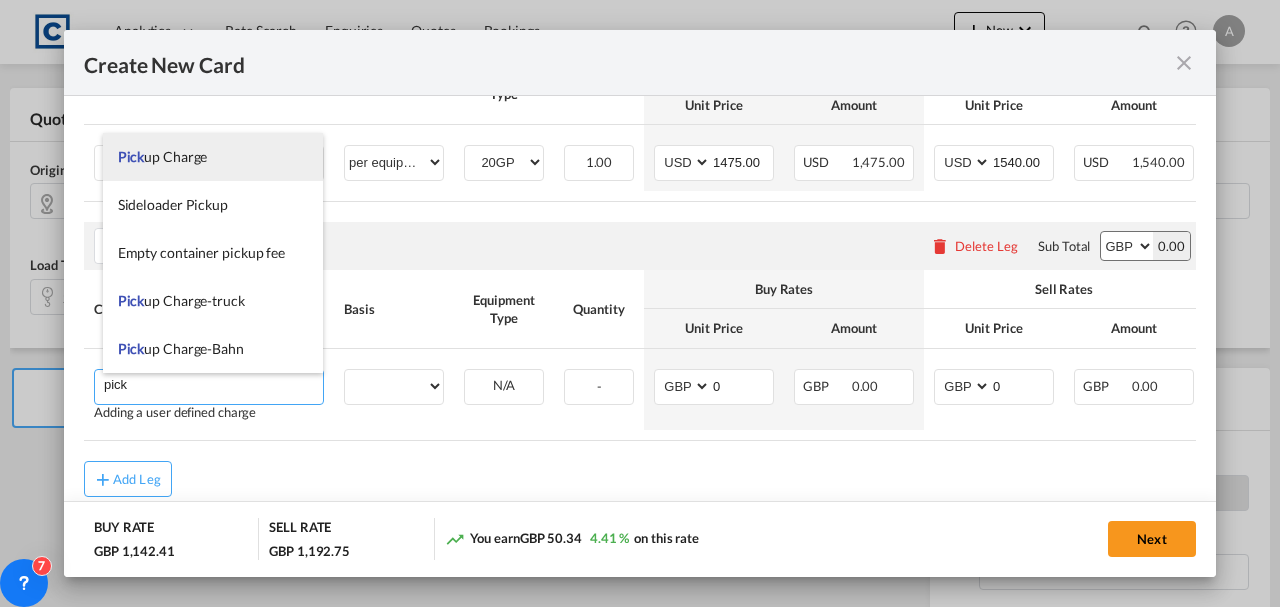 click on "Pick up Charge" at bounding box center (163, 156) 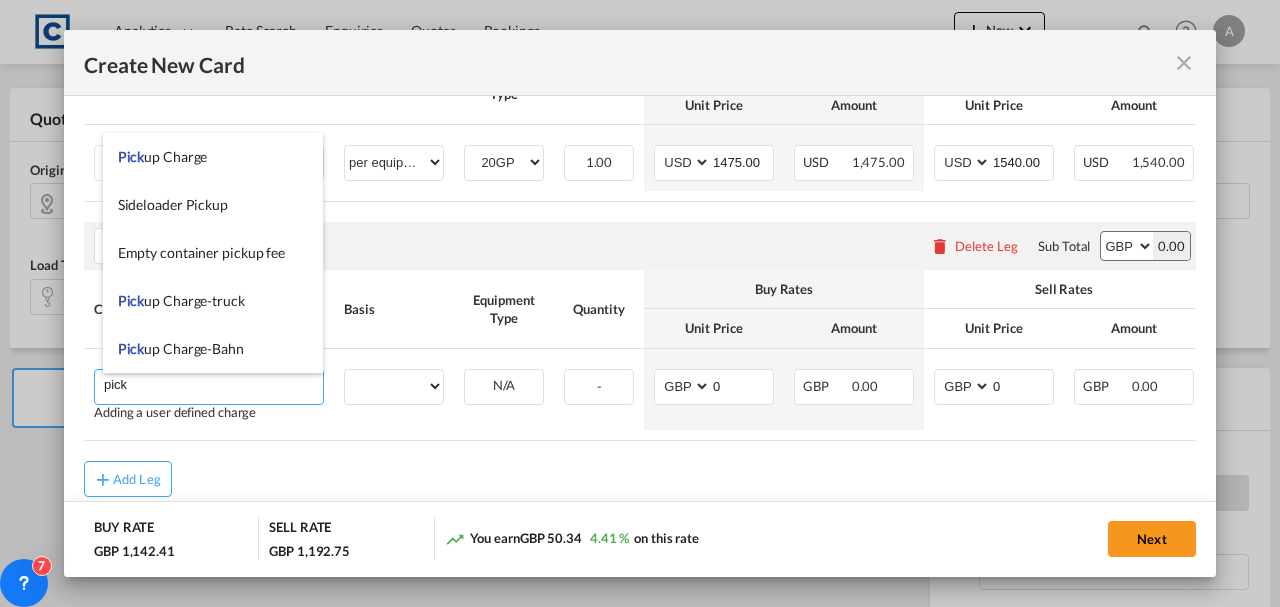 type on "Pickup Charge" 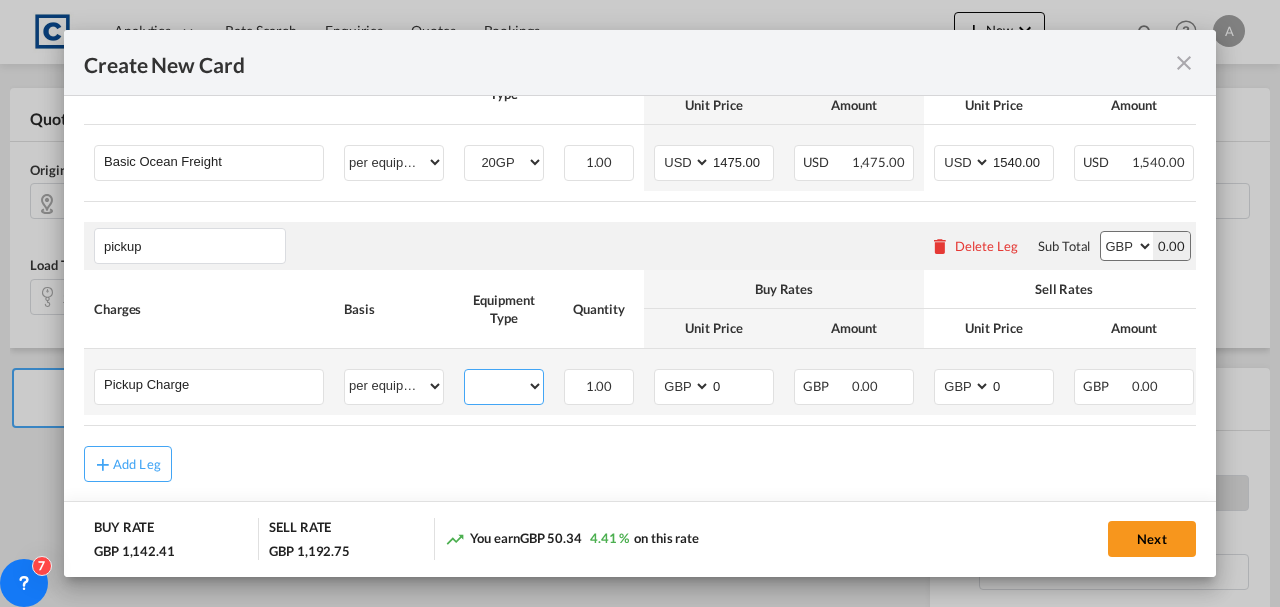 click on "20GP" at bounding box center (504, 386) 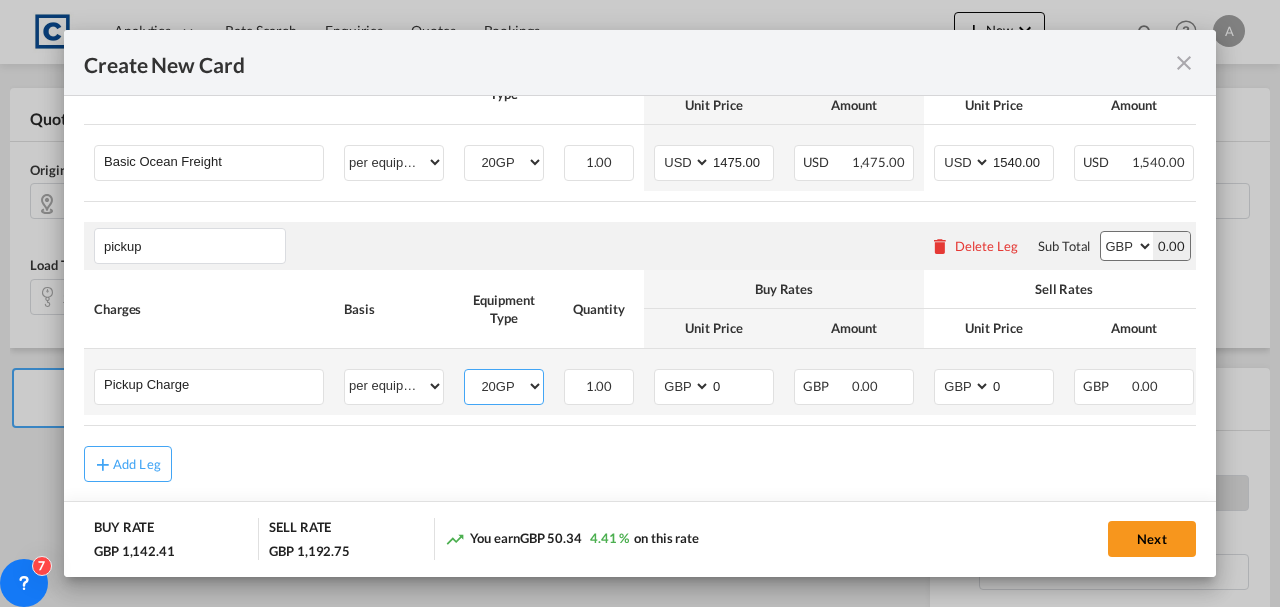 click on "20GP" at bounding box center [504, 386] 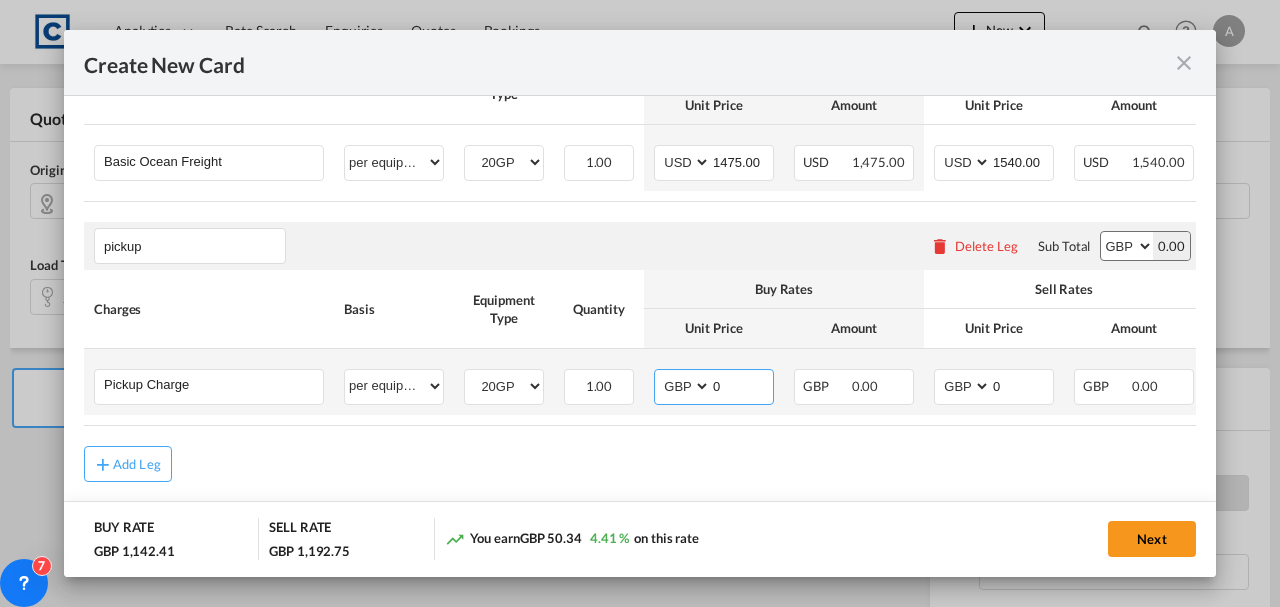 click on "0" at bounding box center [742, 385] 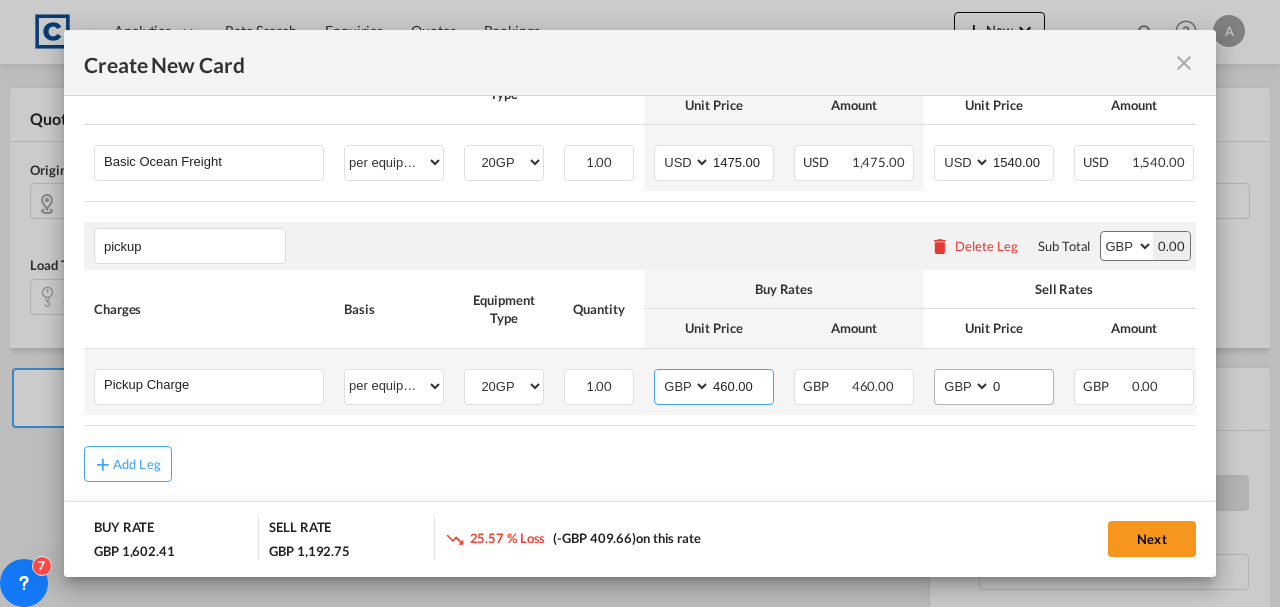 type on "460.00" 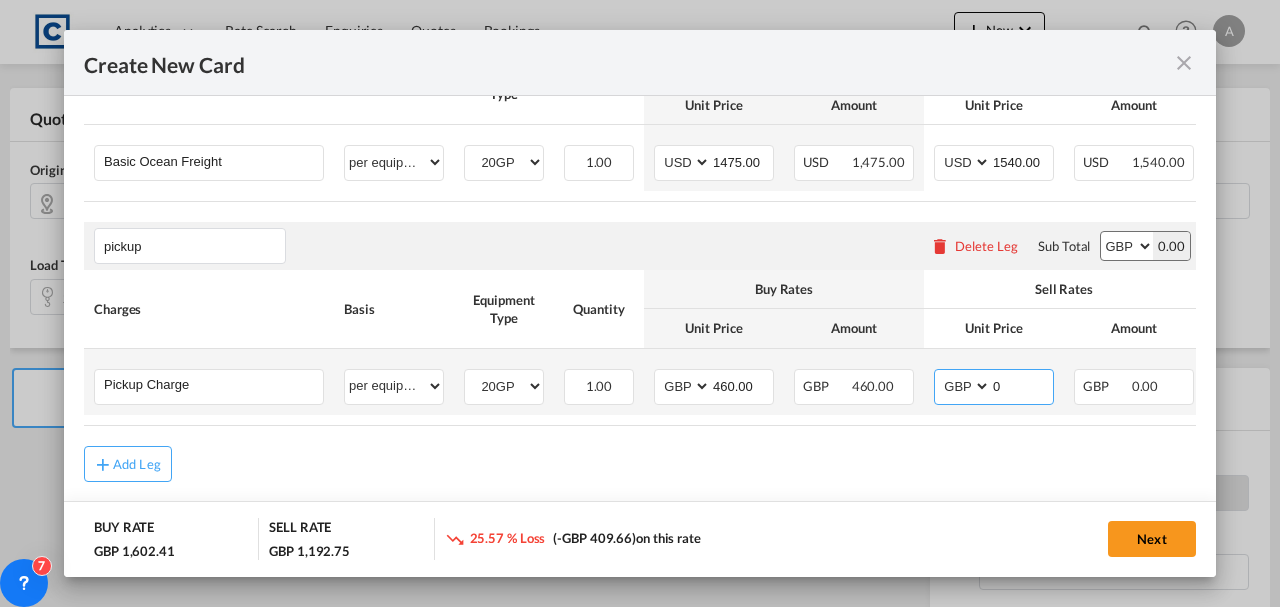 click on "0" at bounding box center (1022, 385) 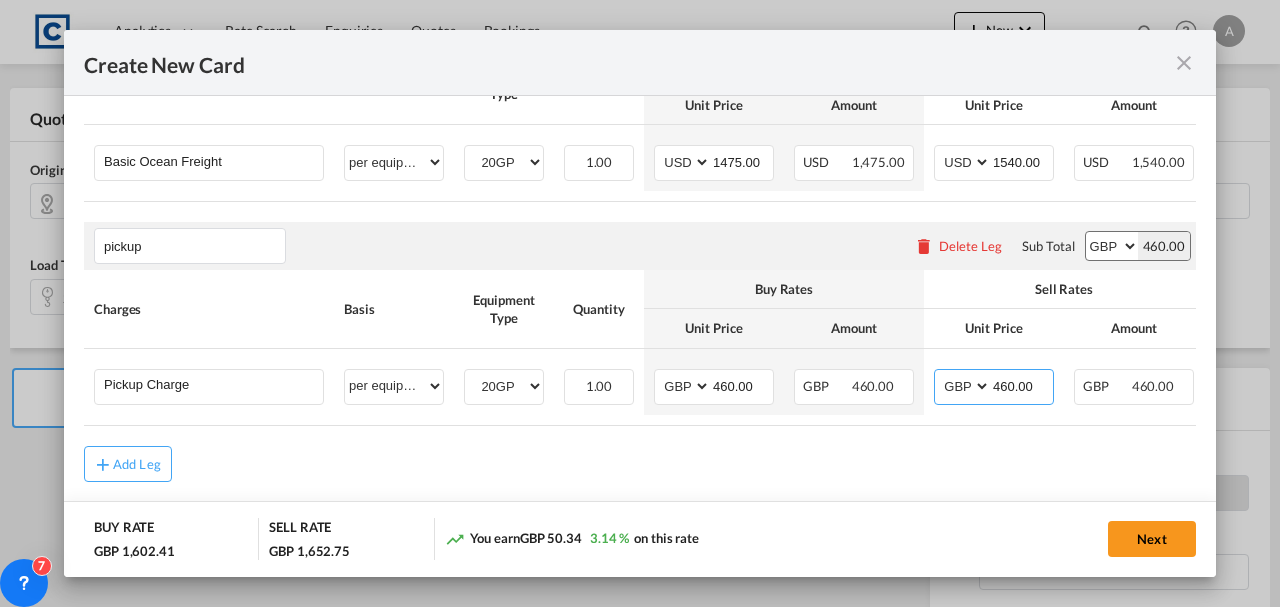 type on "460.00" 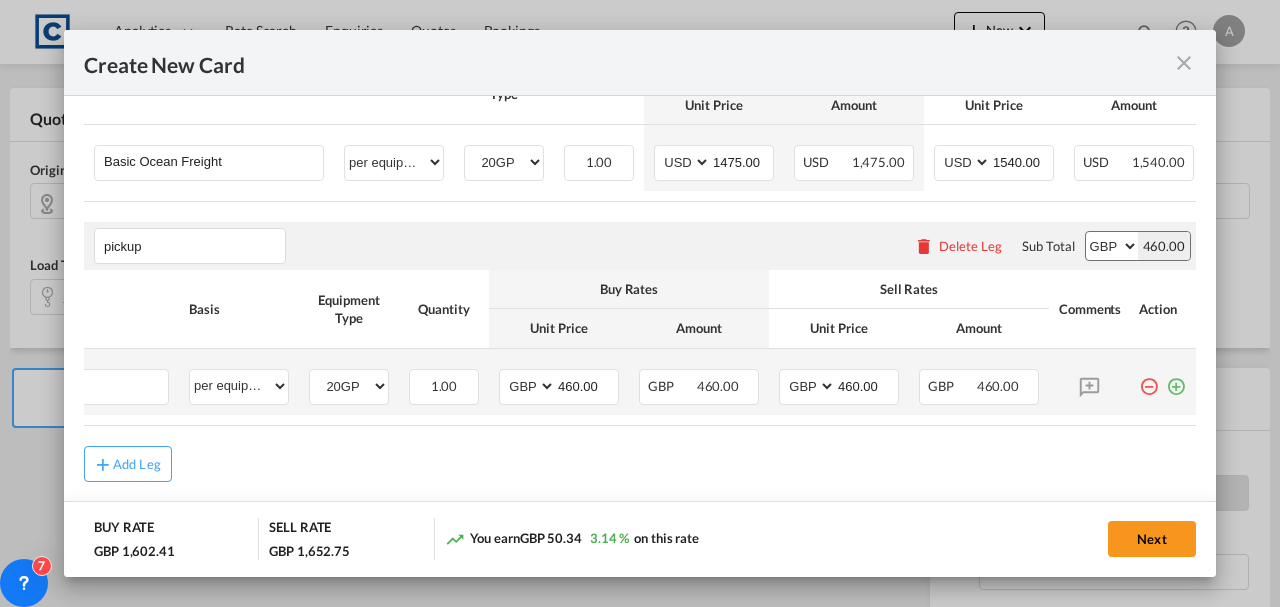 click at bounding box center [1176, 379] 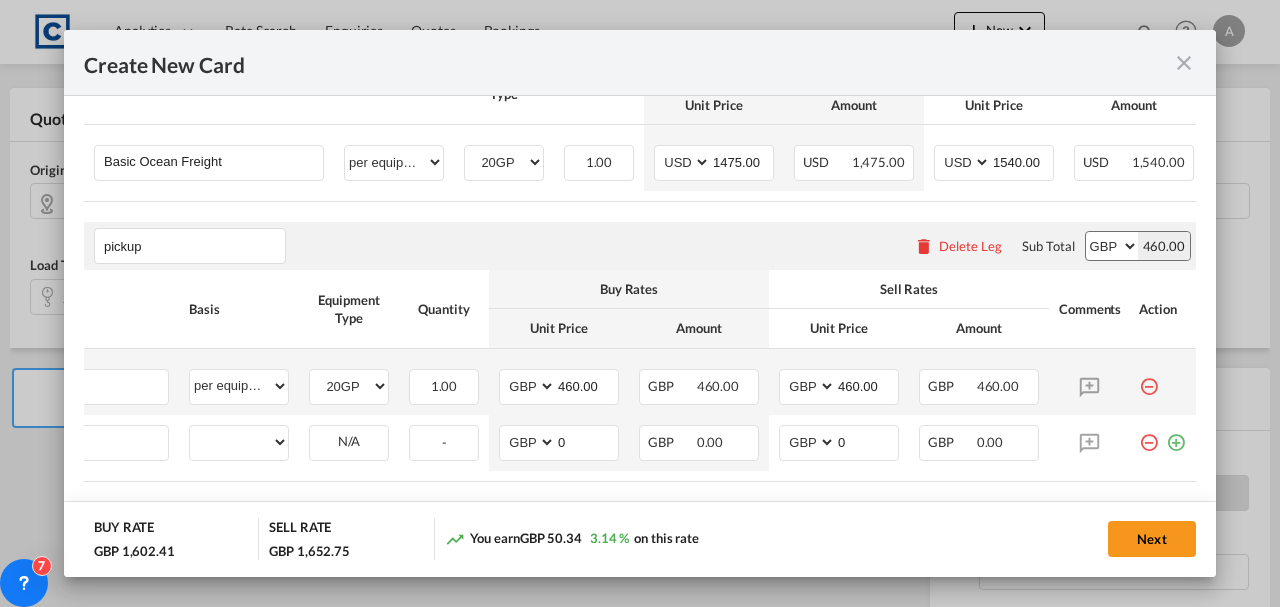 scroll, scrollTop: 0, scrollLeft: 20, axis: horizontal 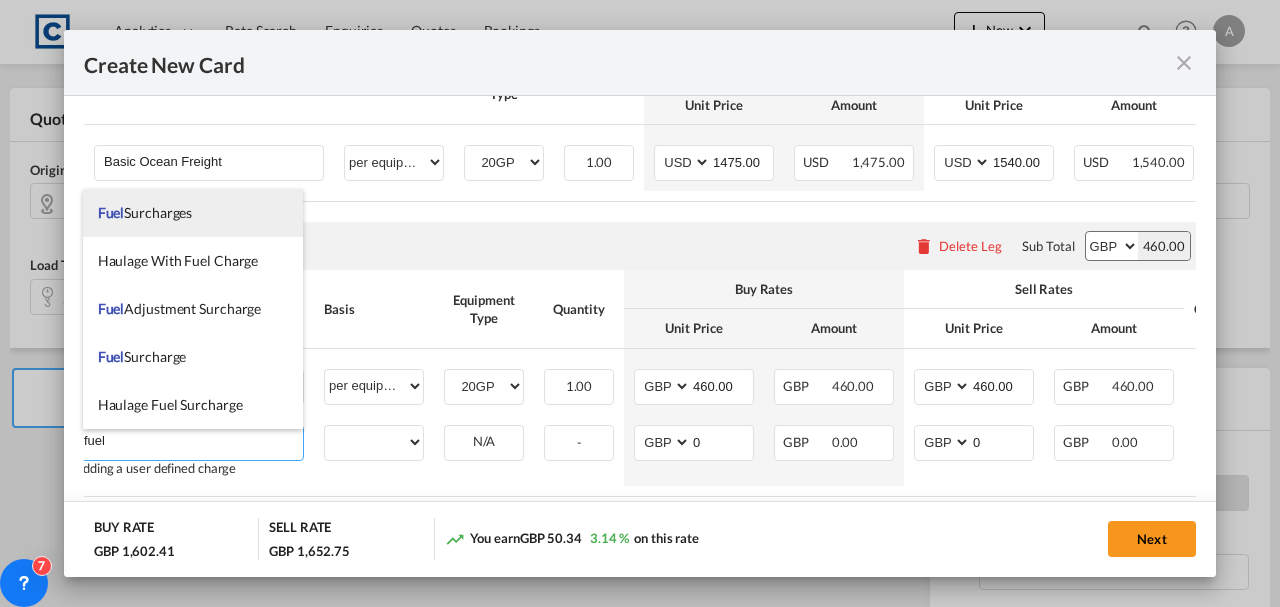 click on "Fuel Surcharges" at bounding box center (145, 212) 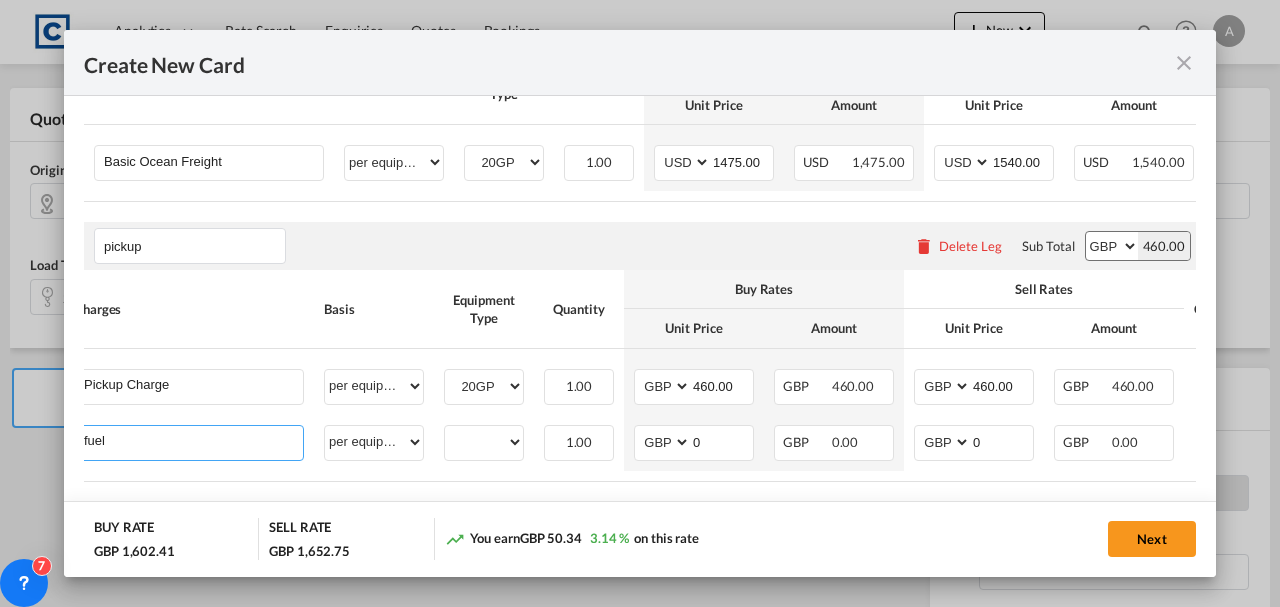 type on "Fuel Surcharges" 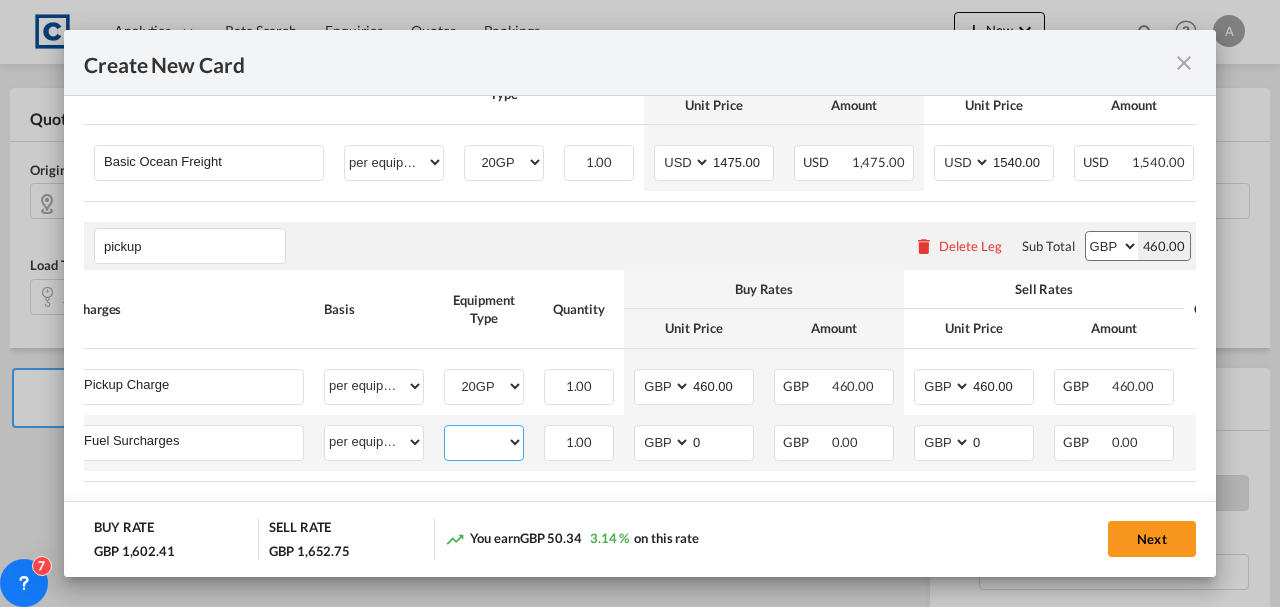 click on "20GP" at bounding box center (484, 442) 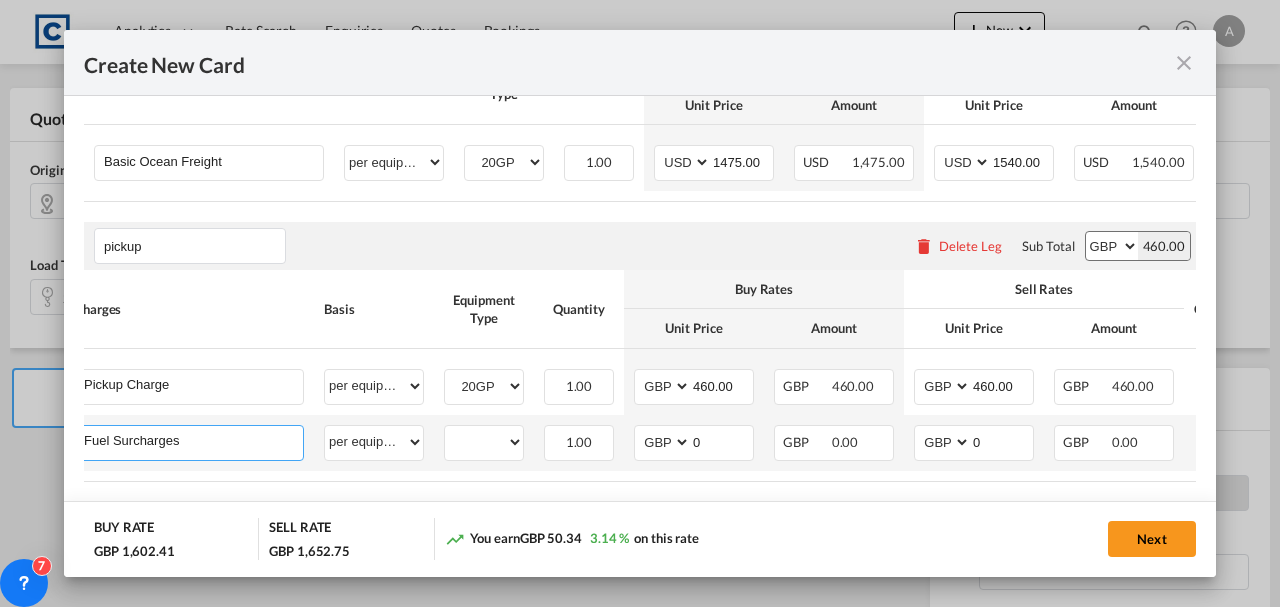 click on "Fuel Surcharges" at bounding box center [193, 441] 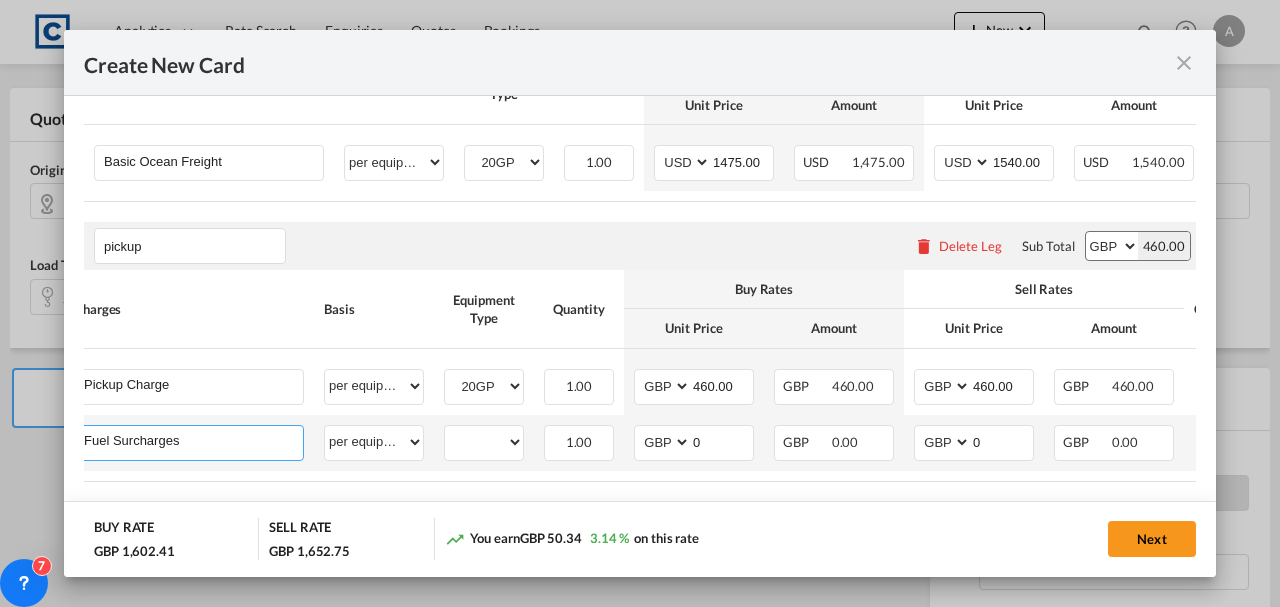 click on "Fuel Surcharges" at bounding box center (193, 441) 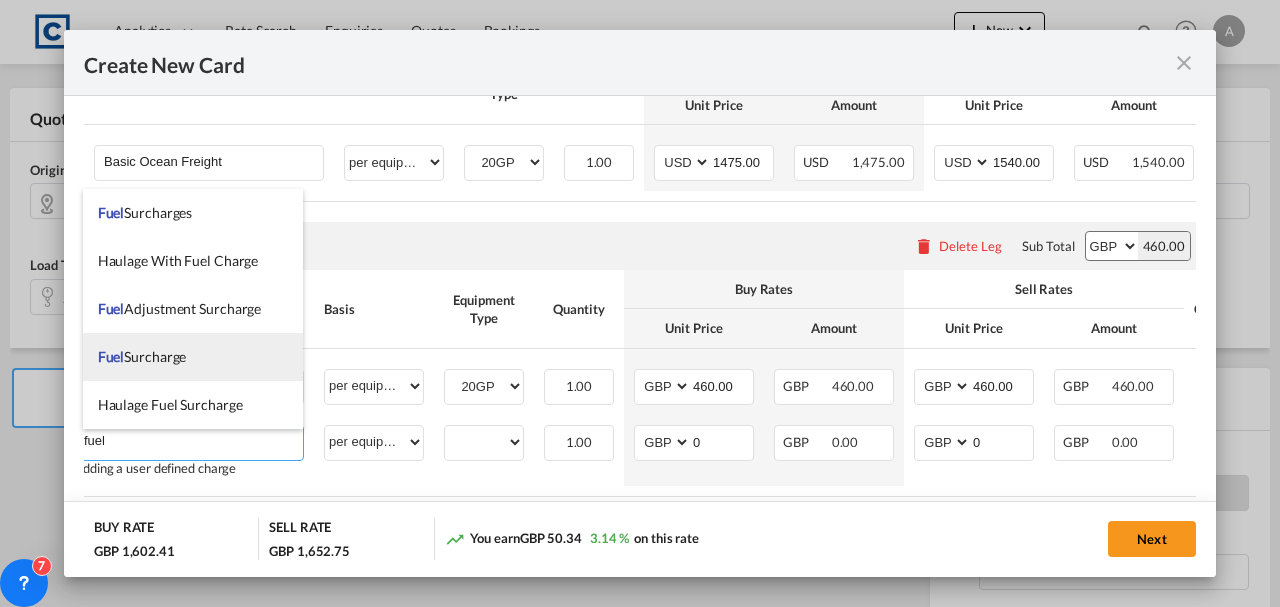 click on "Fuel Surcharge" at bounding box center (142, 356) 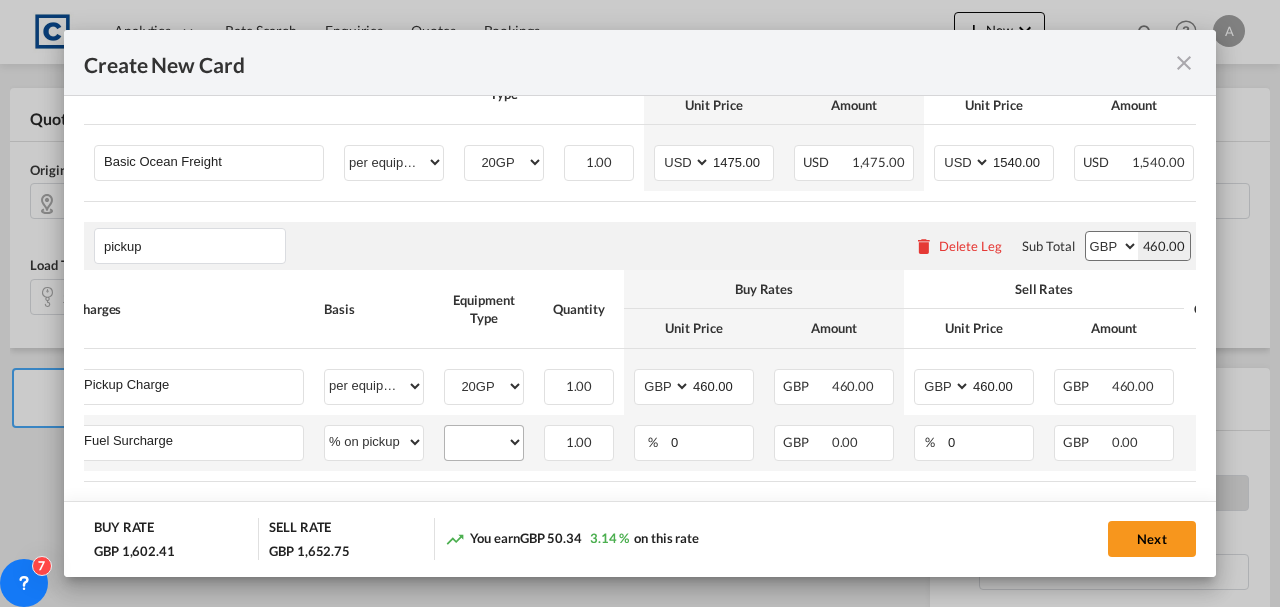 click on "20GP" at bounding box center (484, 443) 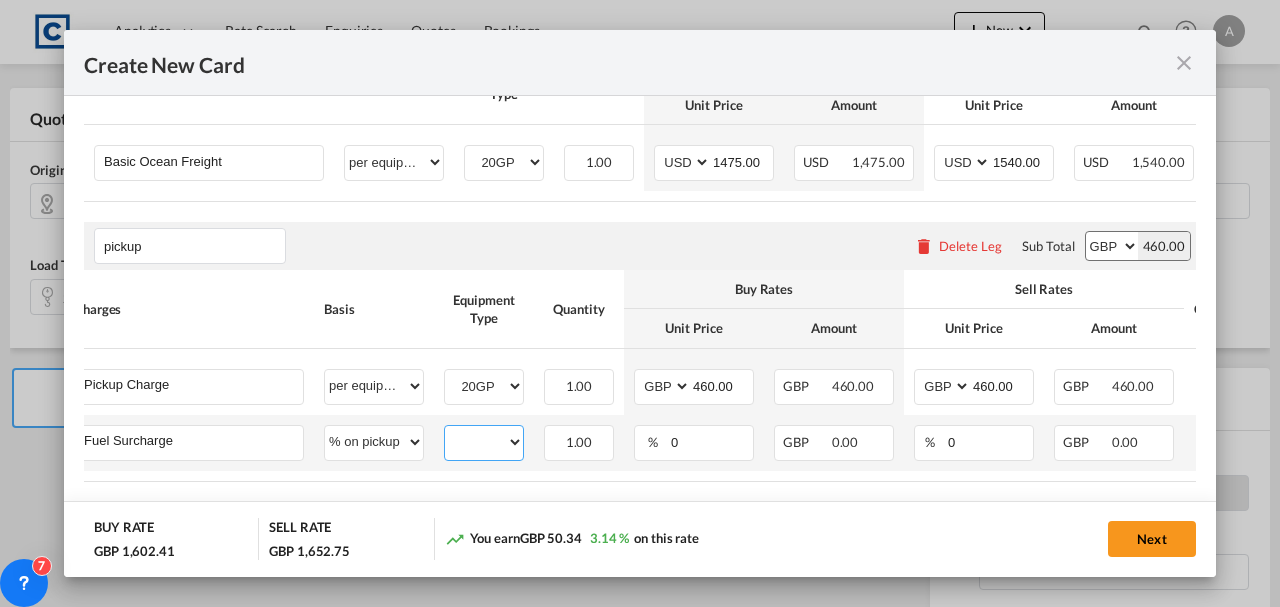 click on "20GP" at bounding box center [484, 442] 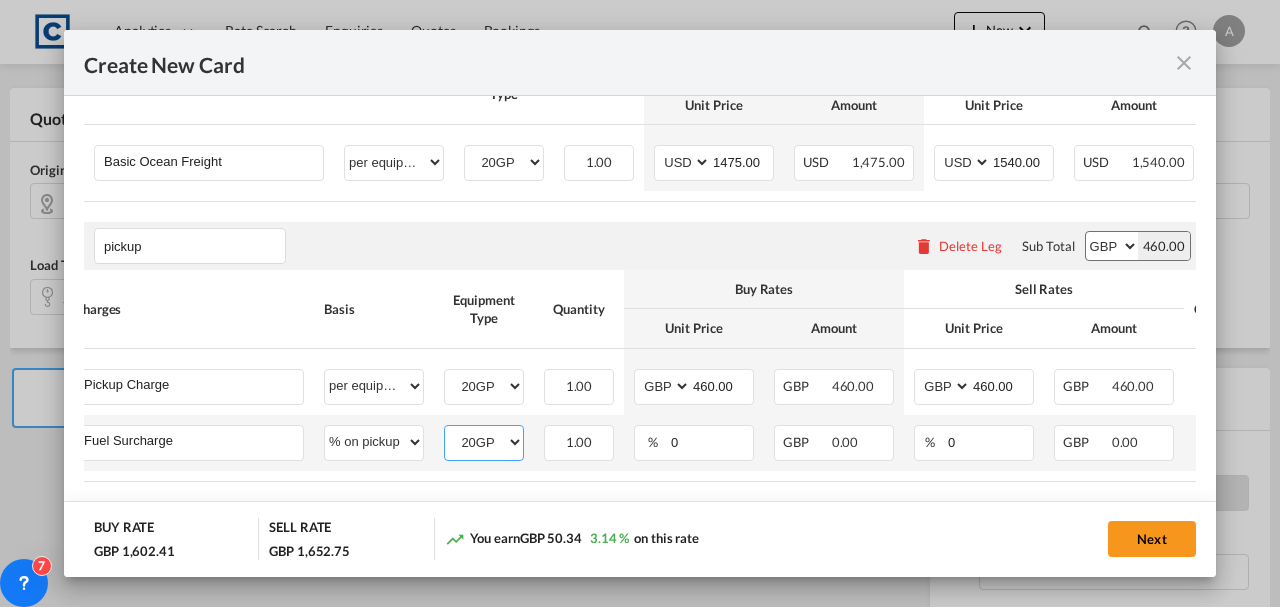 click on "20GP" at bounding box center (484, 442) 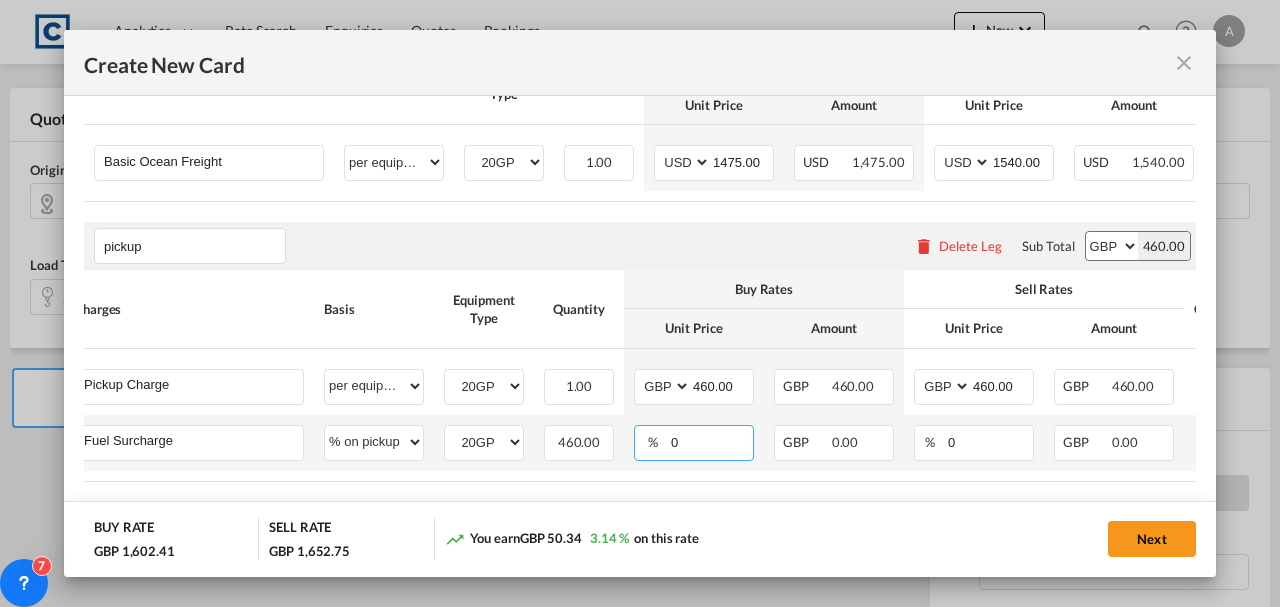 click on "0" at bounding box center [711, 441] 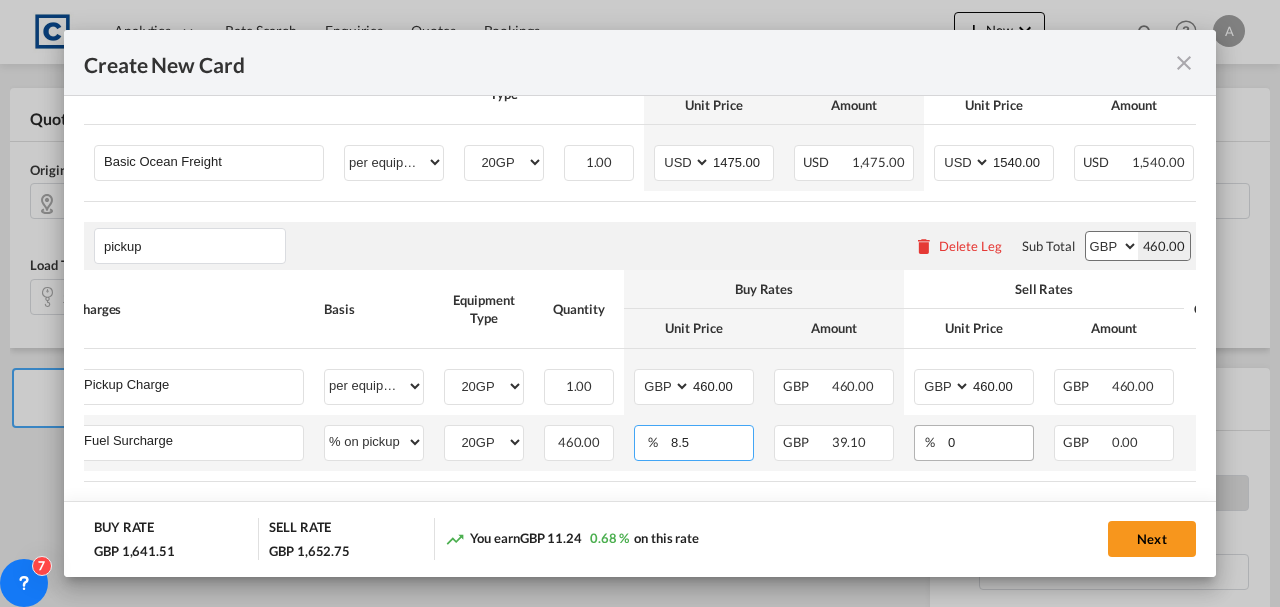type on "8.5" 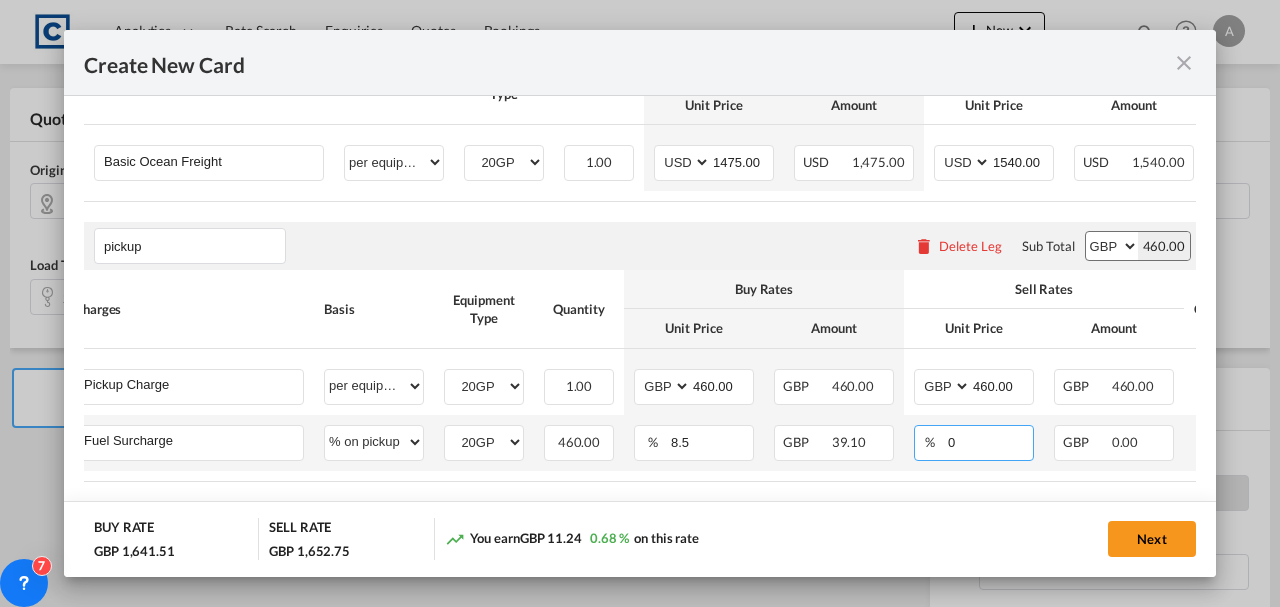 click on "0" at bounding box center [989, 441] 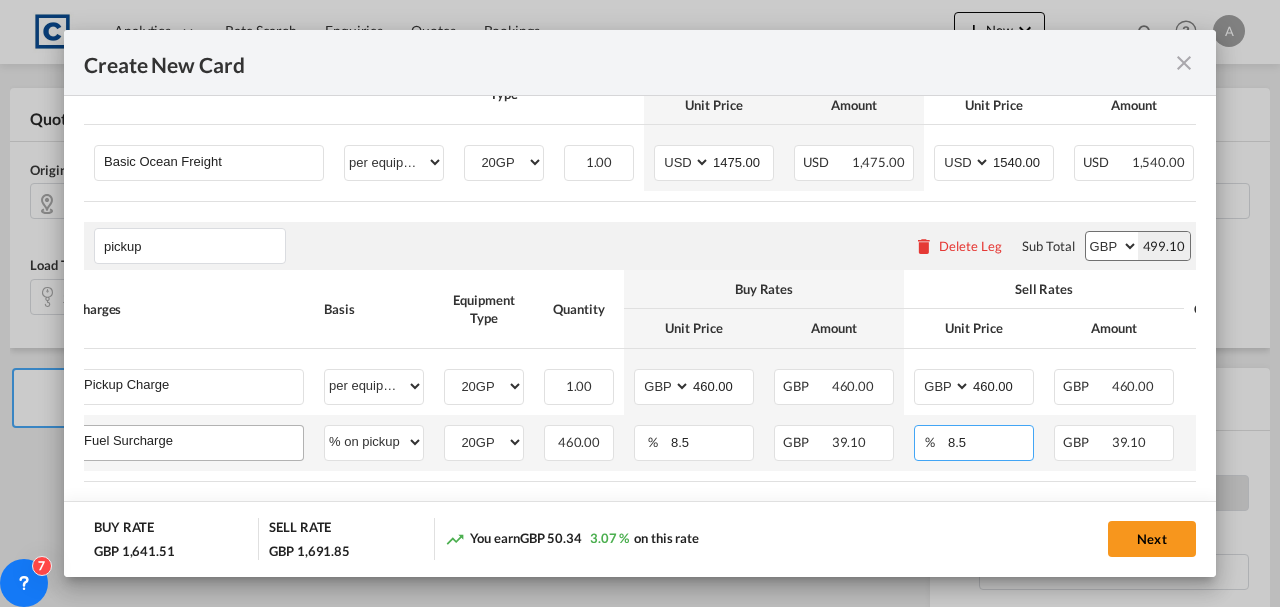 scroll, scrollTop: 773, scrollLeft: 0, axis: vertical 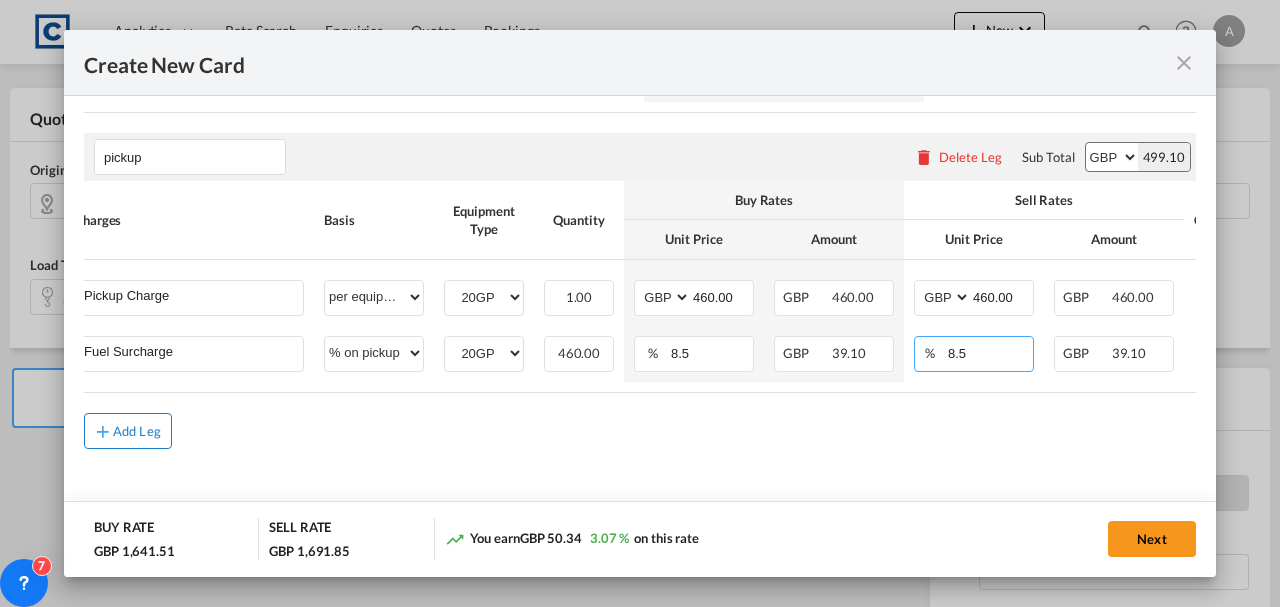 type on "8.5" 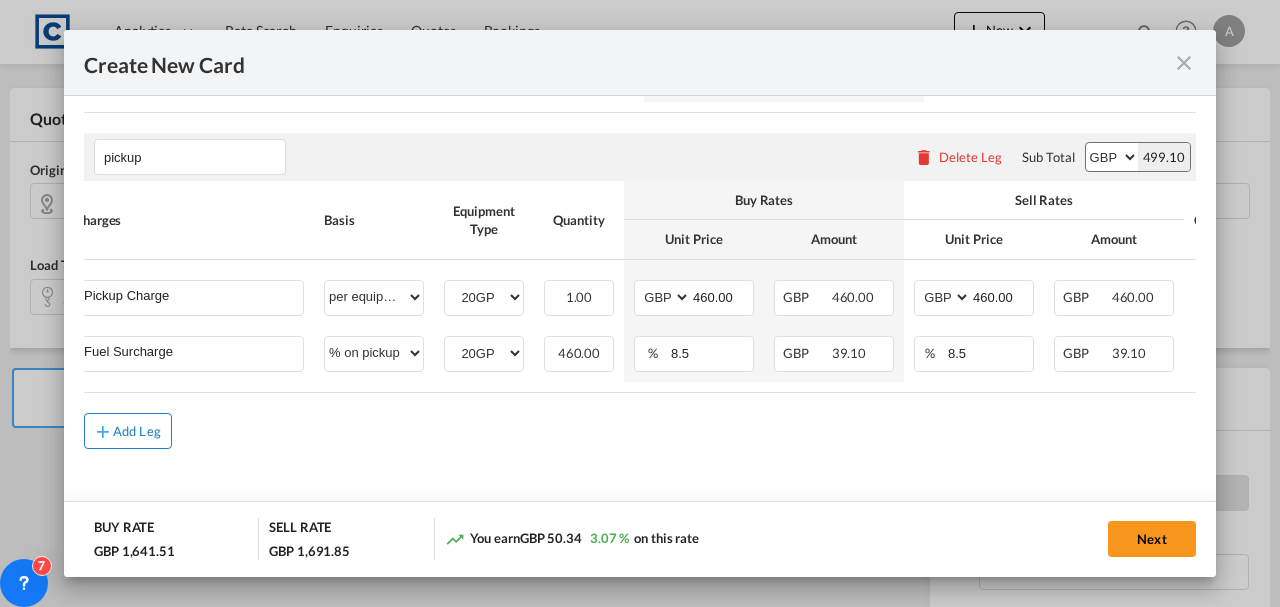click on "Add Leg" at bounding box center [137, 431] 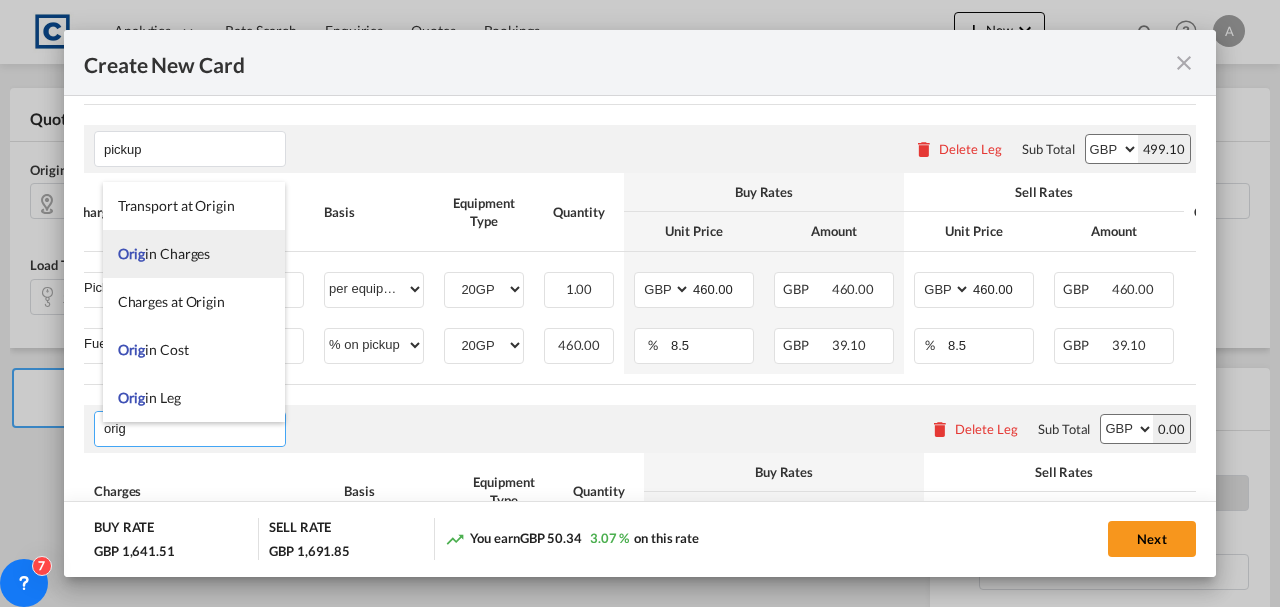 click on "Orig in Charges" at bounding box center (164, 253) 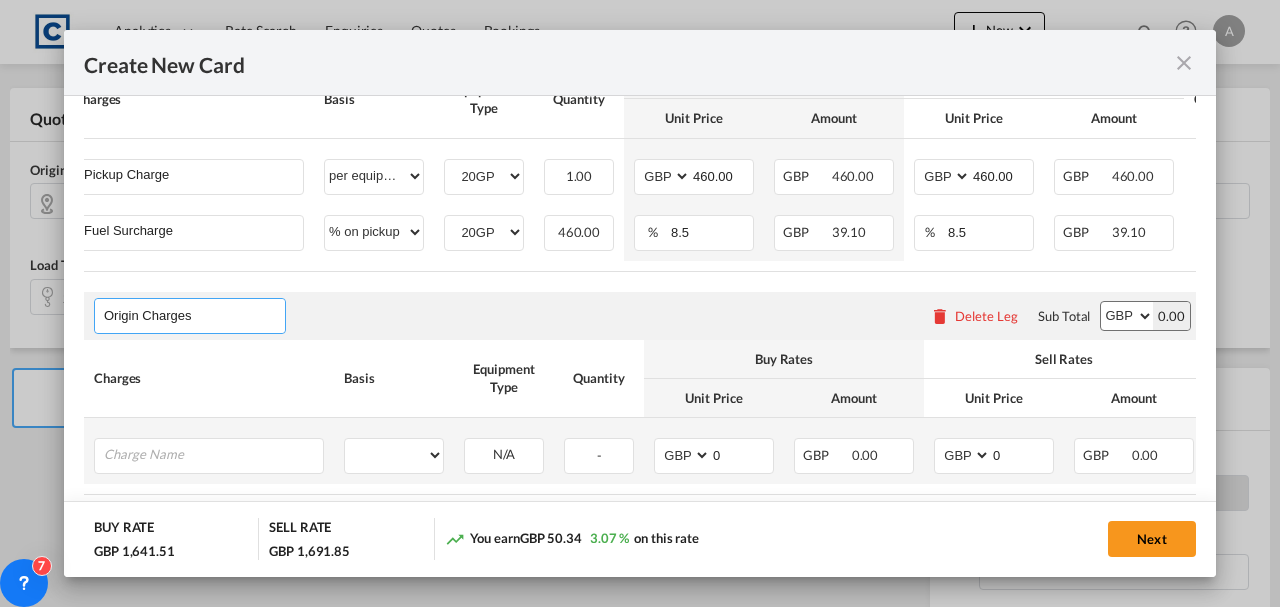 scroll, scrollTop: 1002, scrollLeft: 0, axis: vertical 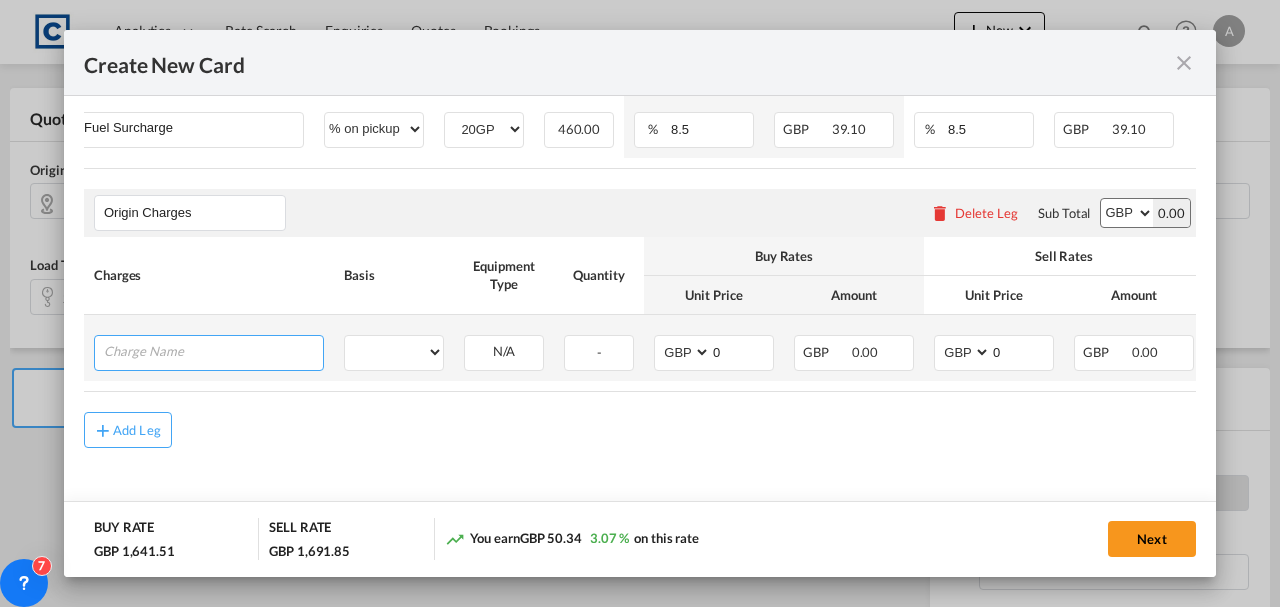 click at bounding box center (213, 351) 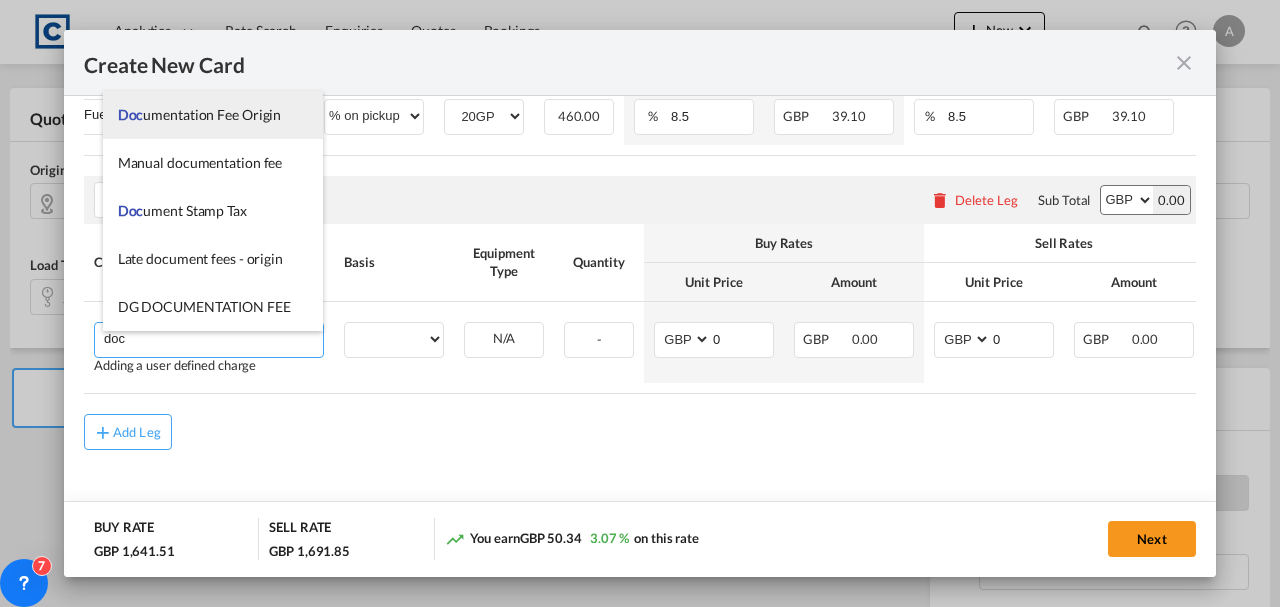 click on "Doc umentation Fee Origin" at bounding box center [213, 115] 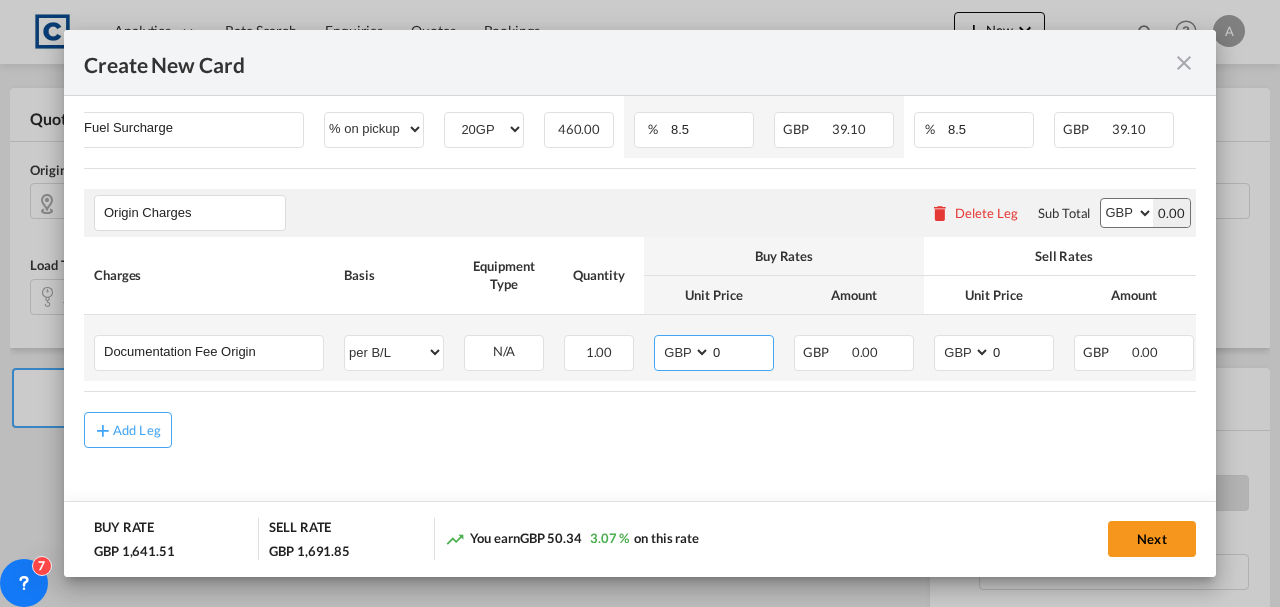 click on "0" at bounding box center (742, 351) 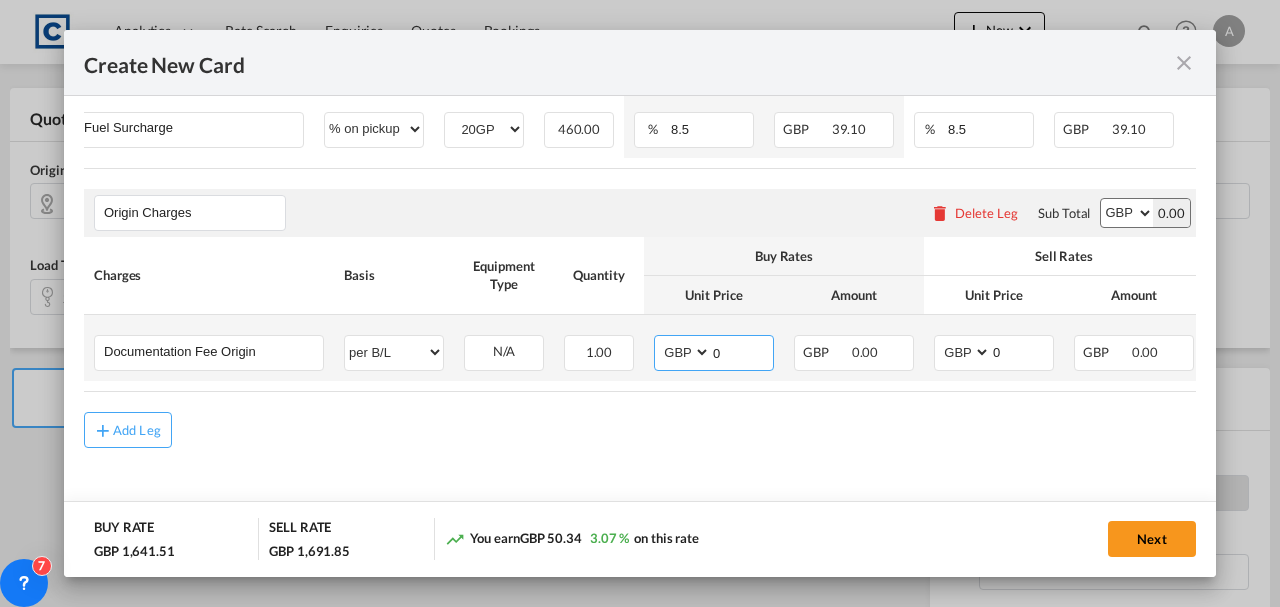 click on "0" at bounding box center (742, 351) 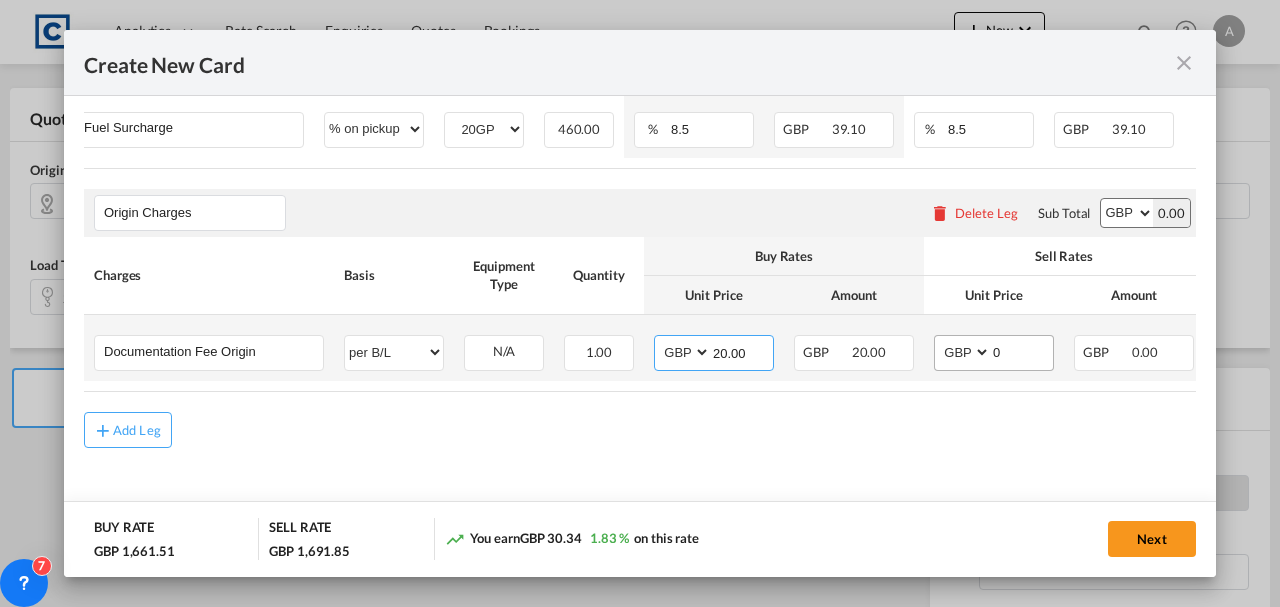 type on "20.00" 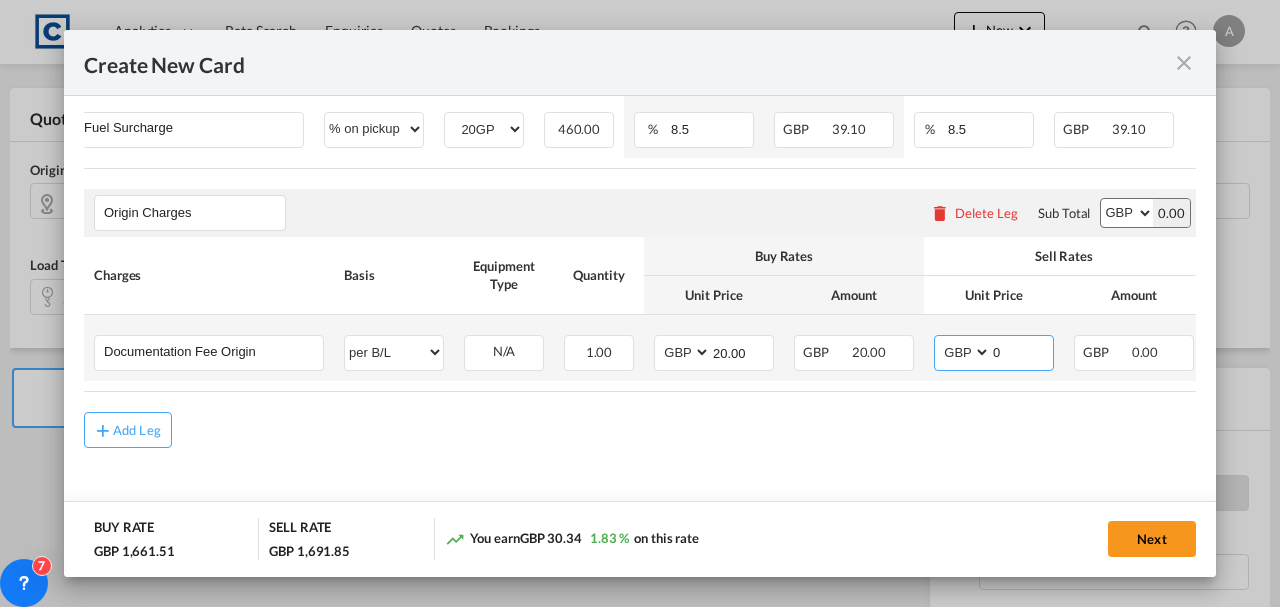 click on "0" at bounding box center [1022, 351] 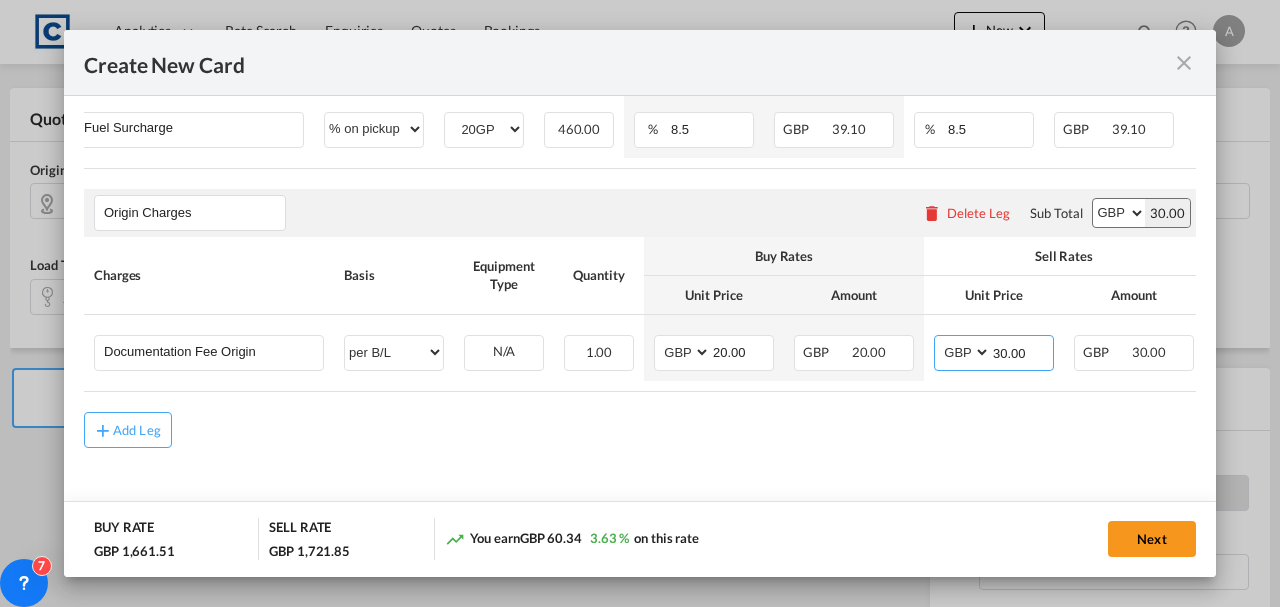 type on "30.00" 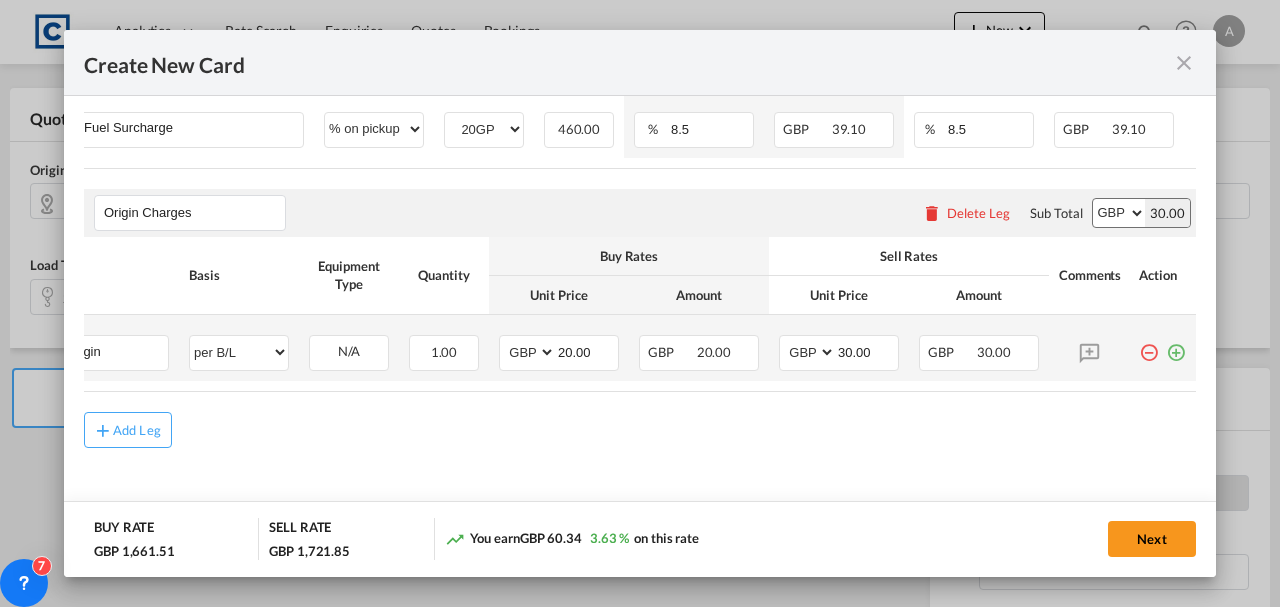 click at bounding box center (1176, 345) 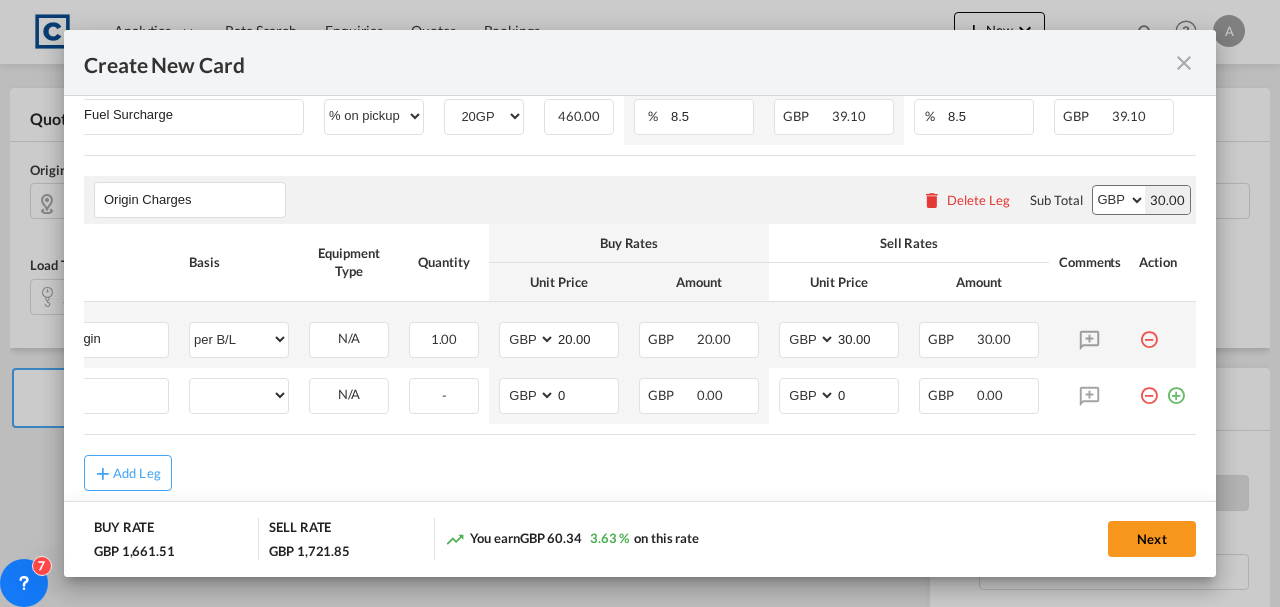 scroll, scrollTop: 0, scrollLeft: 20, axis: horizontal 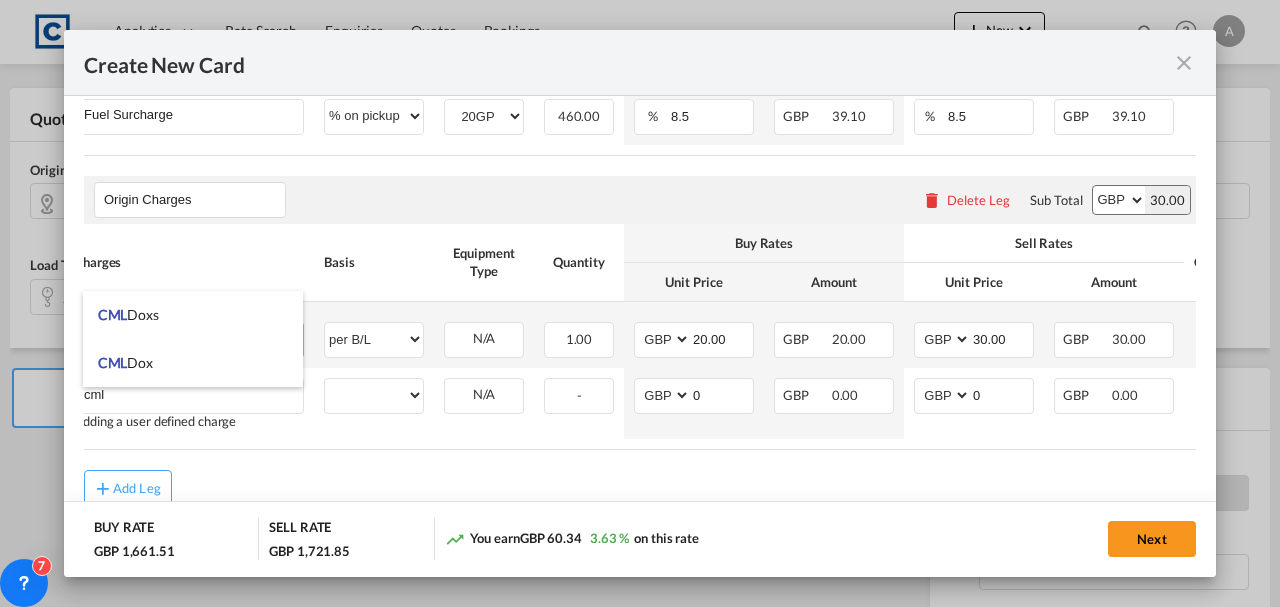 drag, startPoint x: 198, startPoint y: 323, endPoint x: 249, endPoint y: 335, distance: 52.392746 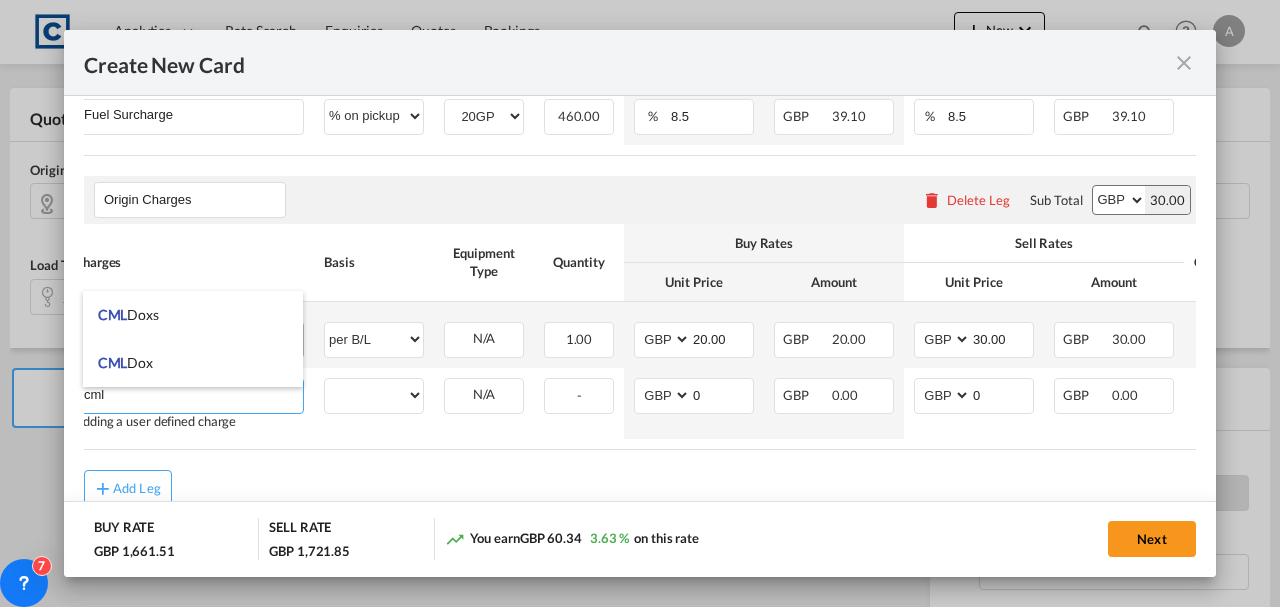 click on "CML Doxs" at bounding box center (193, 315) 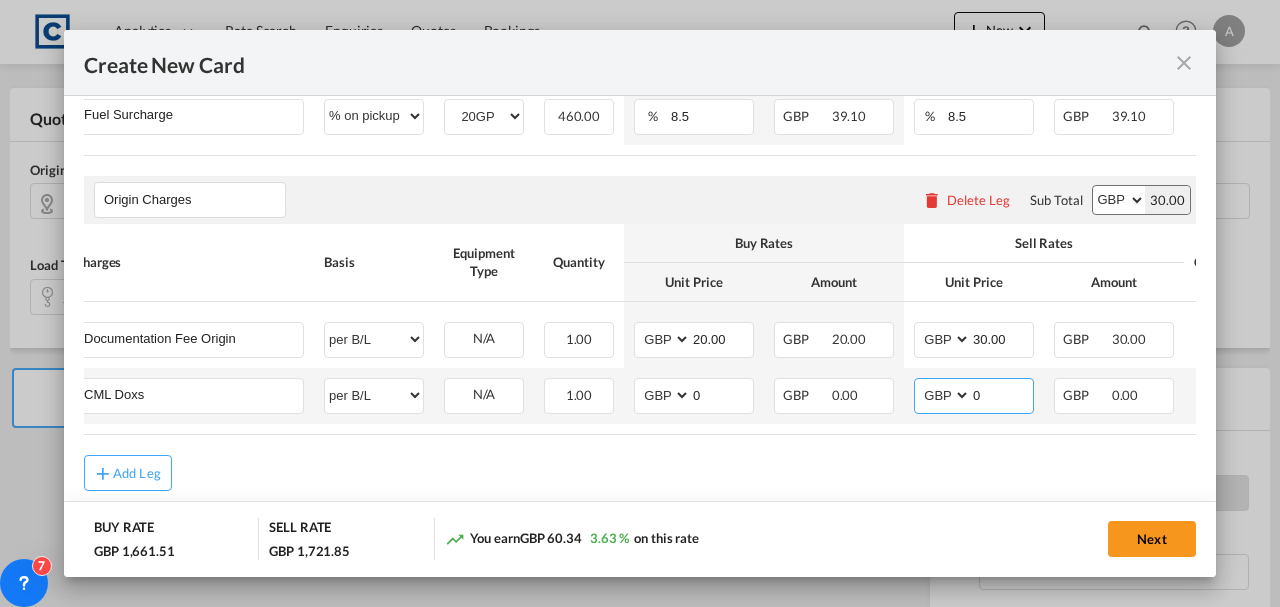 click on "0" at bounding box center (1002, 394) 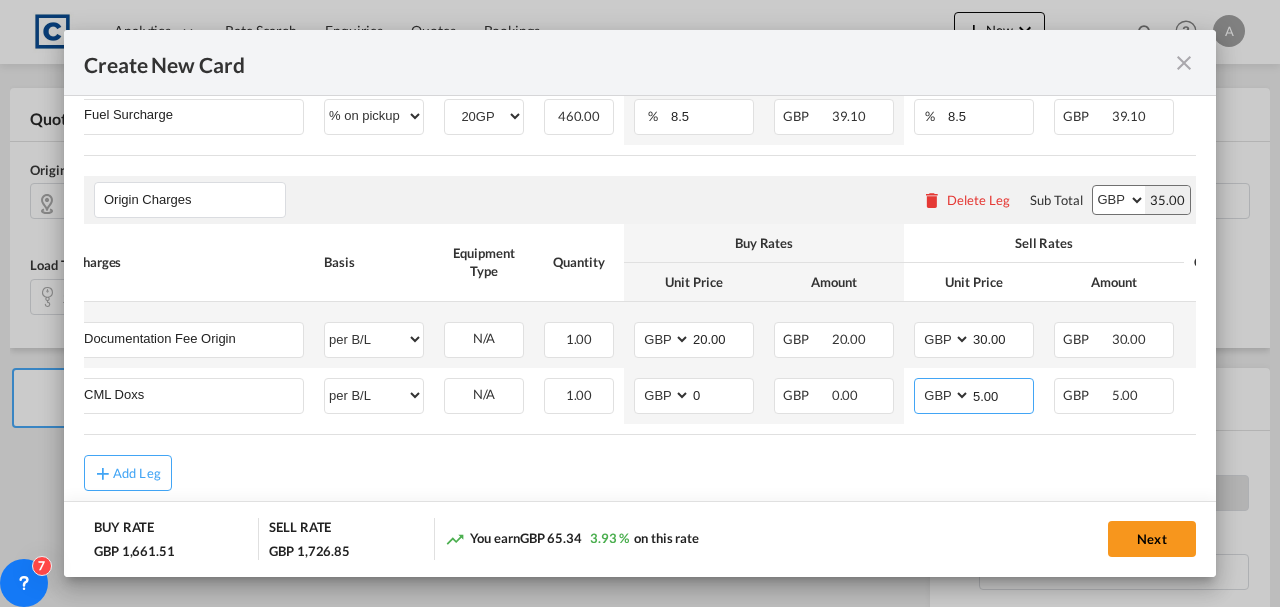 scroll, scrollTop: 1058, scrollLeft: 0, axis: vertical 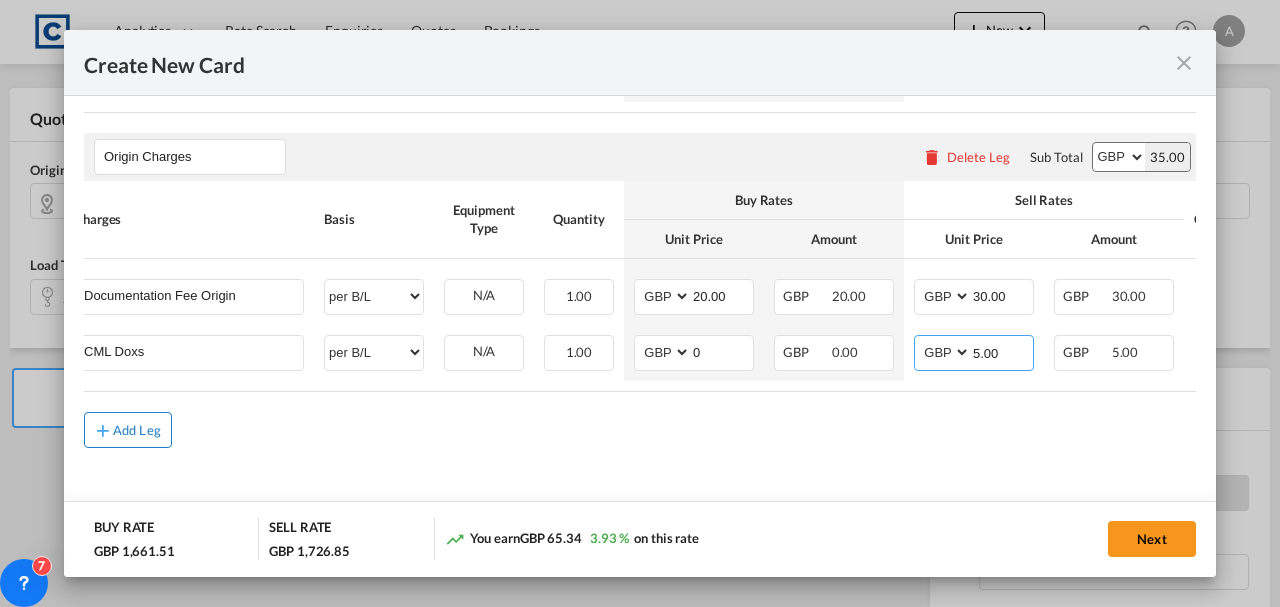 type on "5.00" 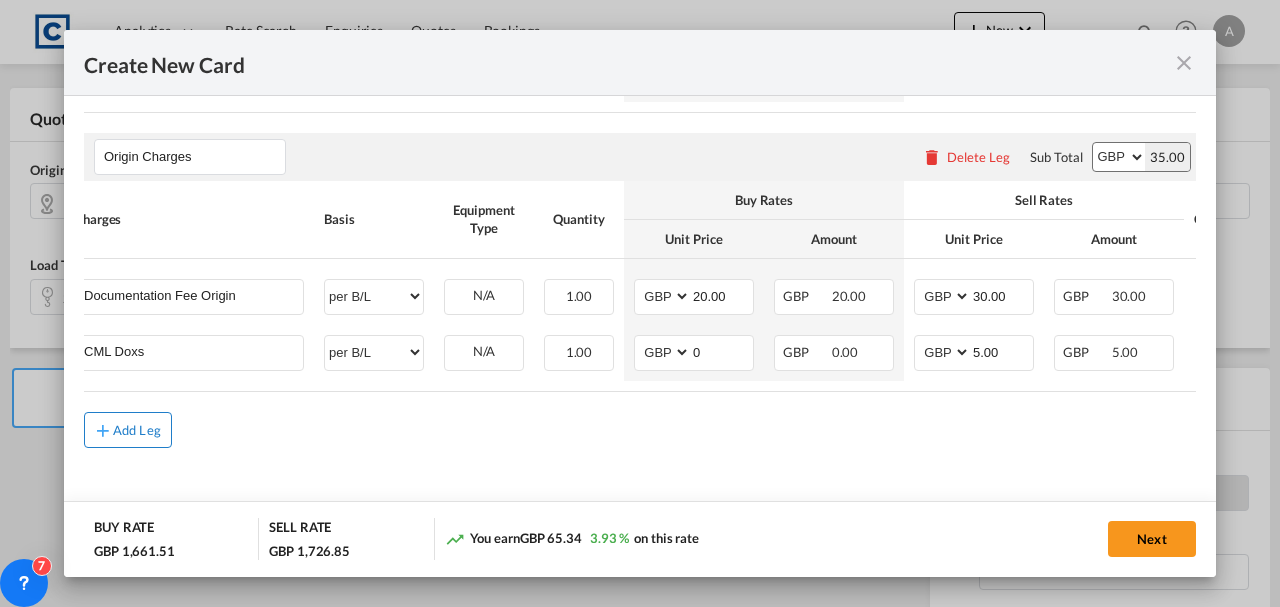click on "Add Leg" at bounding box center (137, 430) 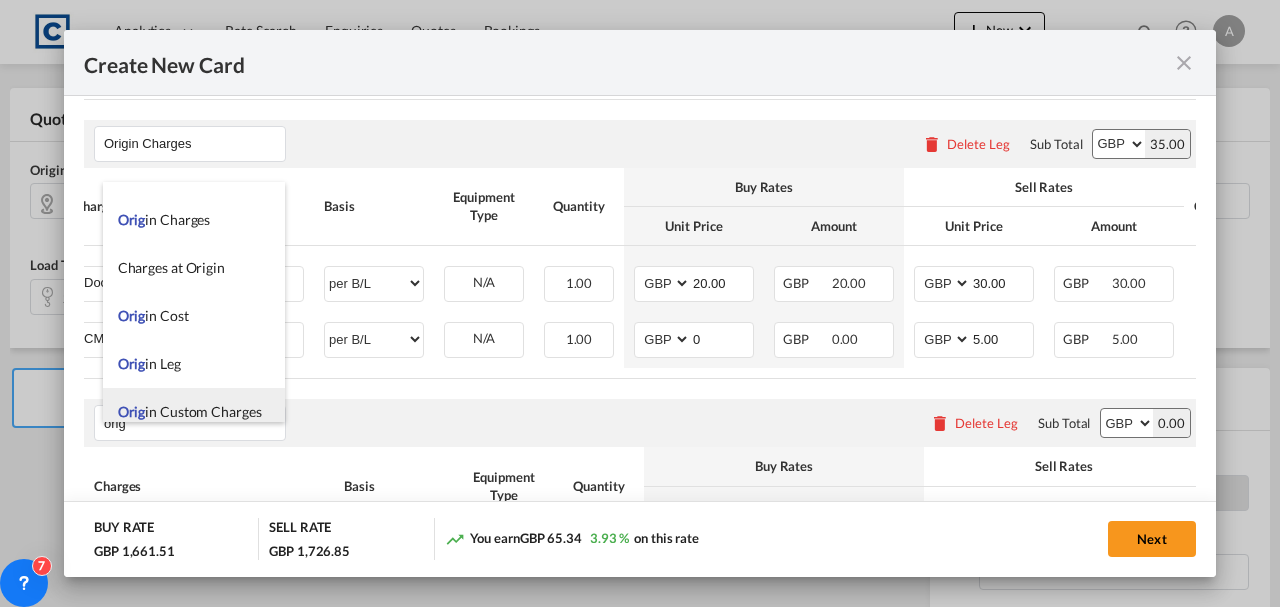 scroll, scrollTop: 48, scrollLeft: 0, axis: vertical 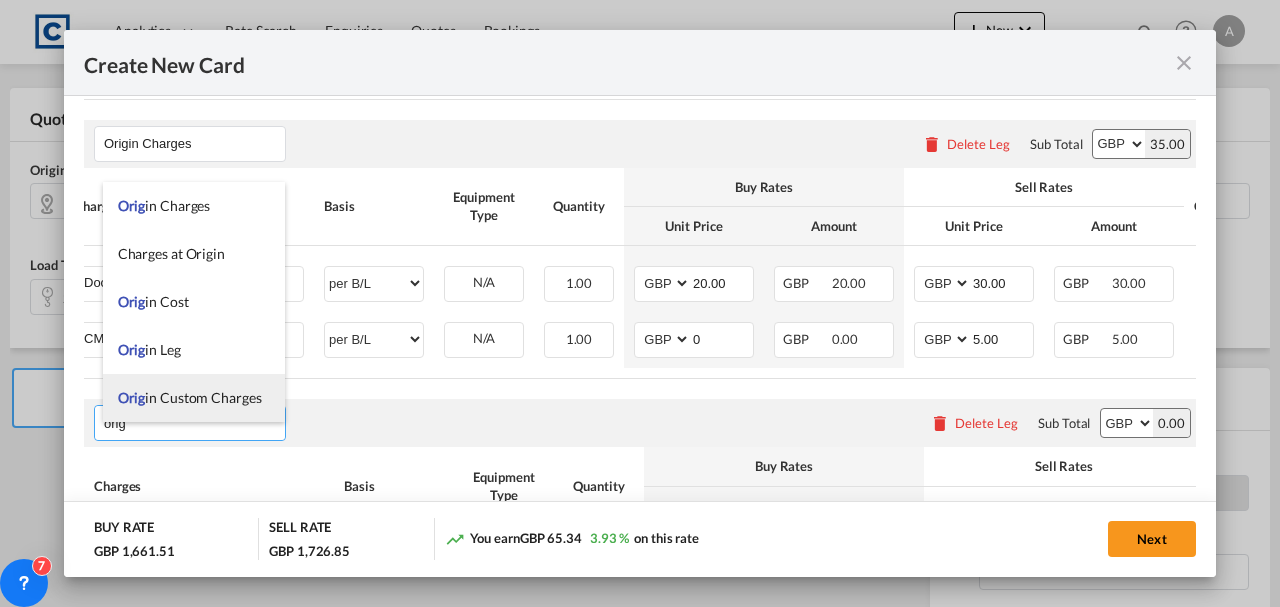 click on "Orig in Custom Charges" at bounding box center (190, 397) 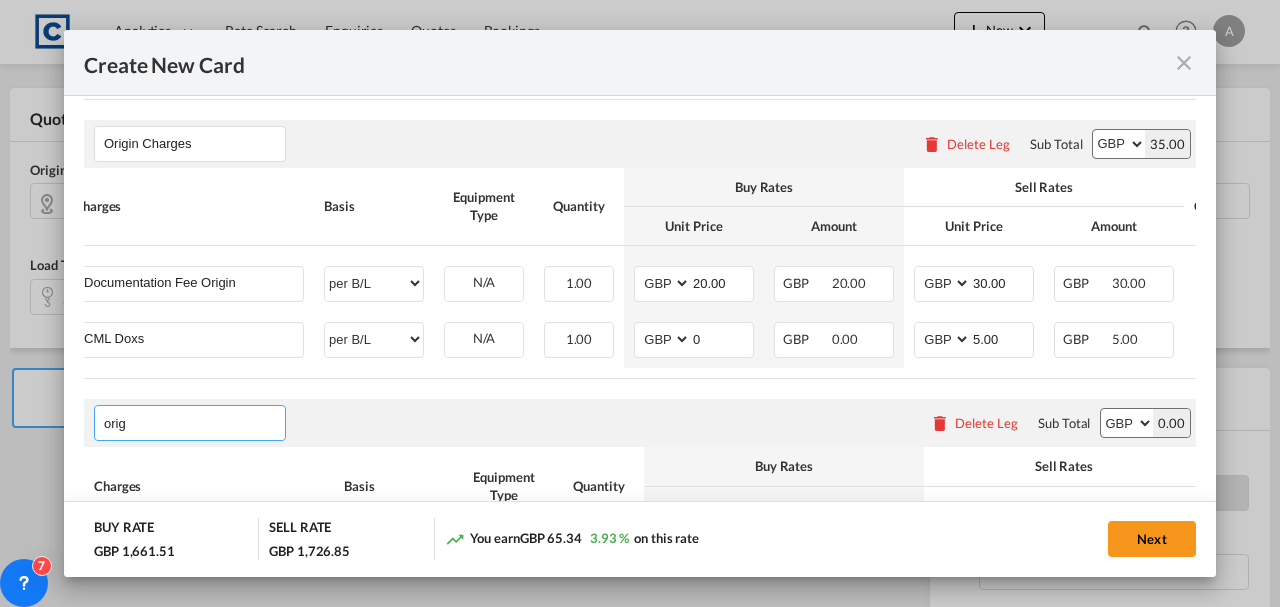 type on "Origin Custom Charges" 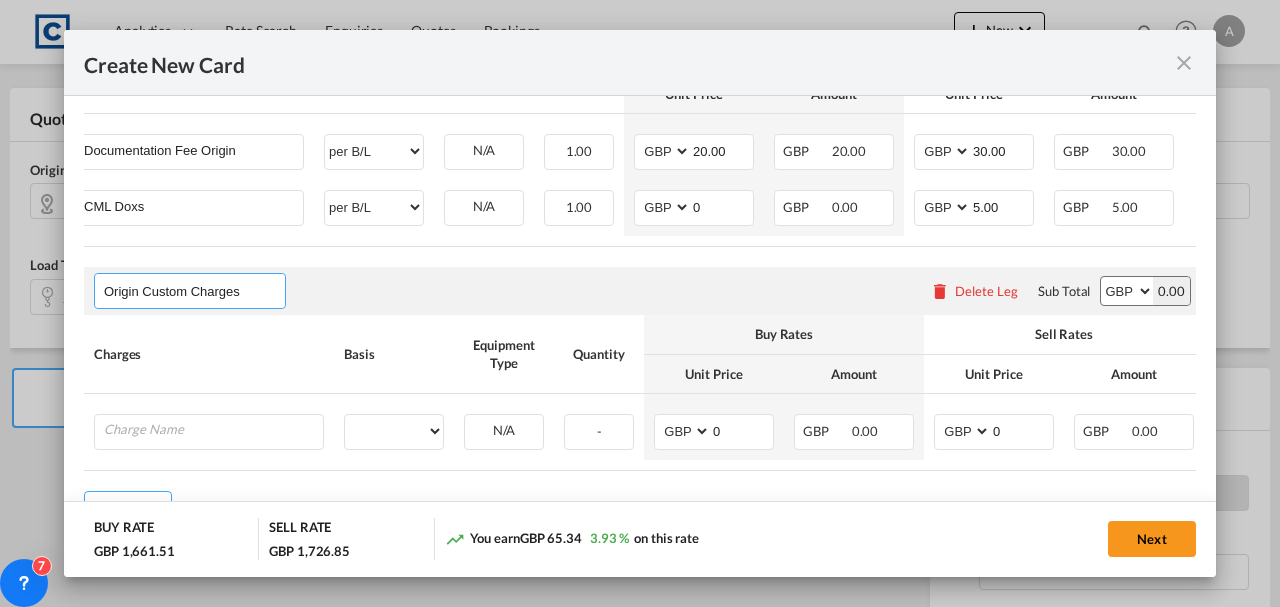 scroll, scrollTop: 1258, scrollLeft: 0, axis: vertical 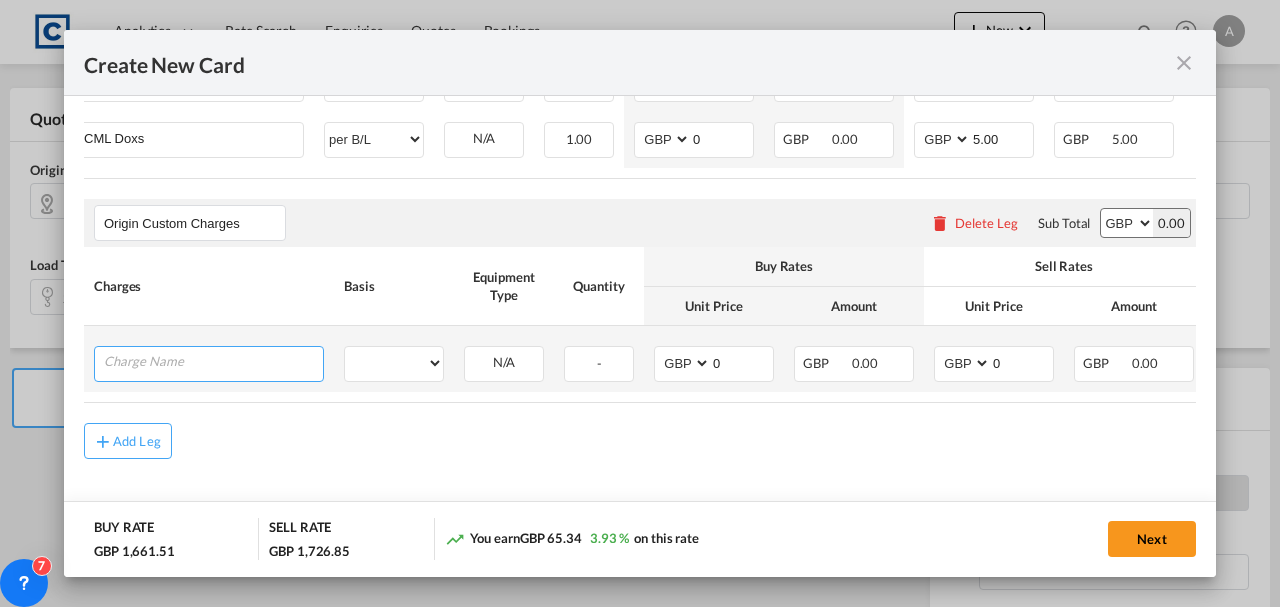 click at bounding box center (213, 362) 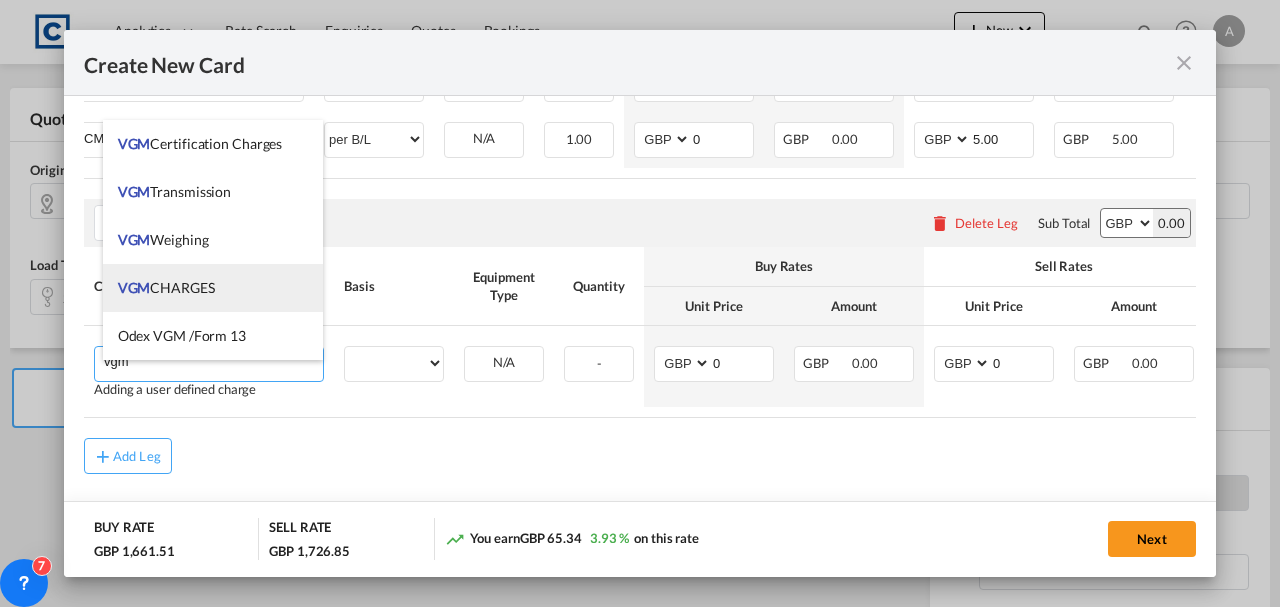 click on "VGM CHARGES" at bounding box center (213, 288) 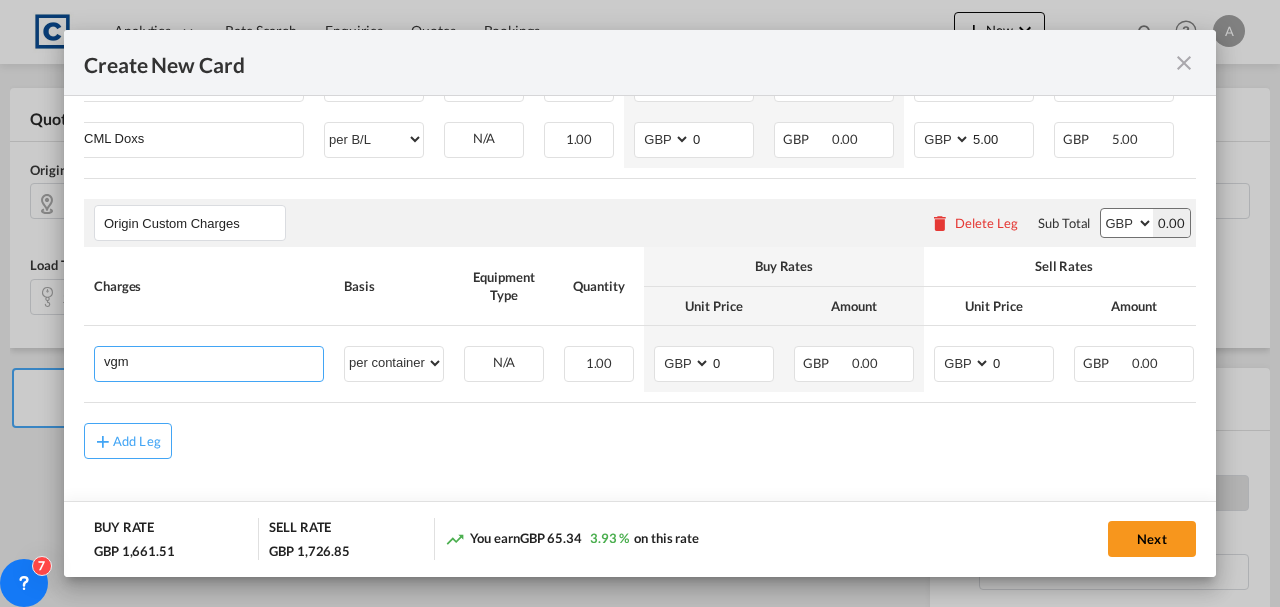 type on "VGM CHARGES" 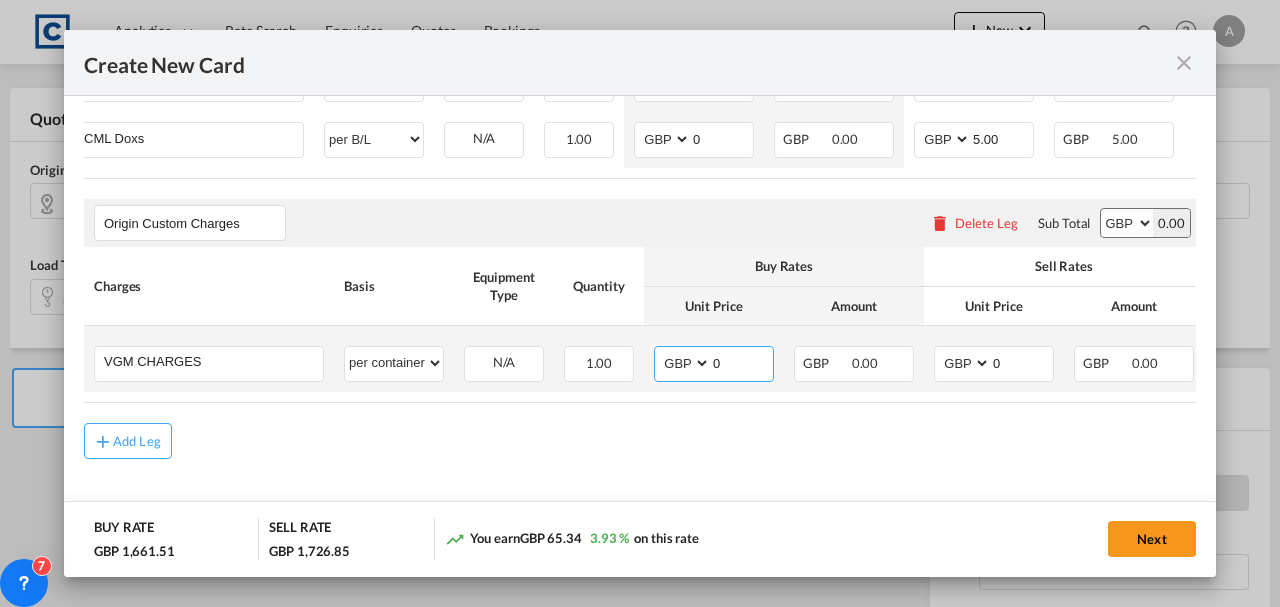 click on "0" at bounding box center (742, 362) 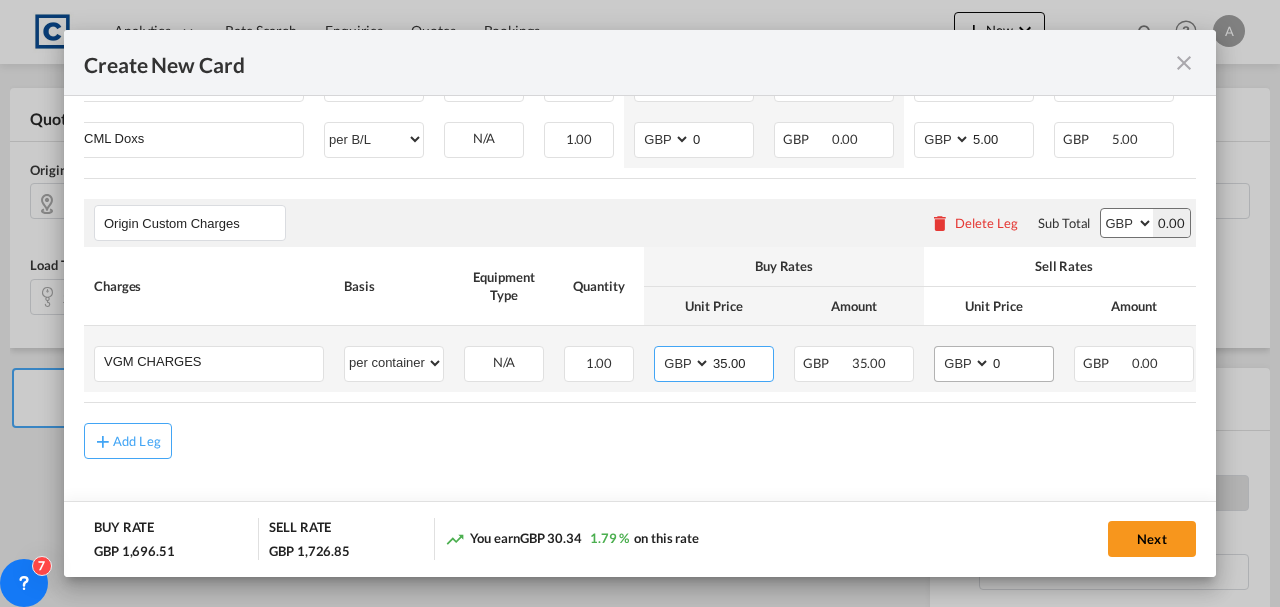 type on "35.00" 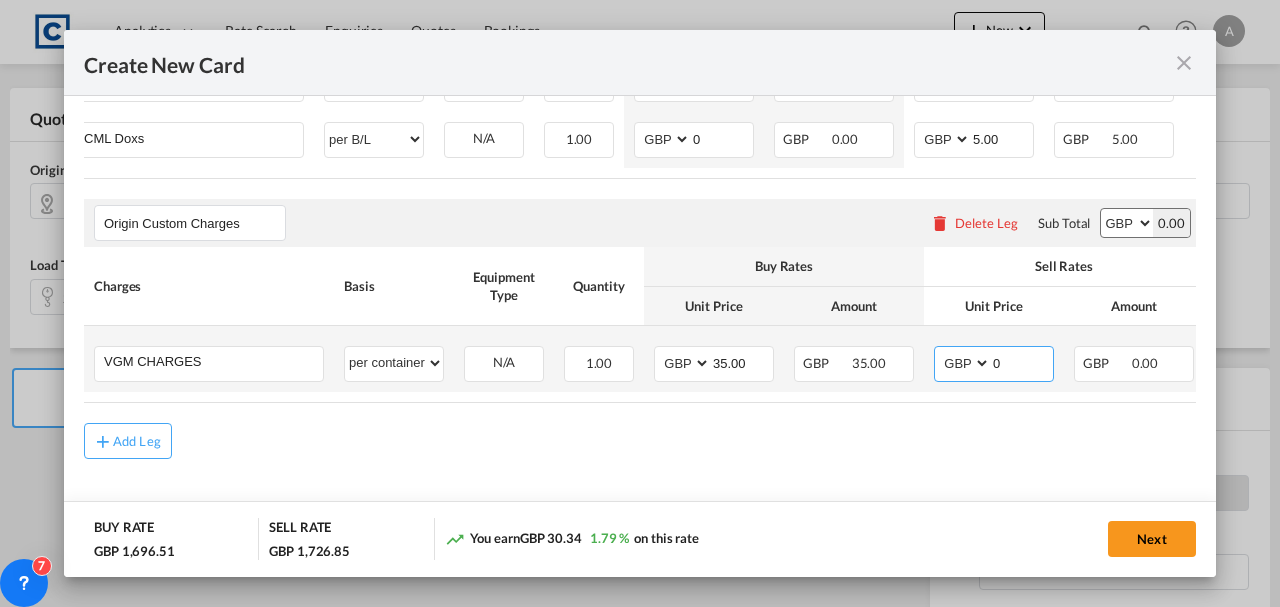 click on "0" at bounding box center [1022, 362] 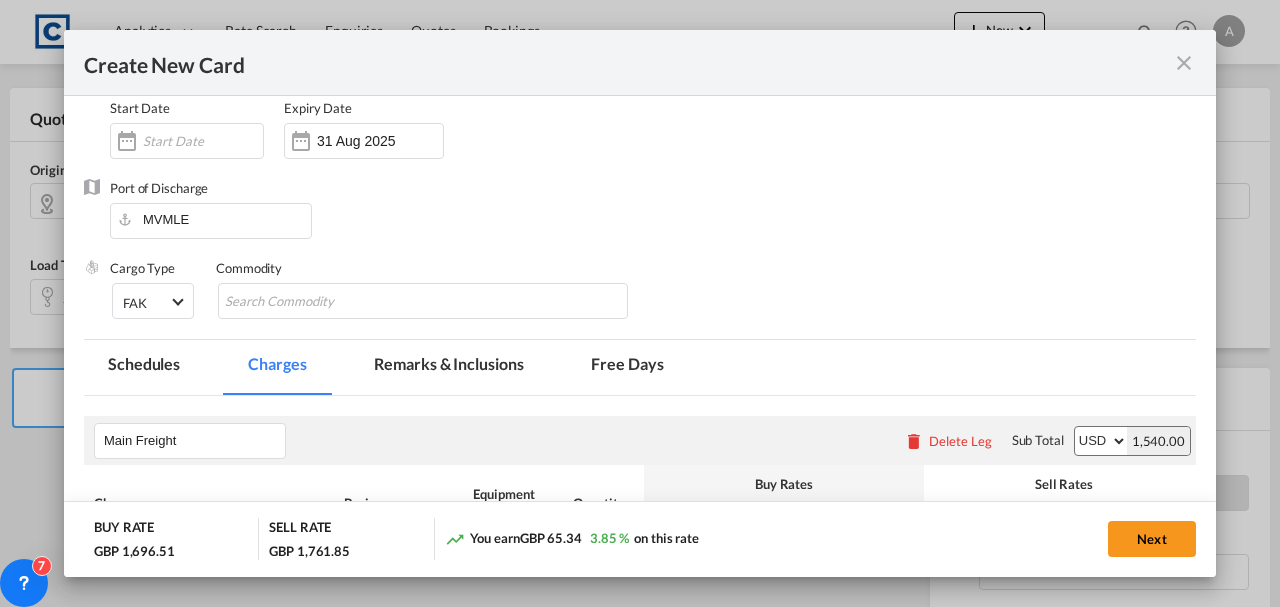 scroll, scrollTop: 0, scrollLeft: 0, axis: both 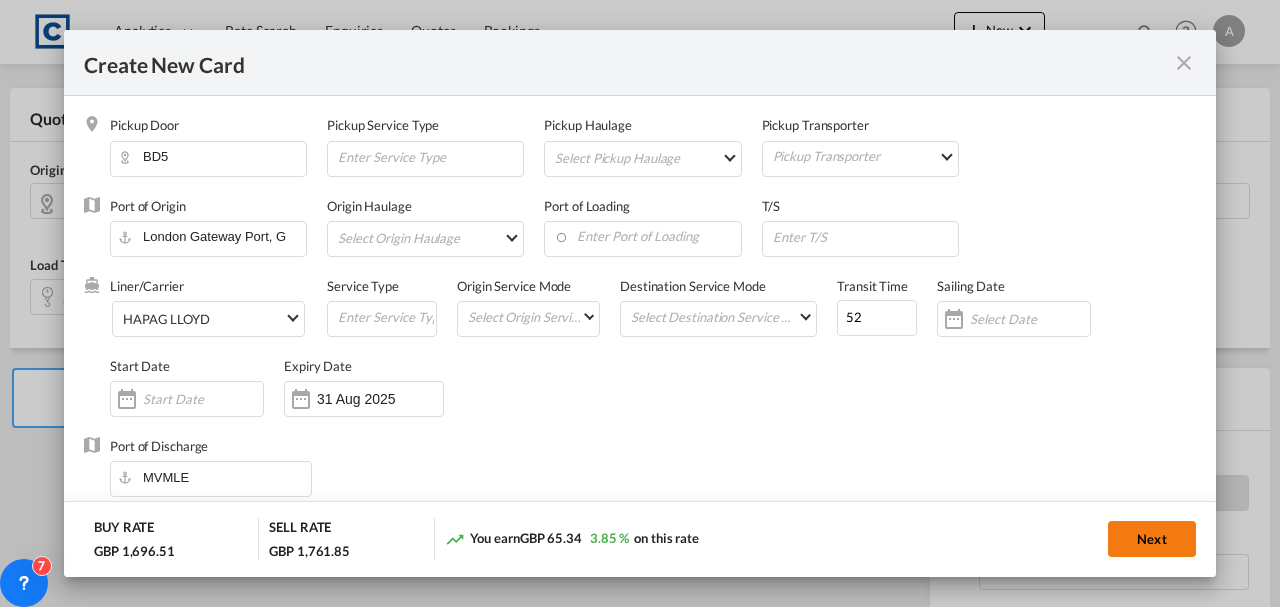 type on "35.00" 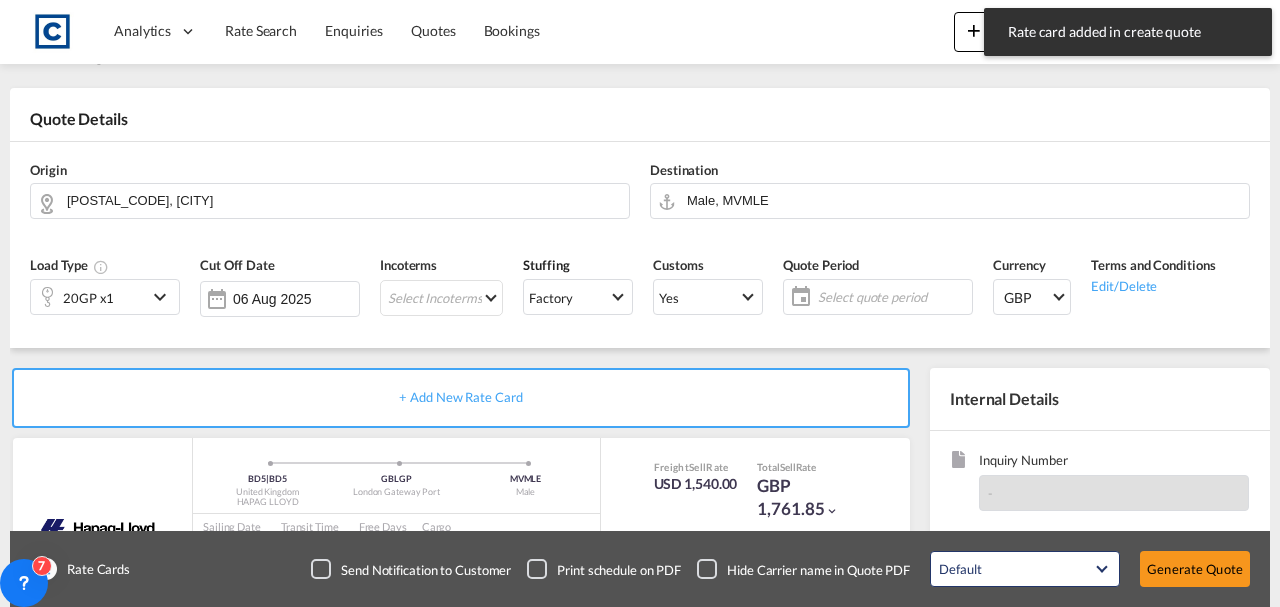 type on "1475" 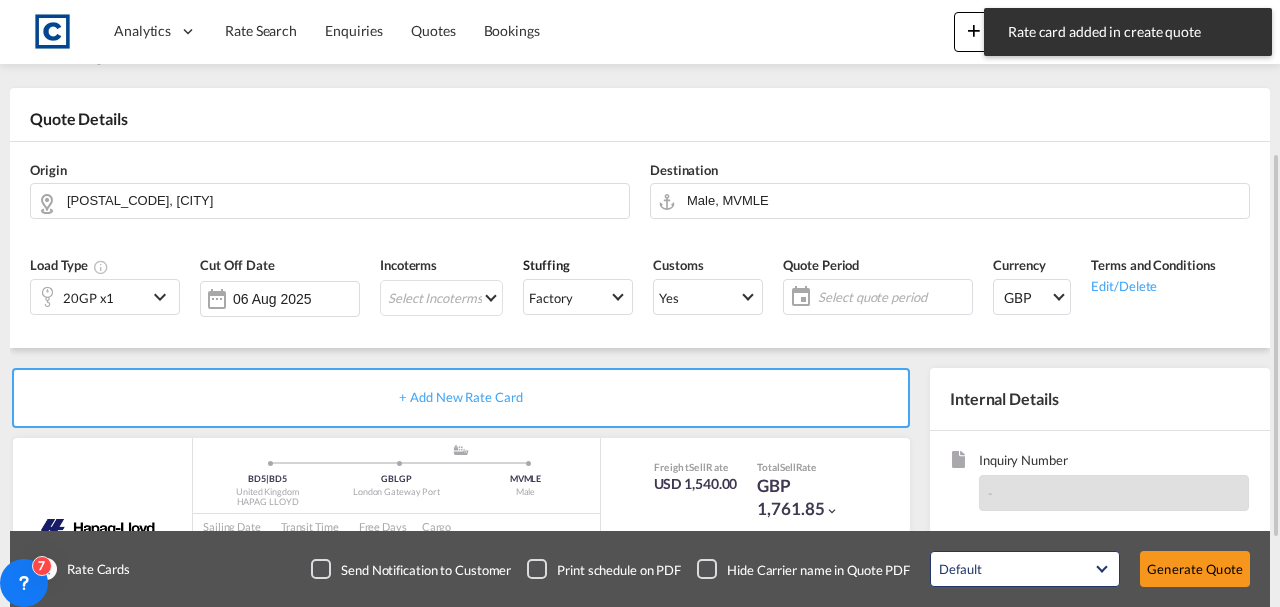 scroll, scrollTop: 133, scrollLeft: 0, axis: vertical 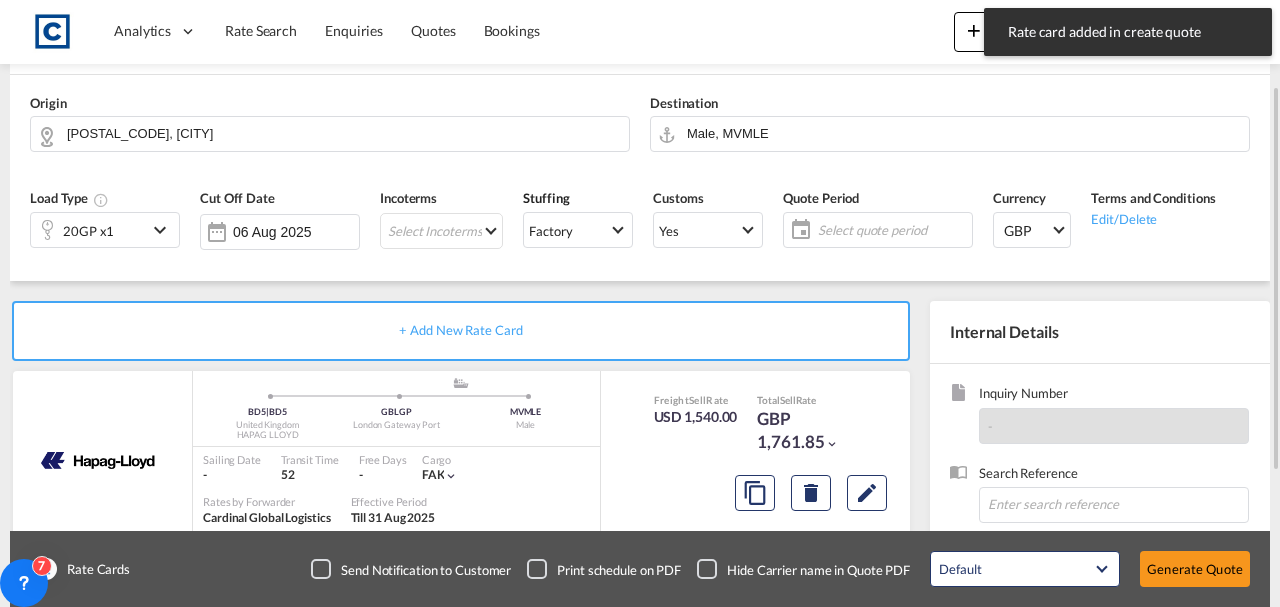 click on "Select quote period" 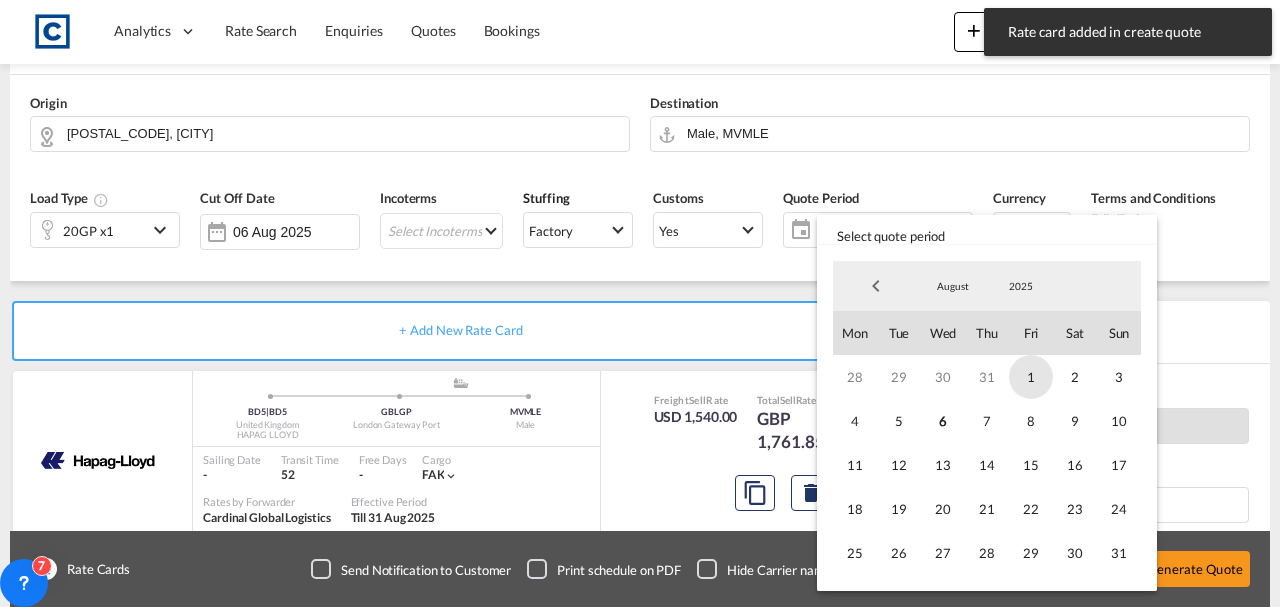 click on "1" at bounding box center (1031, 377) 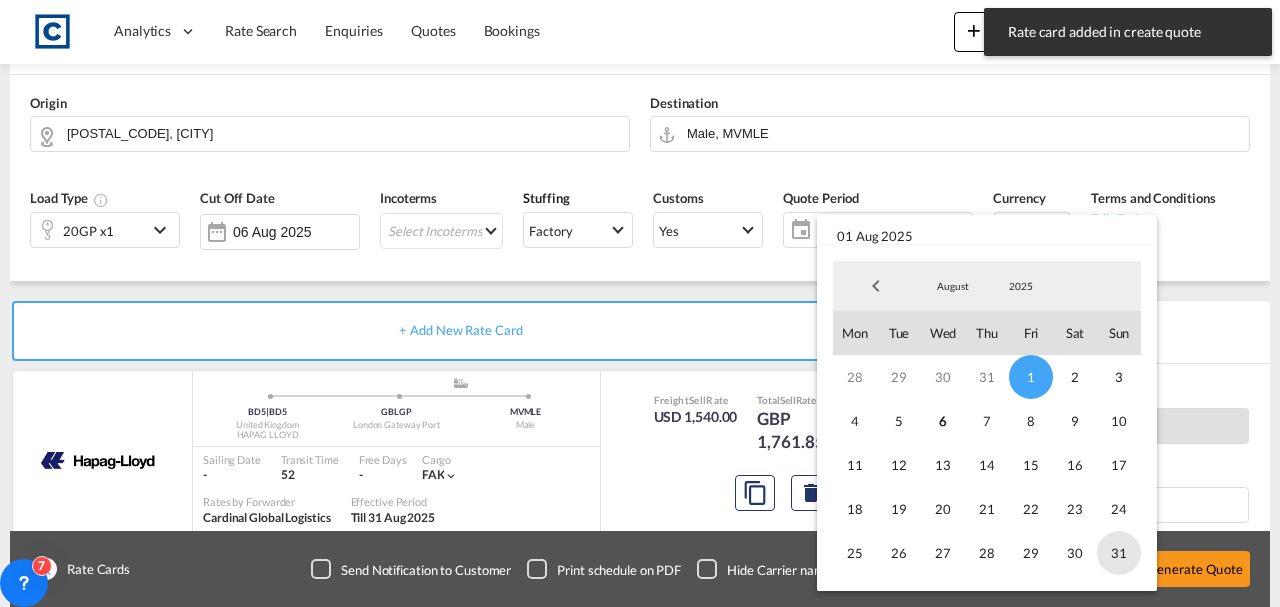 click on "31" at bounding box center (1119, 553) 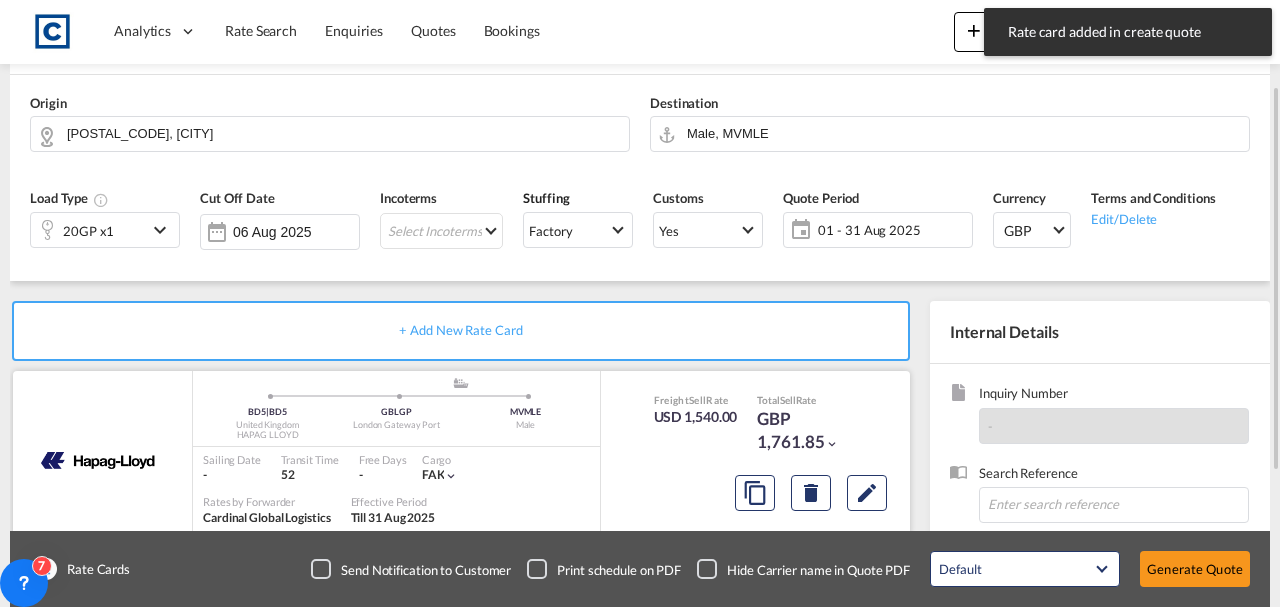 scroll, scrollTop: 345, scrollLeft: 0, axis: vertical 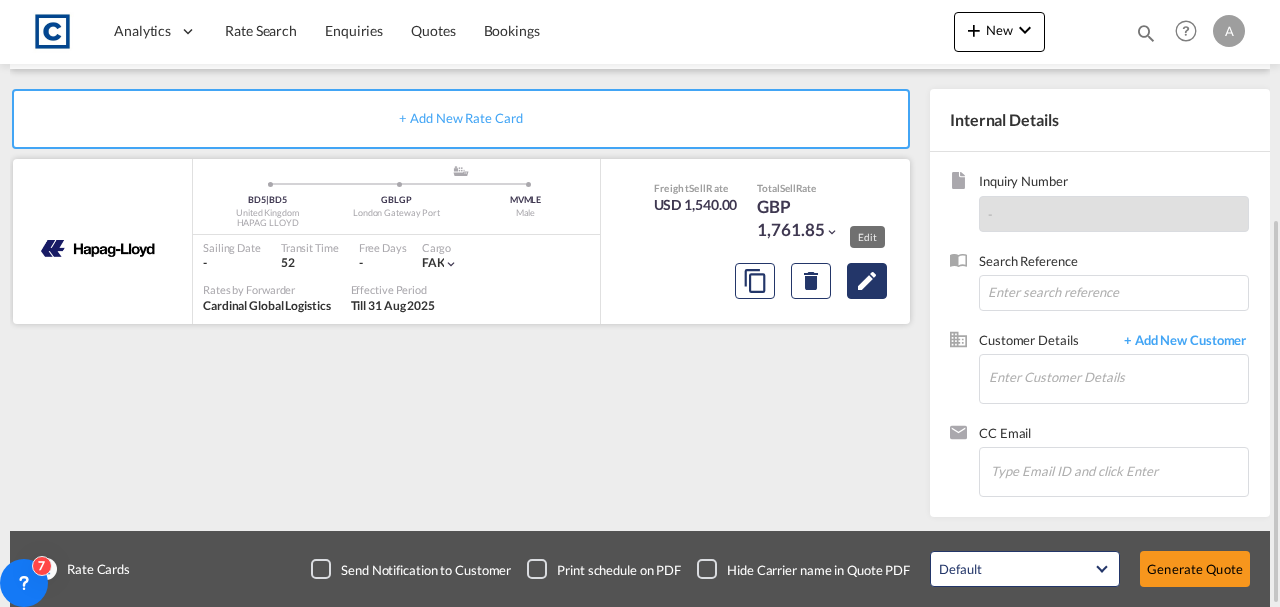 click at bounding box center [867, 281] 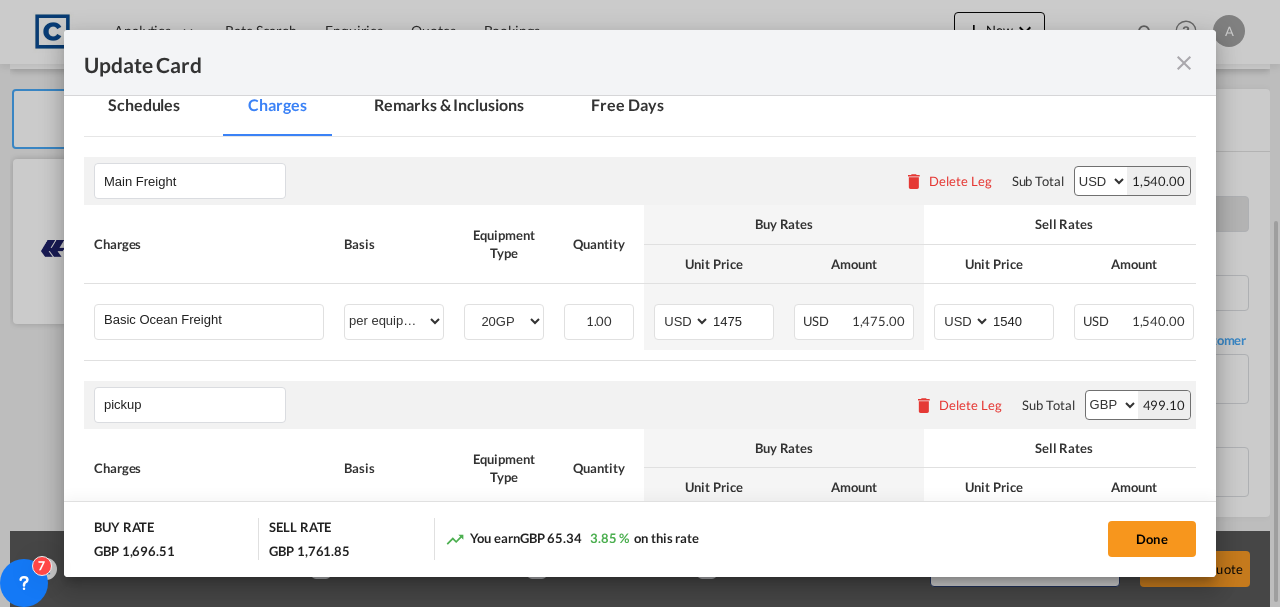 scroll, scrollTop: 600, scrollLeft: 0, axis: vertical 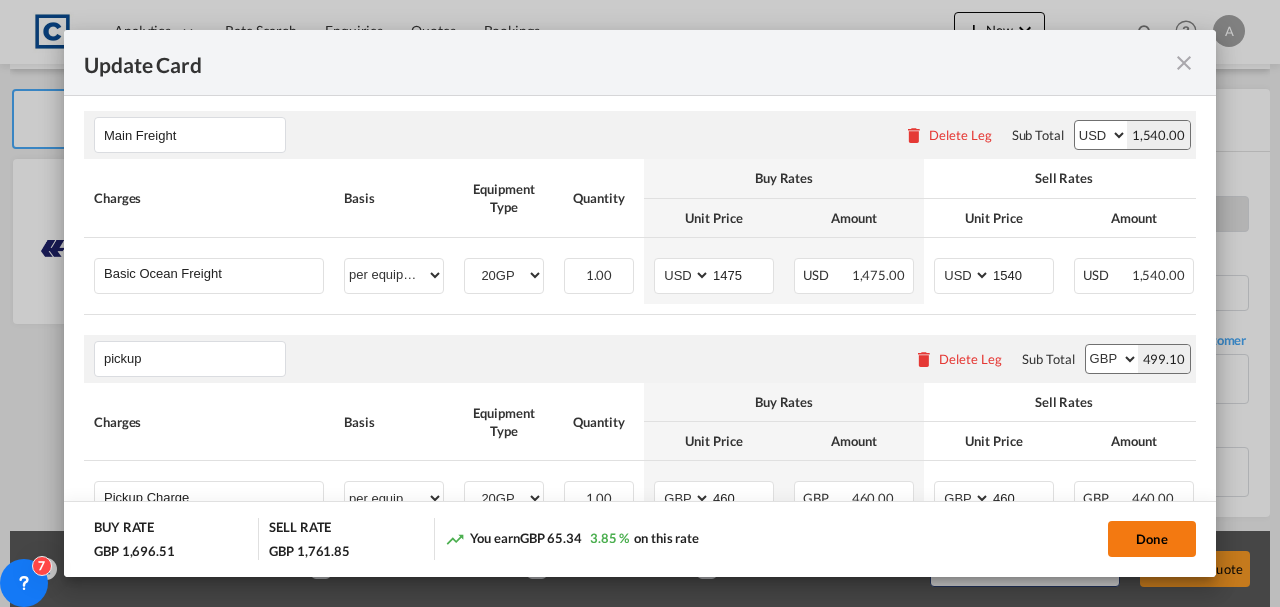click on "Done" 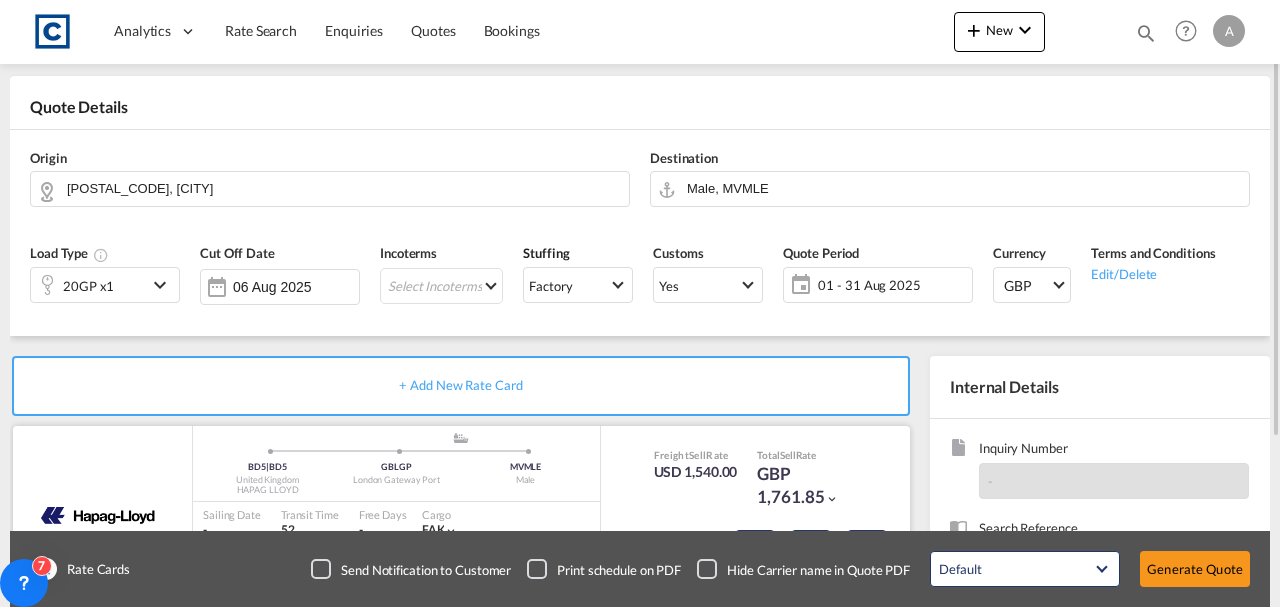 scroll, scrollTop: 278, scrollLeft: 0, axis: vertical 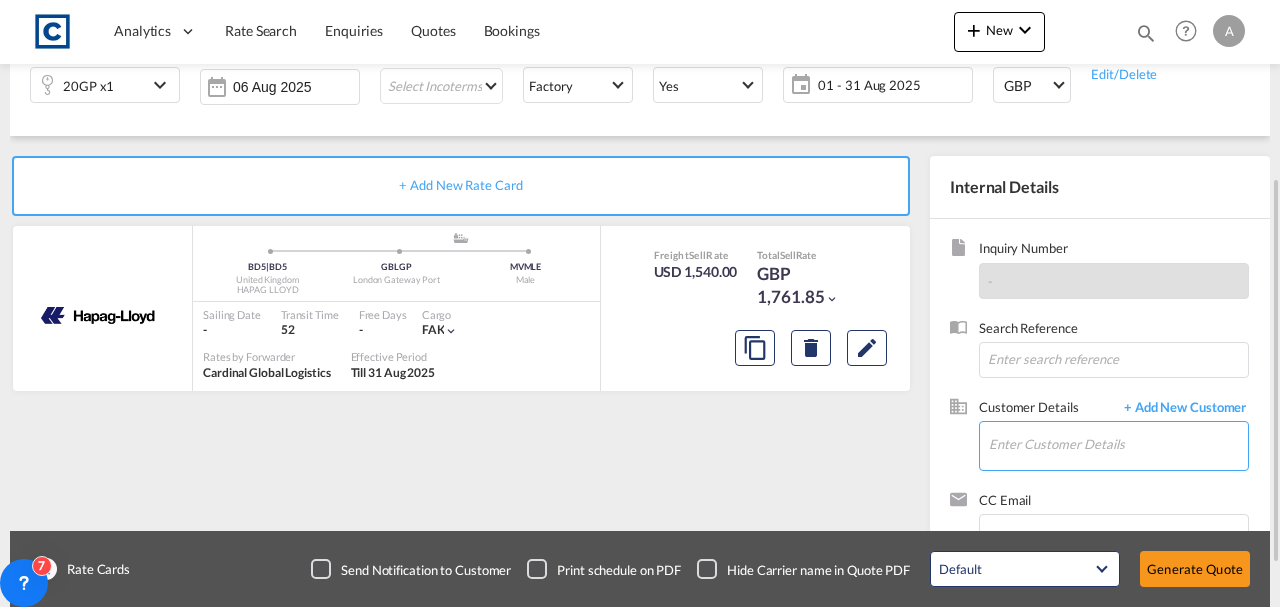 click on "Enter Customer Details" at bounding box center [1118, 444] 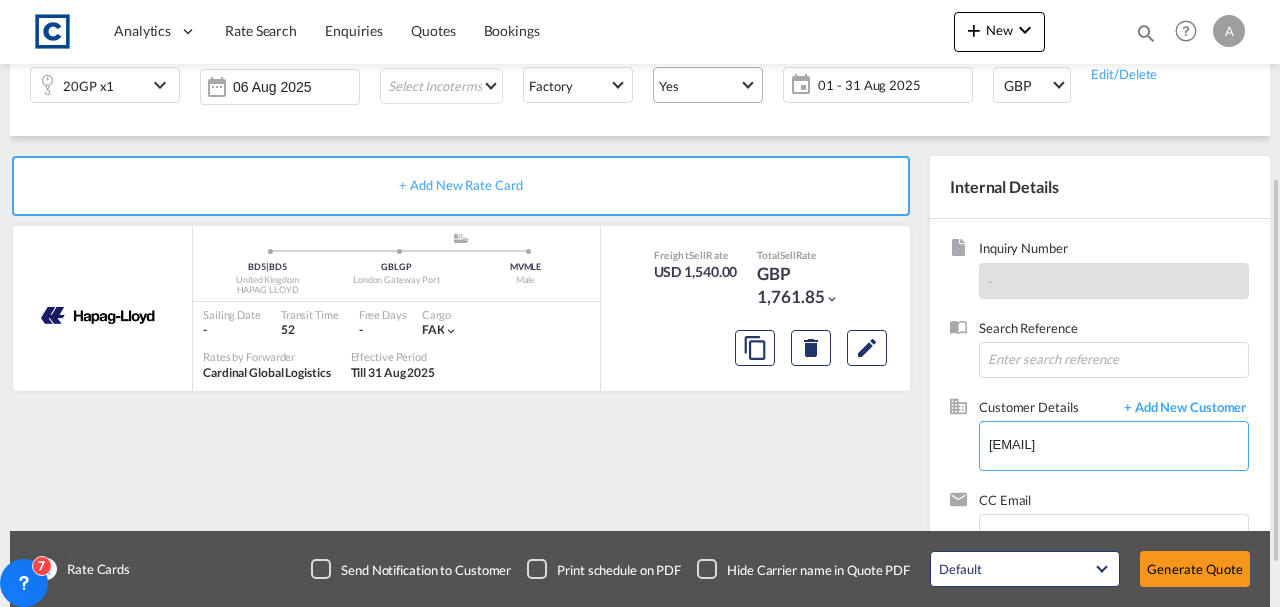 scroll, scrollTop: 0, scrollLeft: 0, axis: both 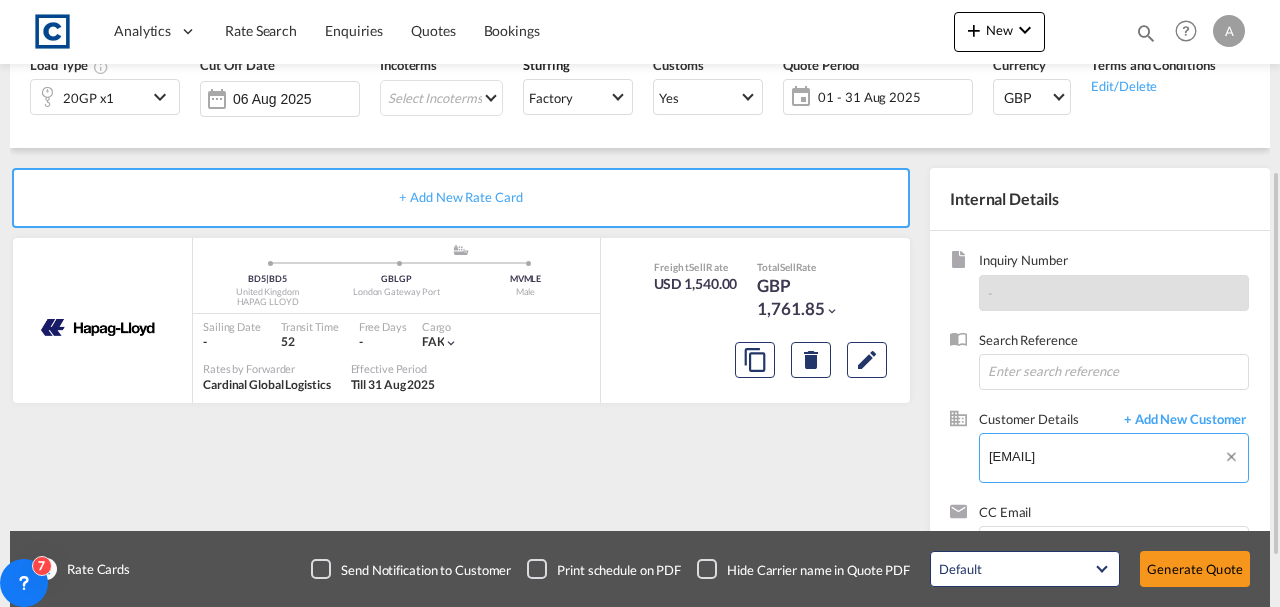 click on "Analytics
Dashboard
Rate Search
Enquiries
Quotes
Bookings" at bounding box center [640, 303] 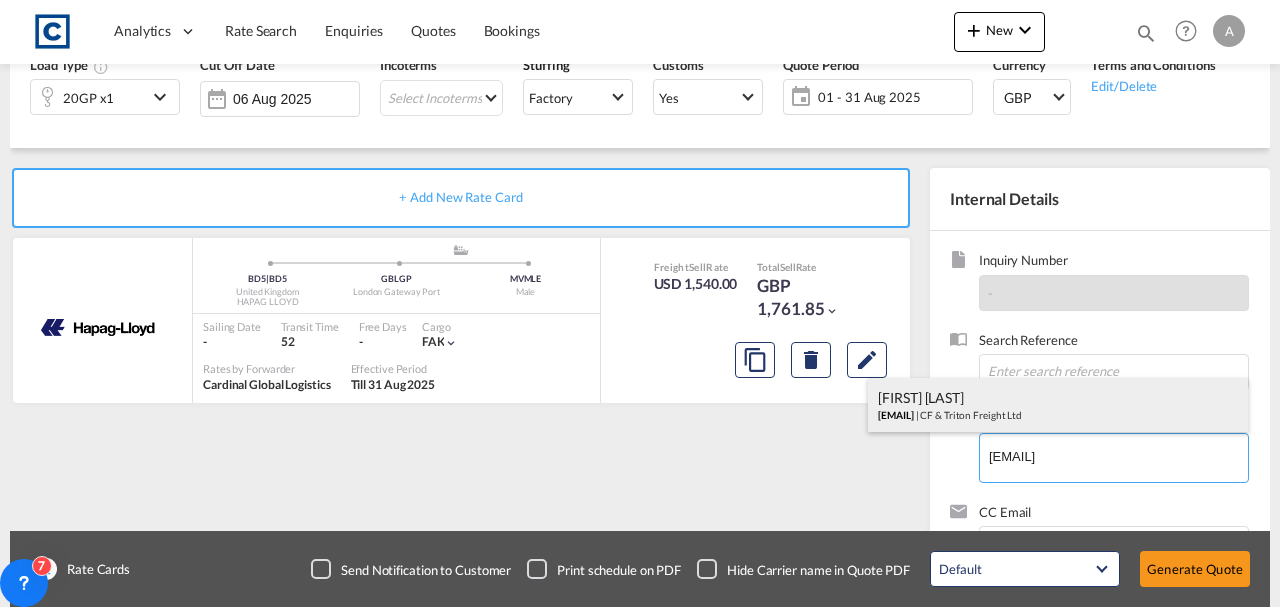 click on "[FIRST] [LAST] [EMAIL]    |    CF & Triton Freight Ltd" at bounding box center [1058, 405] 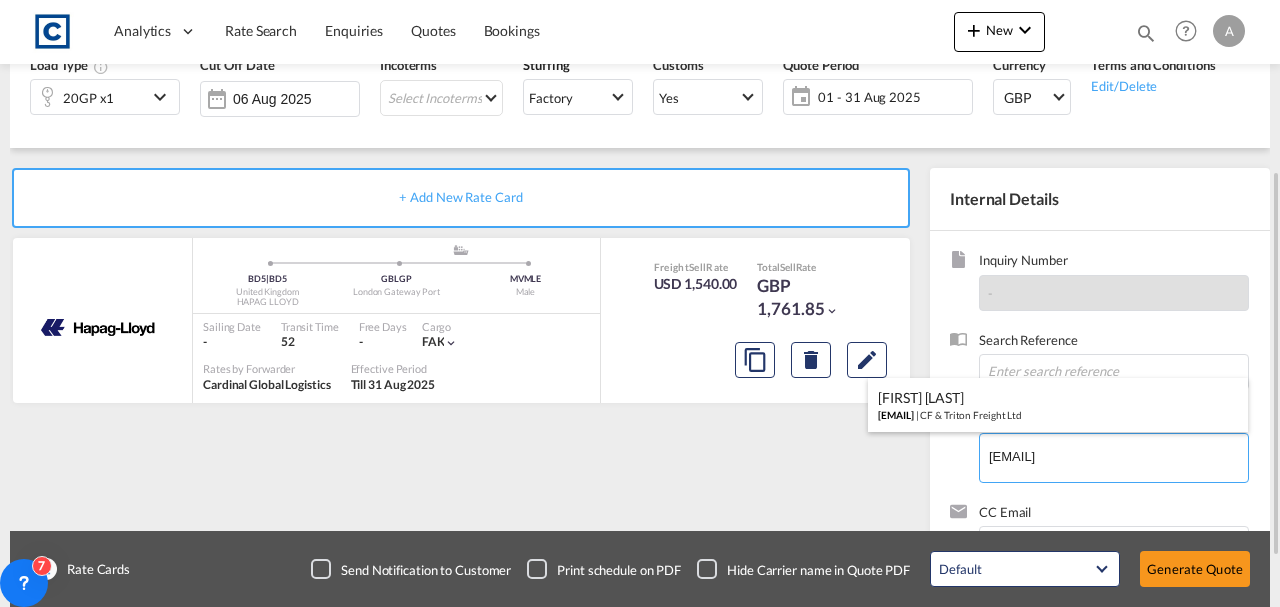 type on "CF & Triton Freight Ltd, [FIRST] [LAST], [EMAIL]" 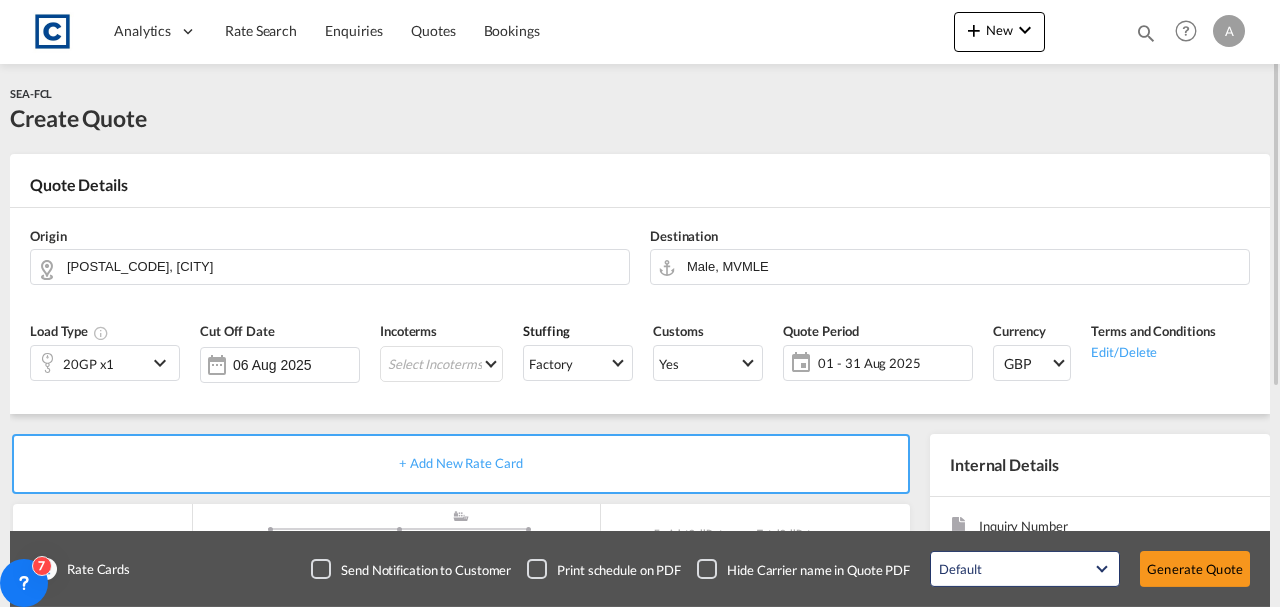 scroll, scrollTop: 345, scrollLeft: 0, axis: vertical 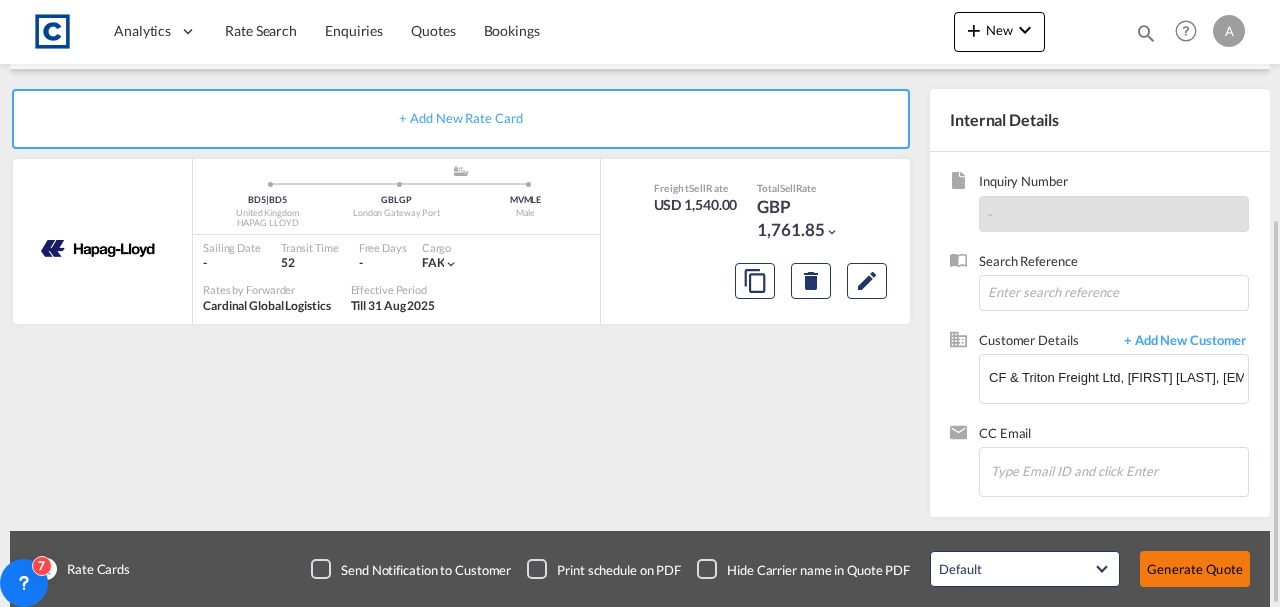click on "Generate Quote" at bounding box center [1195, 569] 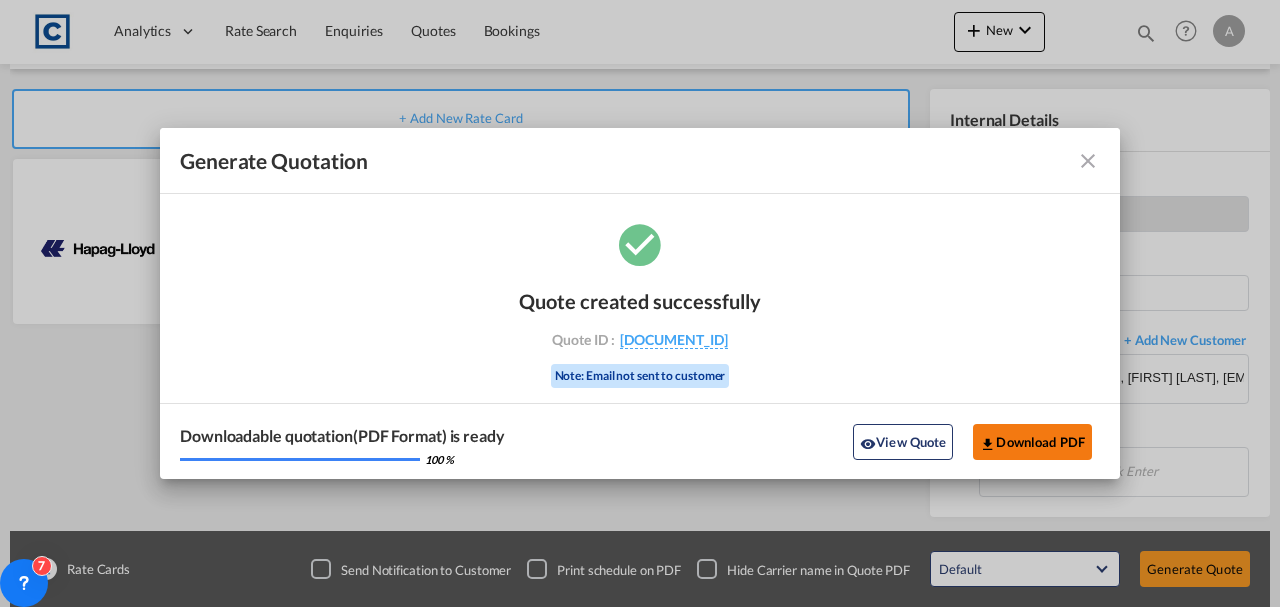 click on "Download PDF" at bounding box center (1032, 442) 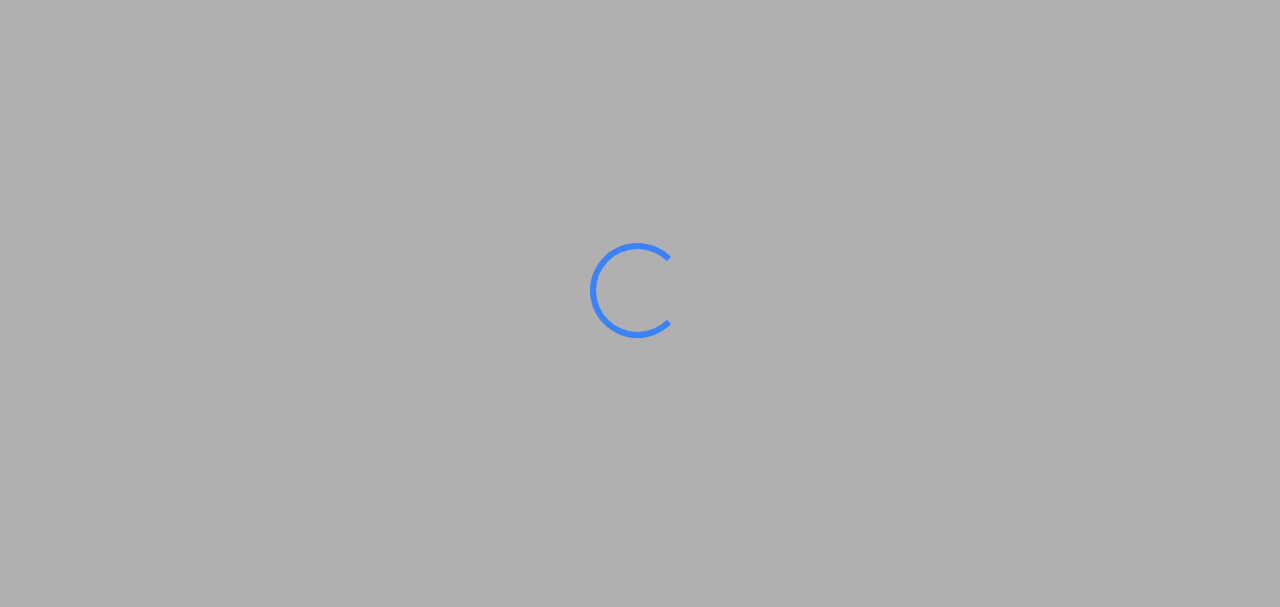 scroll, scrollTop: 0, scrollLeft: 0, axis: both 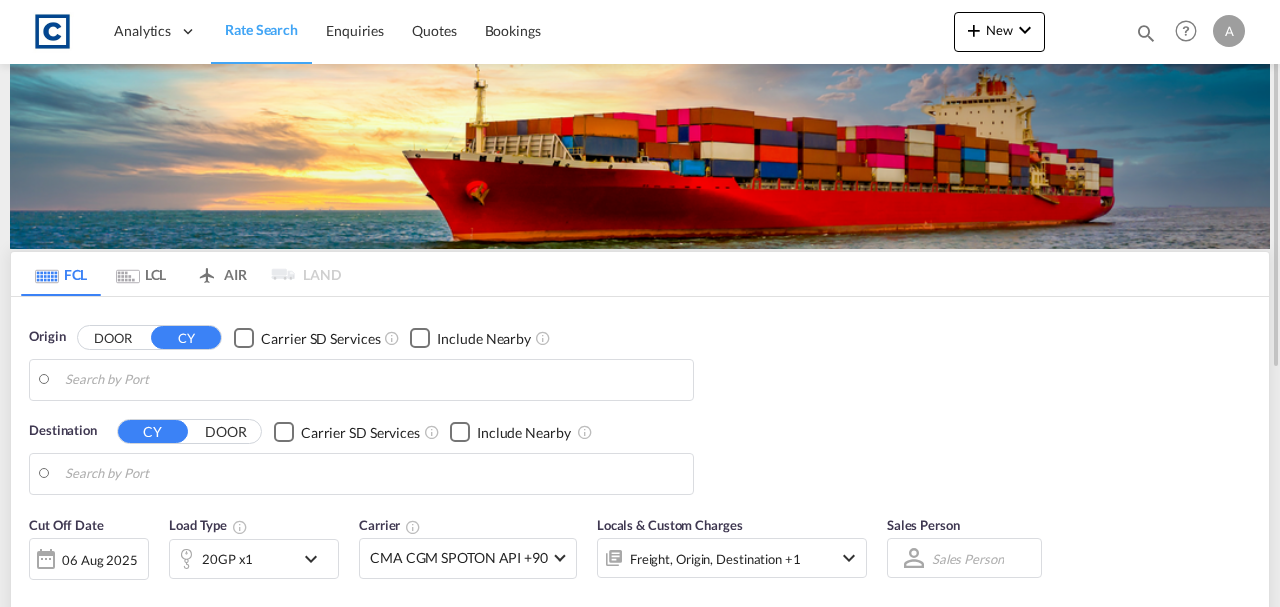 type on "[CITY], [POSTAL_CODE]" 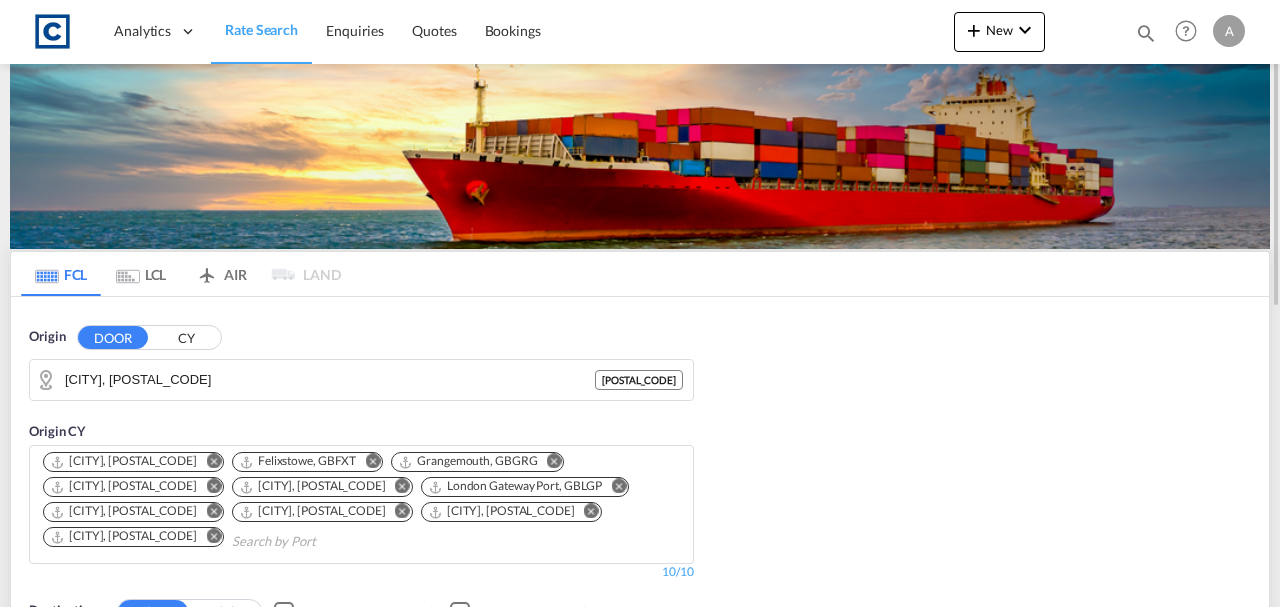 click on "CY" at bounding box center (186, 337) 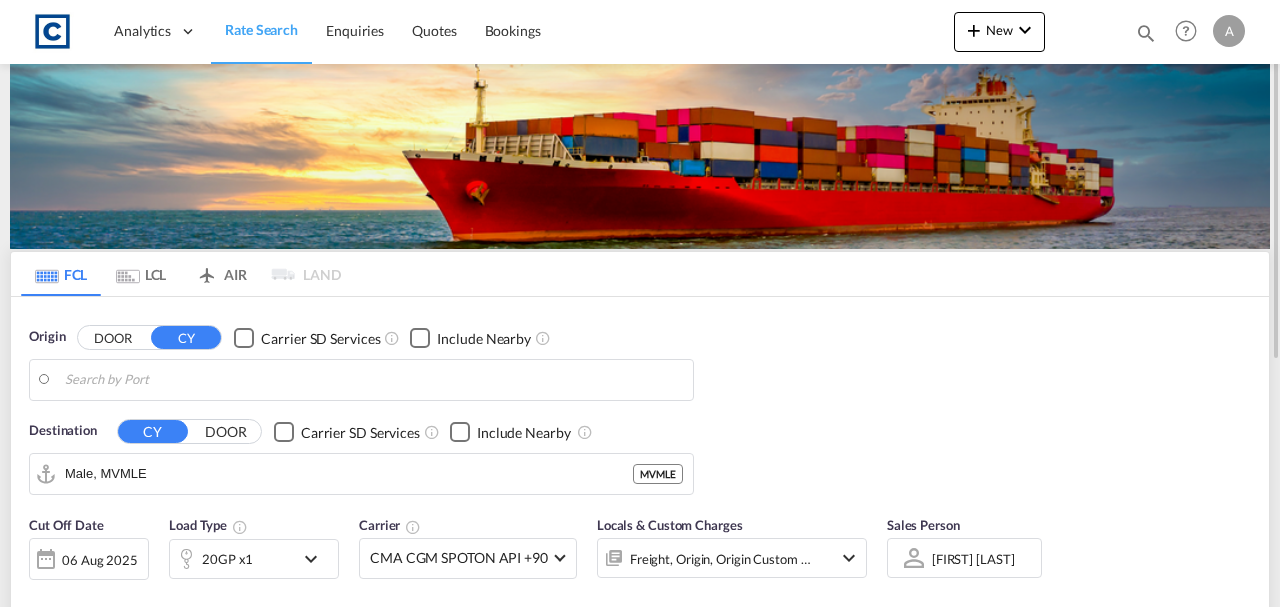 click on "Analytics
Dashboard
Rate Search
Enquiries
Quotes
Bookings" at bounding box center (640, 303) 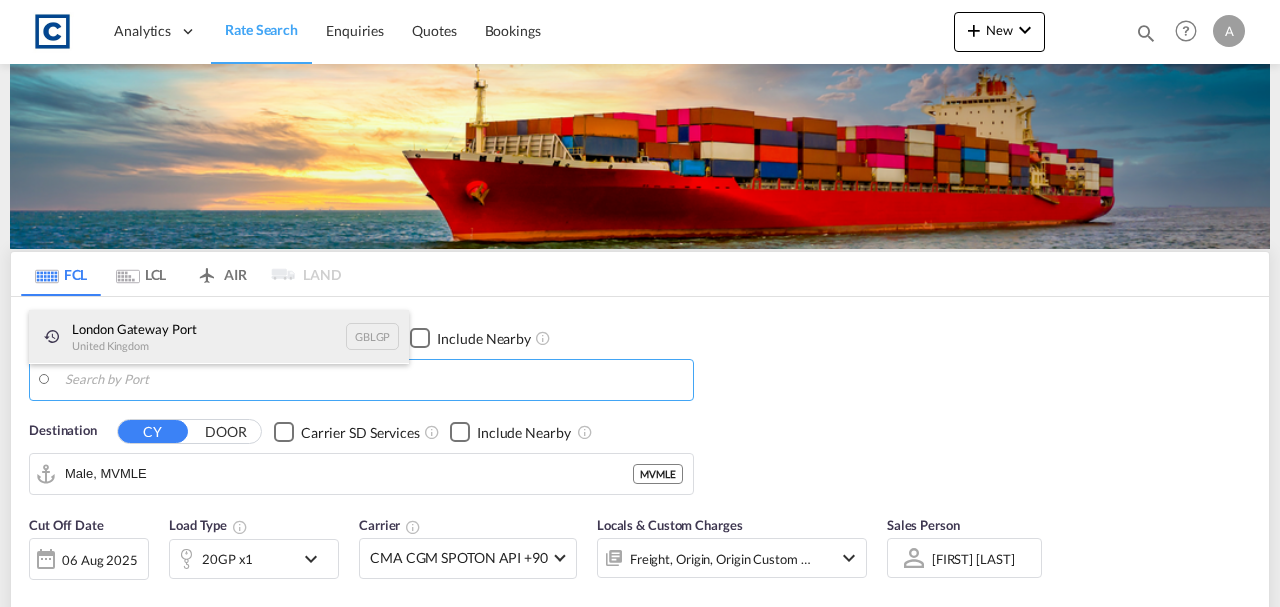 click on "[CITY] [COUNTRY]
[POSTAL_CODE]" at bounding box center (219, 337) 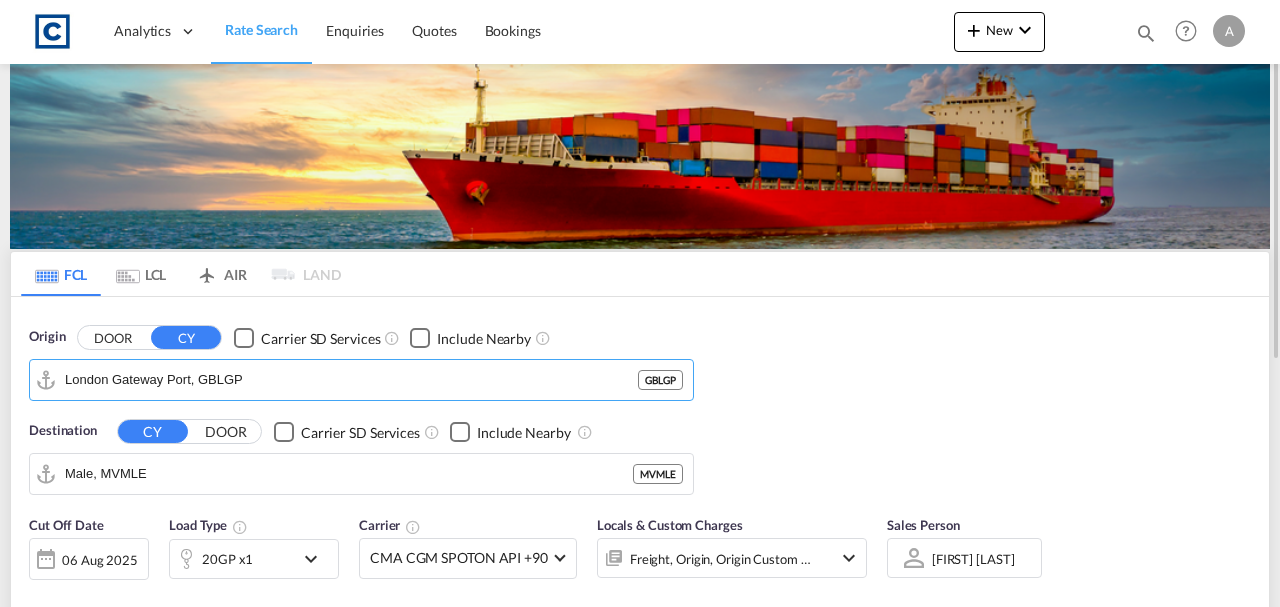 click on "DOOR" at bounding box center (226, 431) 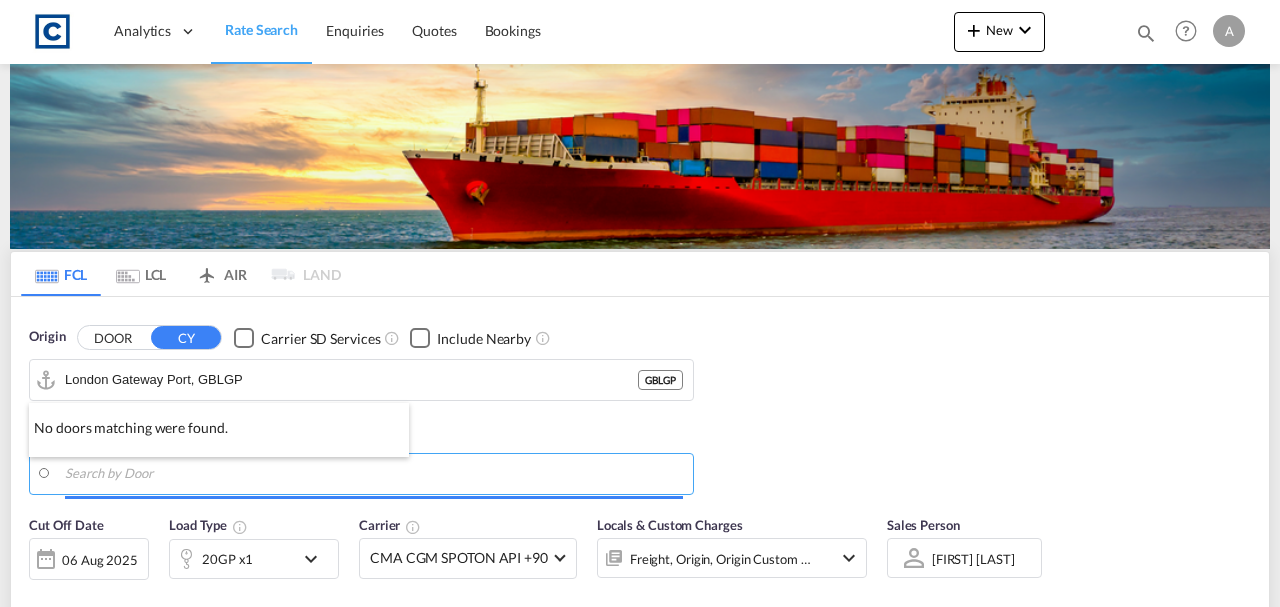 click at bounding box center [640, 303] 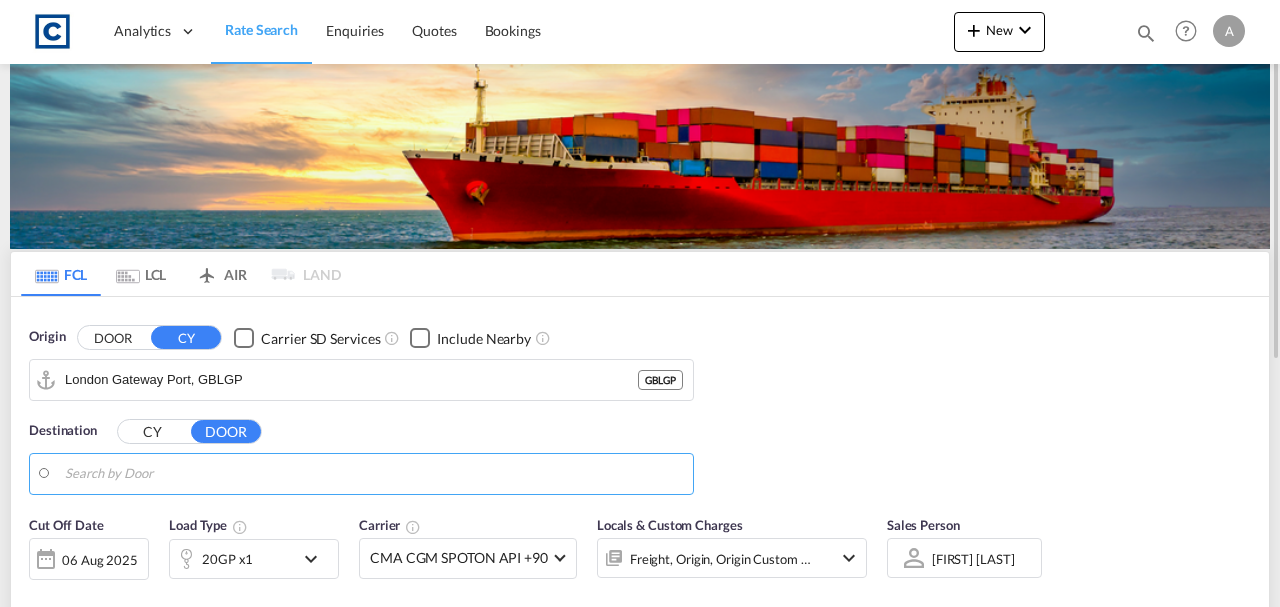 click at bounding box center (374, 474) 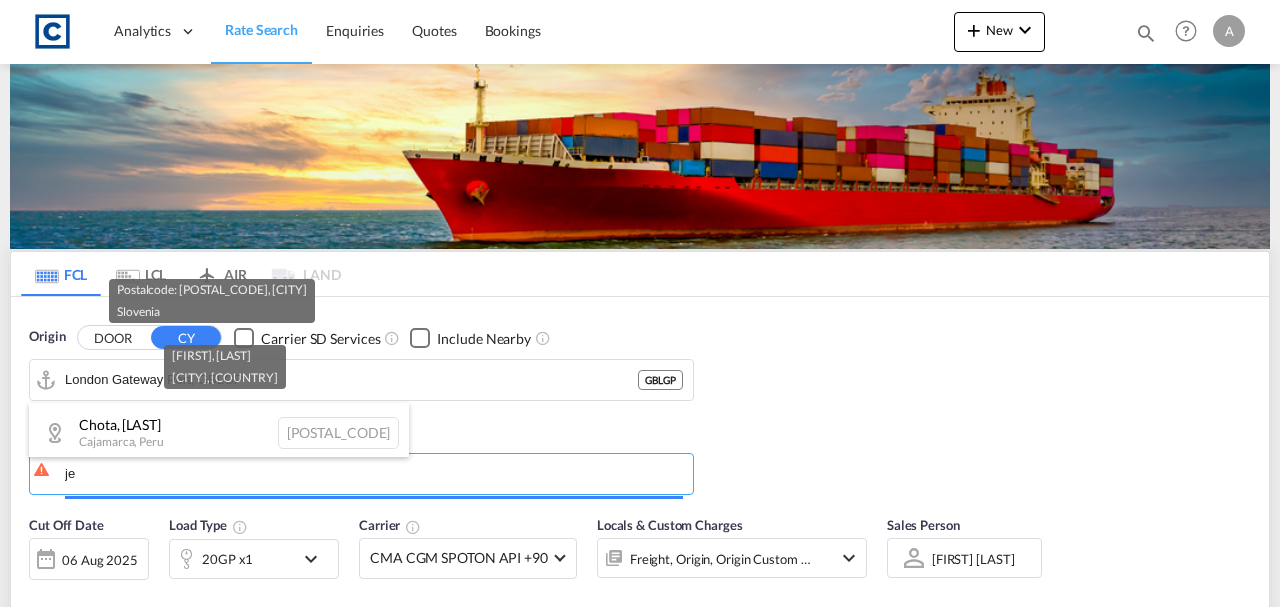 type on "j" 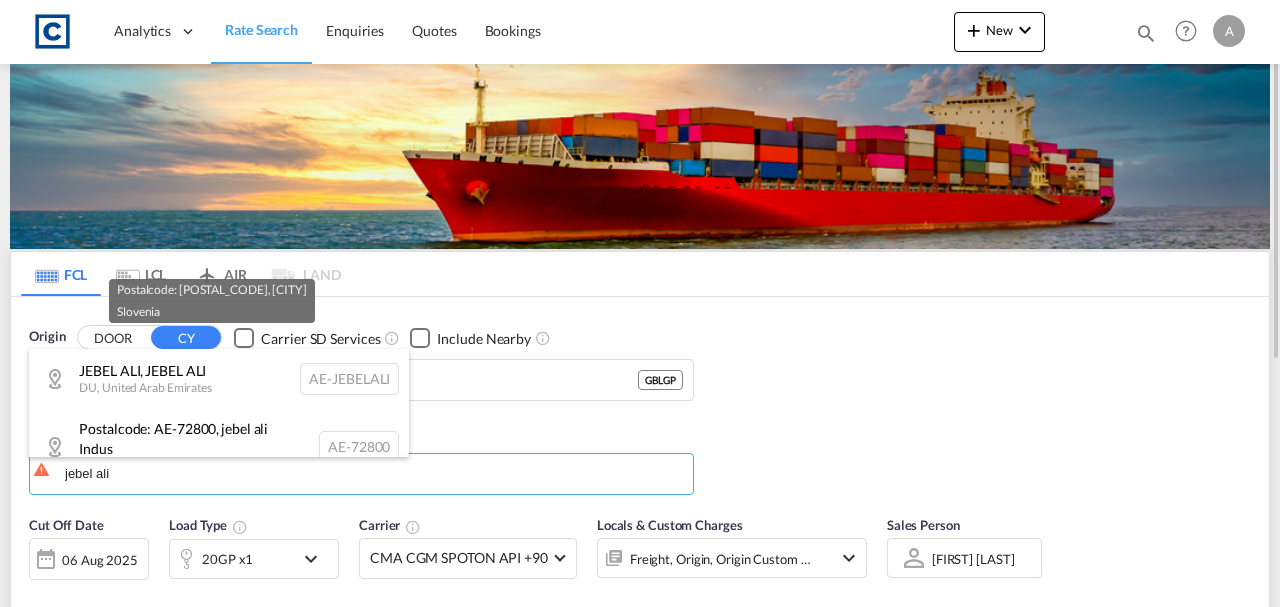 drag, startPoint x: 861, startPoint y: 374, endPoint x: 795, endPoint y: 360, distance: 67.46851 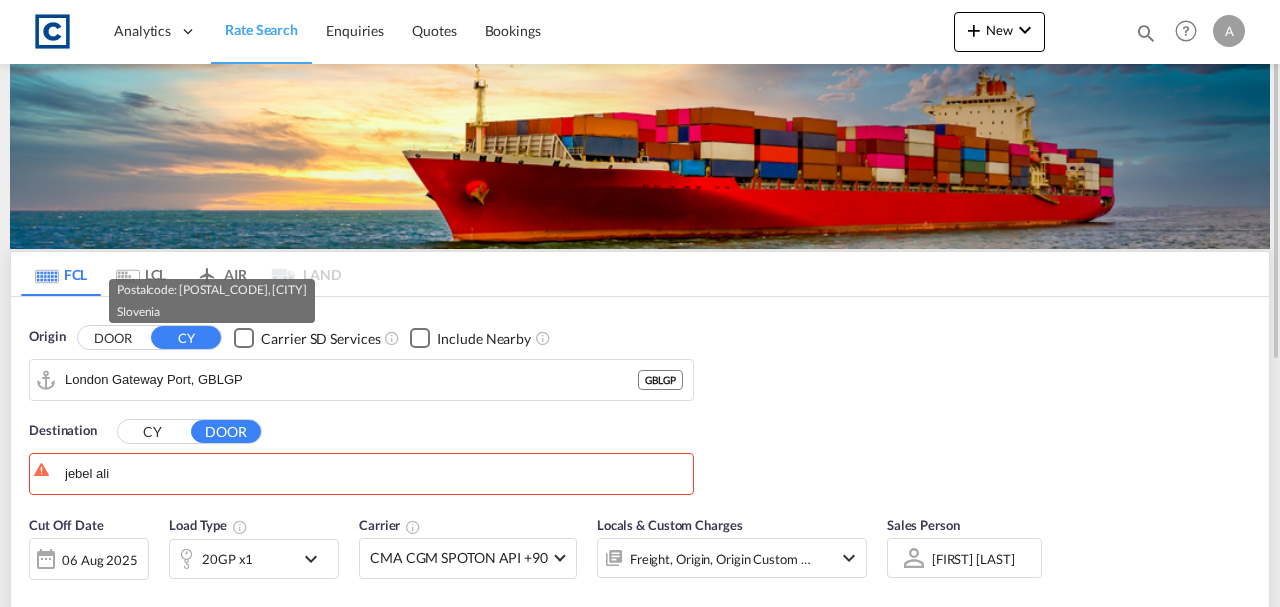 click on "CY" at bounding box center (153, 431) 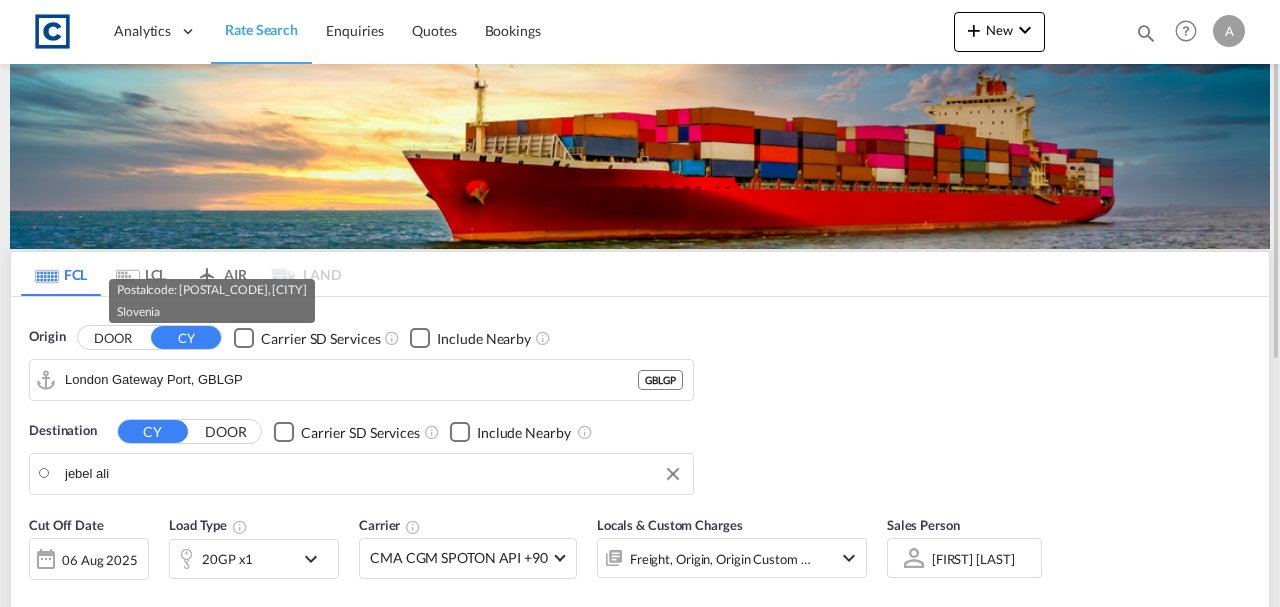 click on "Analytics
Dashboard
Rate Search
Enquiries
Quotes
Bookings" at bounding box center (640, 303) 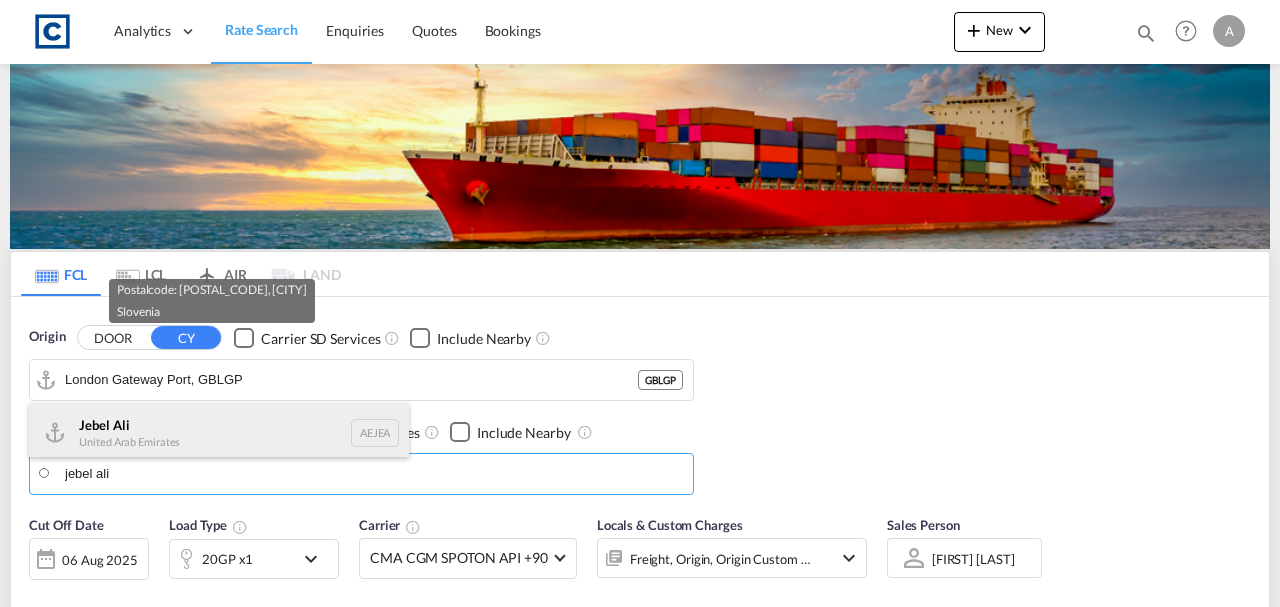 click on "[CITY]
[COUNTRY]
[POSTAL_CODE]" at bounding box center [219, 433] 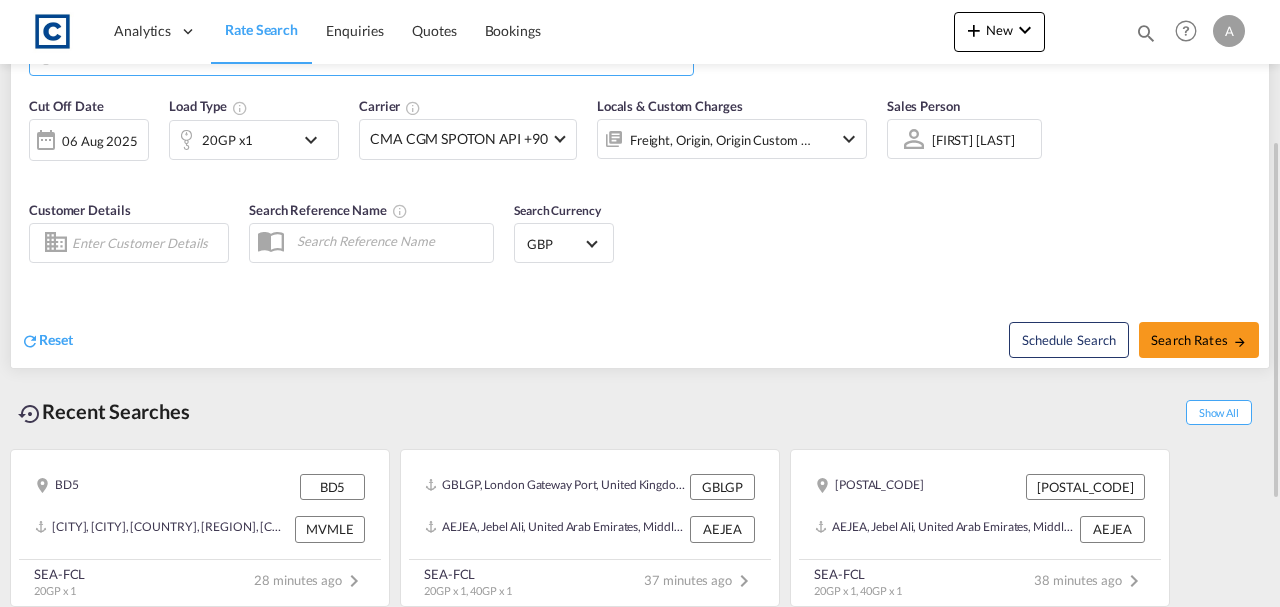 scroll, scrollTop: 352, scrollLeft: 0, axis: vertical 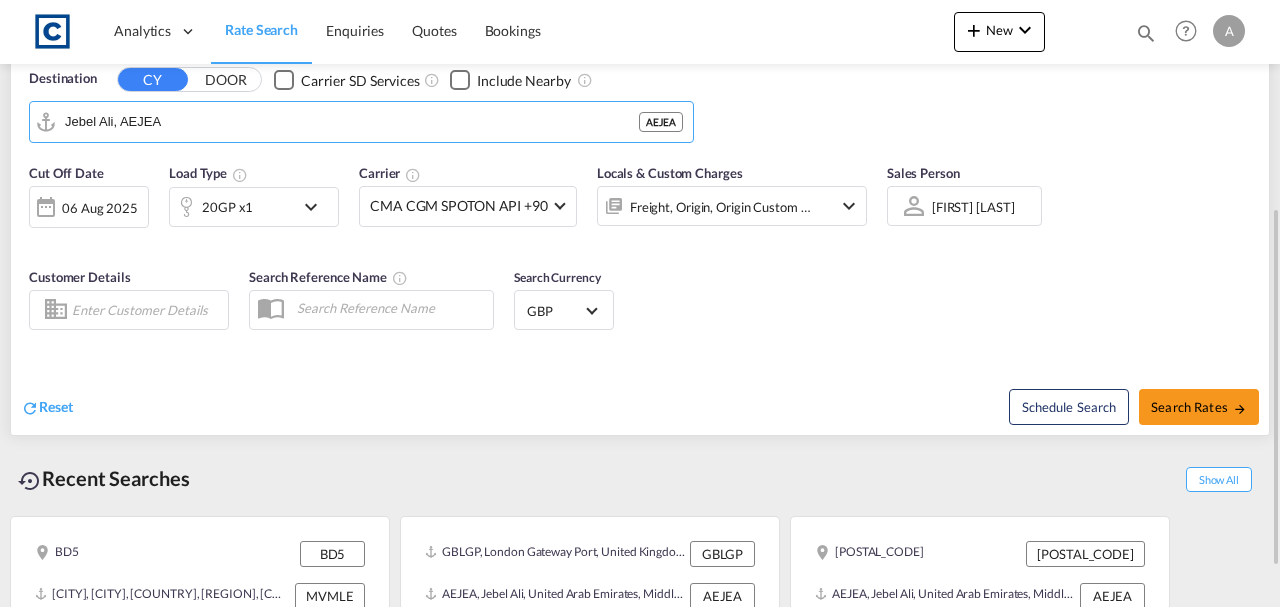 click on "20GP x1" at bounding box center [227, 207] 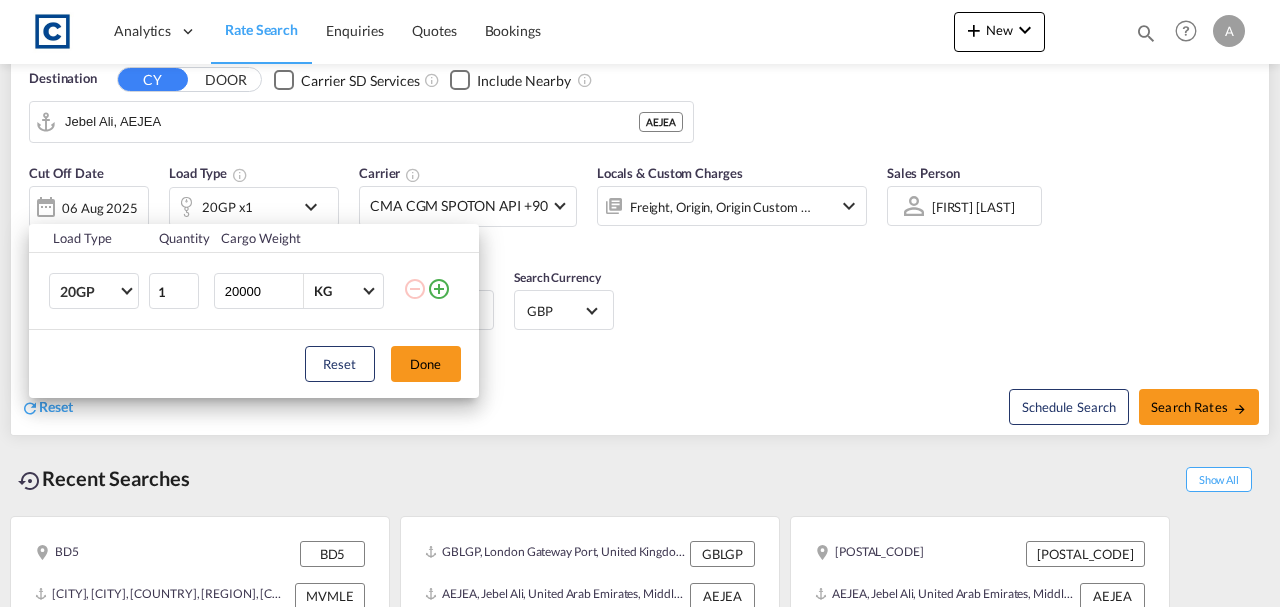click on "20GP
20GP
40GP
40HC
45HC
20RE
40RE
40HR
20OT
40OT
20FR
40FR
40NR
20NR
45S
20TK
40TK
OTHR
53HC
20HC
20FX" at bounding box center (88, 291) 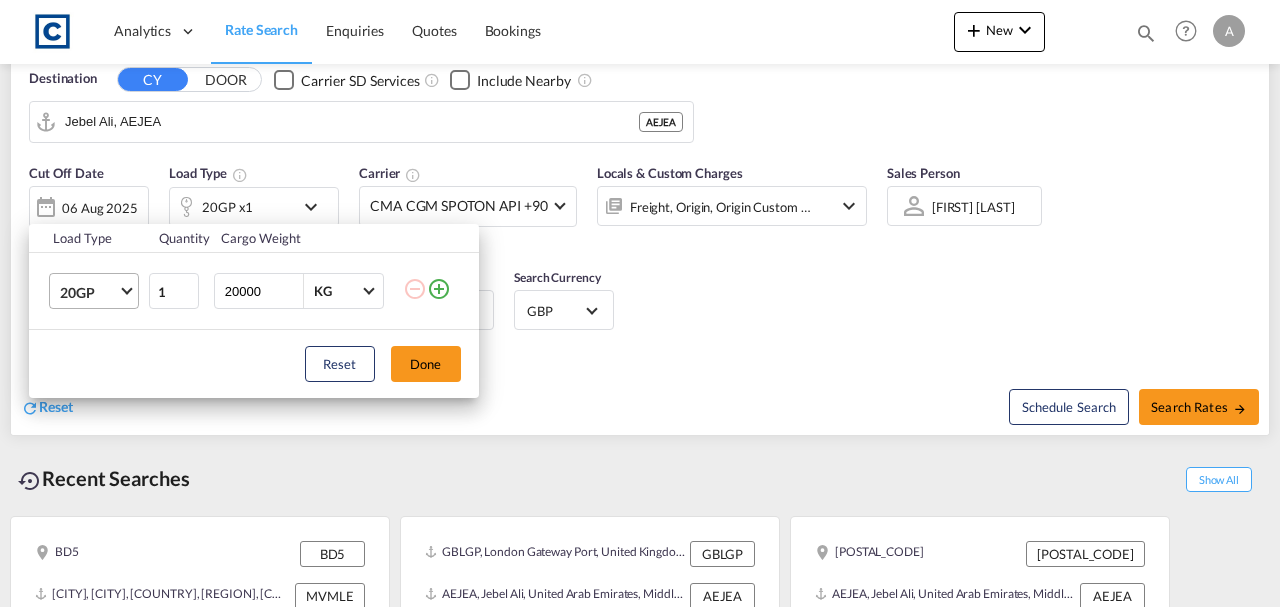 click on "20GP" at bounding box center (89, 293) 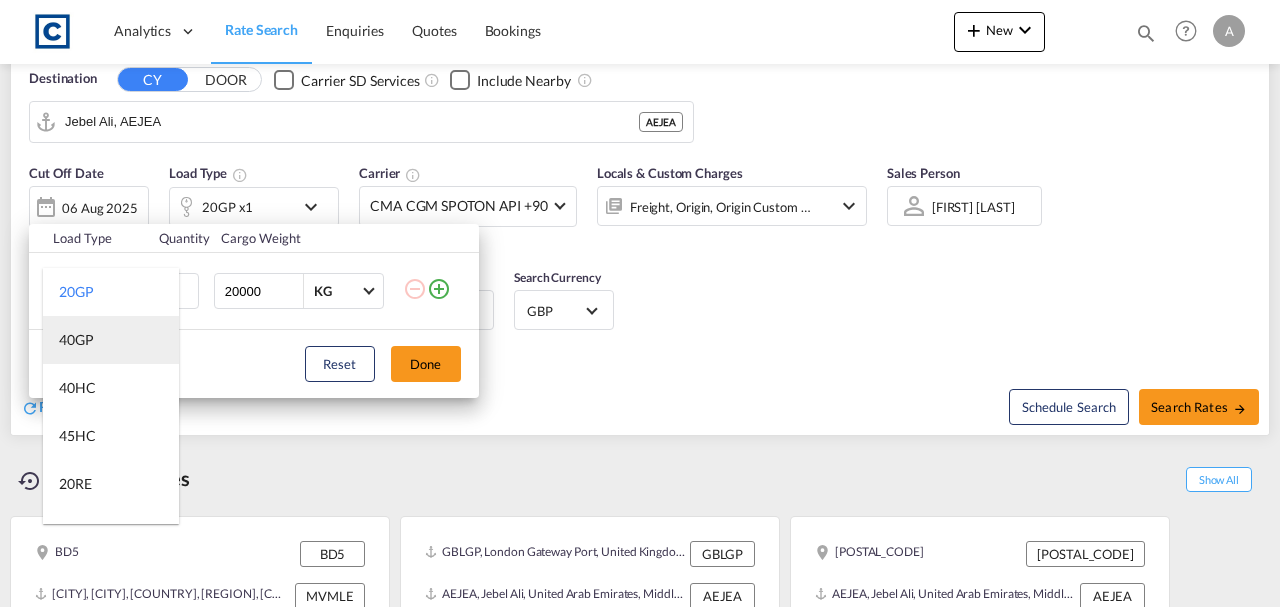 click on "40GP" at bounding box center [76, 340] 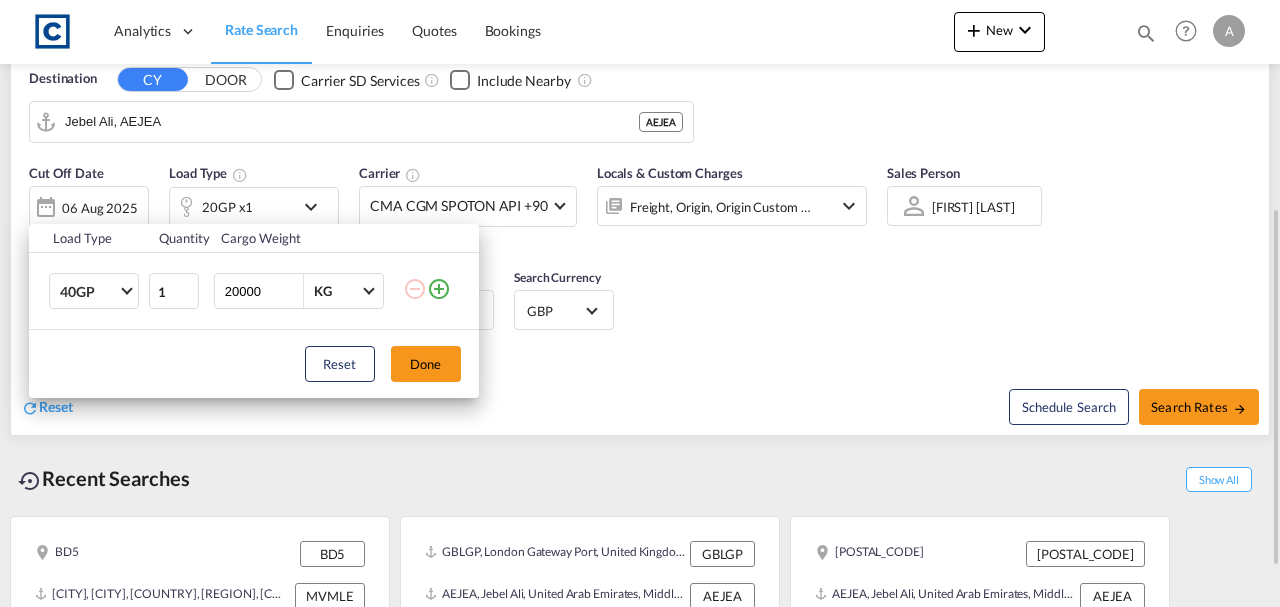 click on "Done" at bounding box center (426, 364) 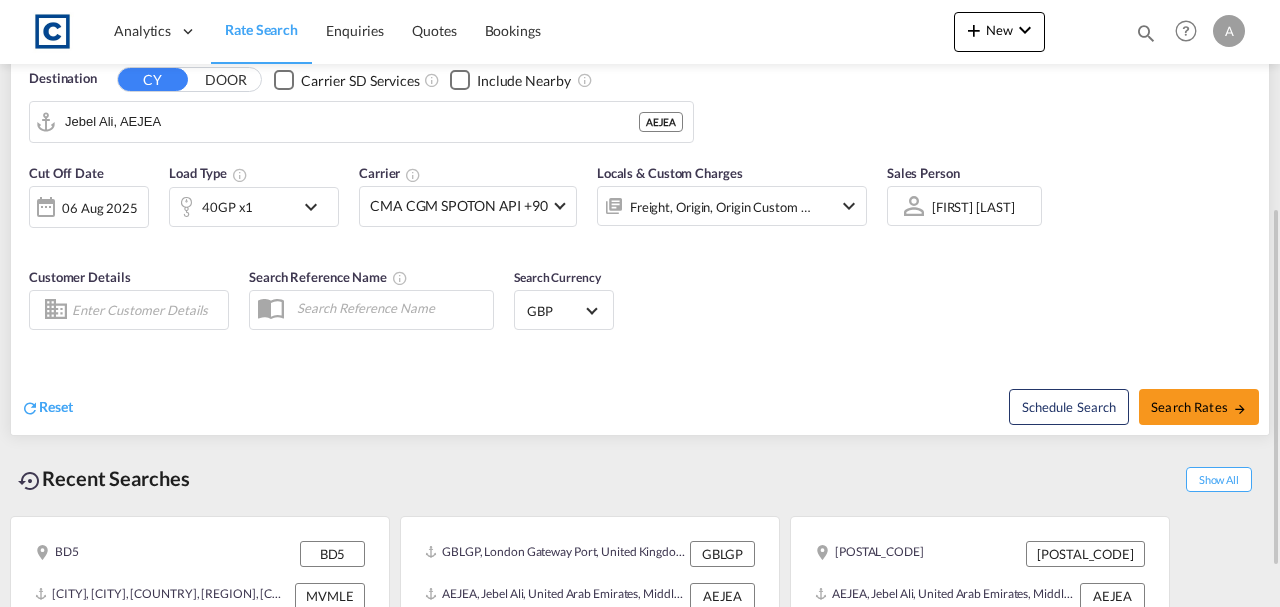 click on "Freight,  Origin,  Origin Custom +1" at bounding box center [721, 207] 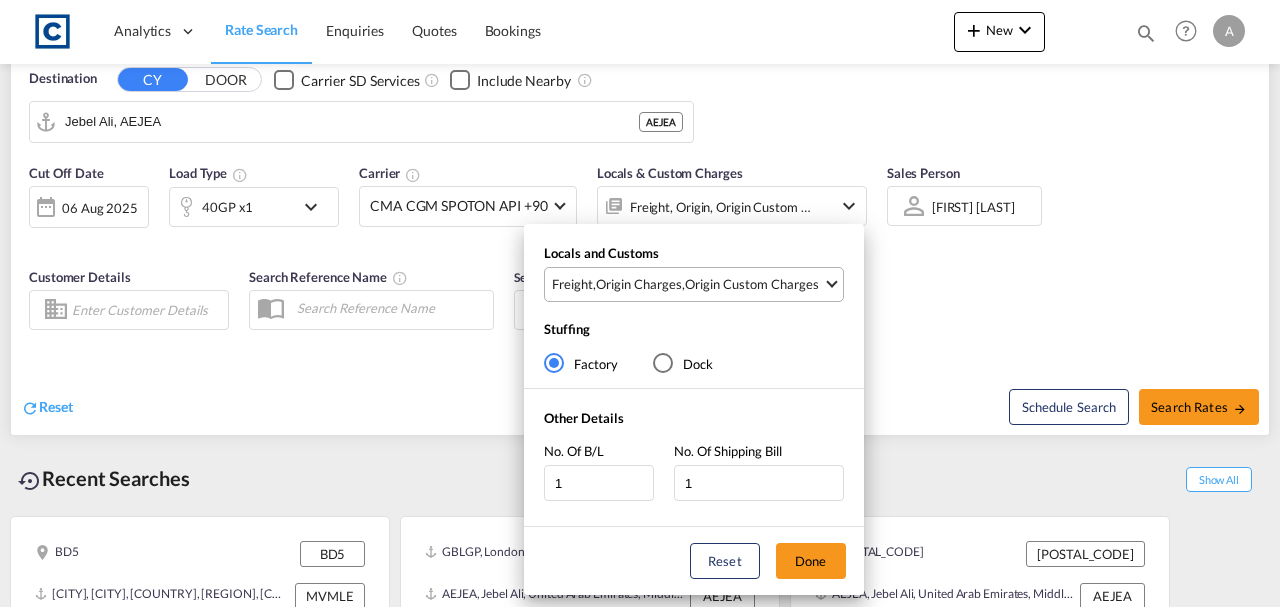 click on "Origin Custom Charges" at bounding box center (752, 284) 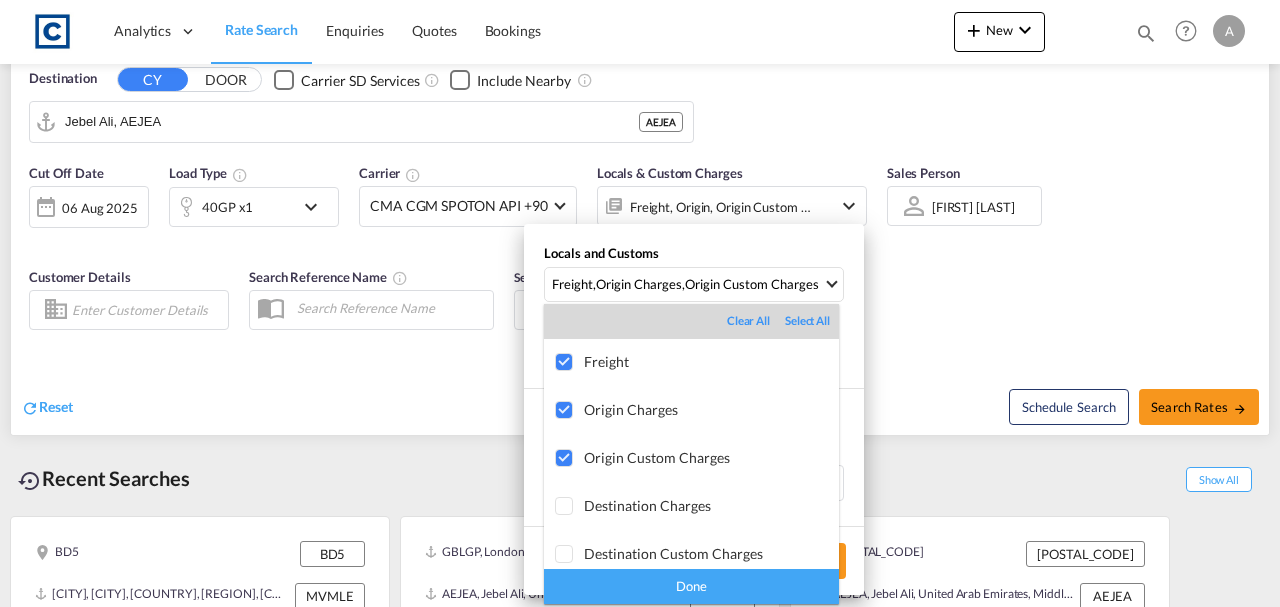 click on "Done" at bounding box center (691, 586) 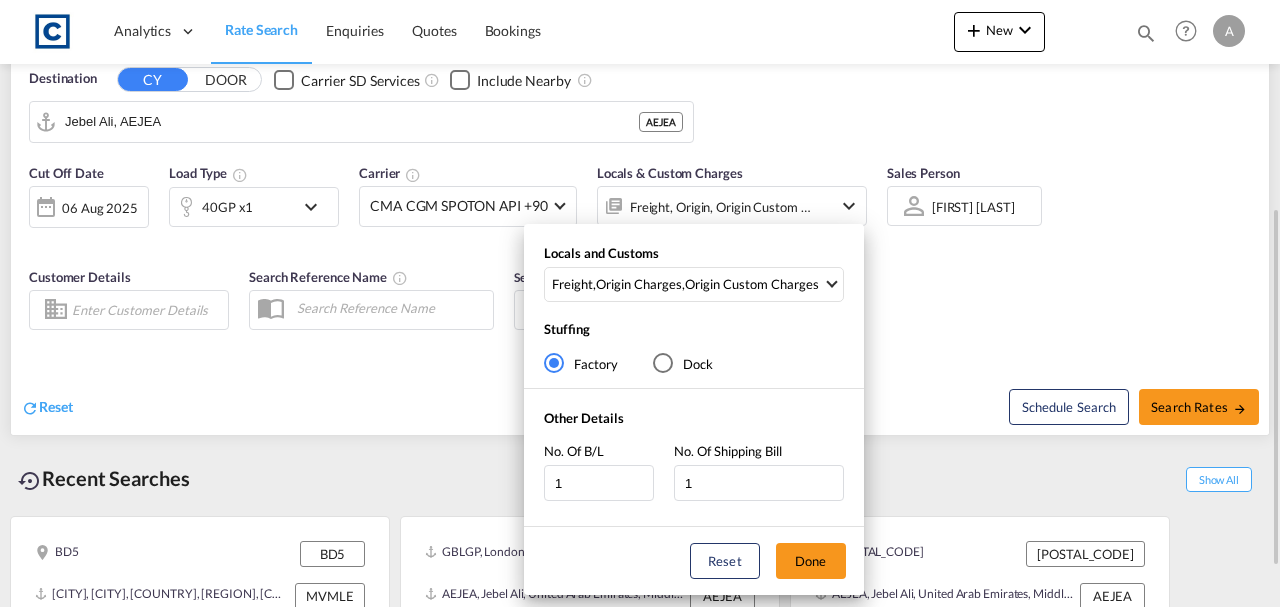 drag, startPoint x: 819, startPoint y: 566, endPoint x: 800, endPoint y: 400, distance: 167.08382 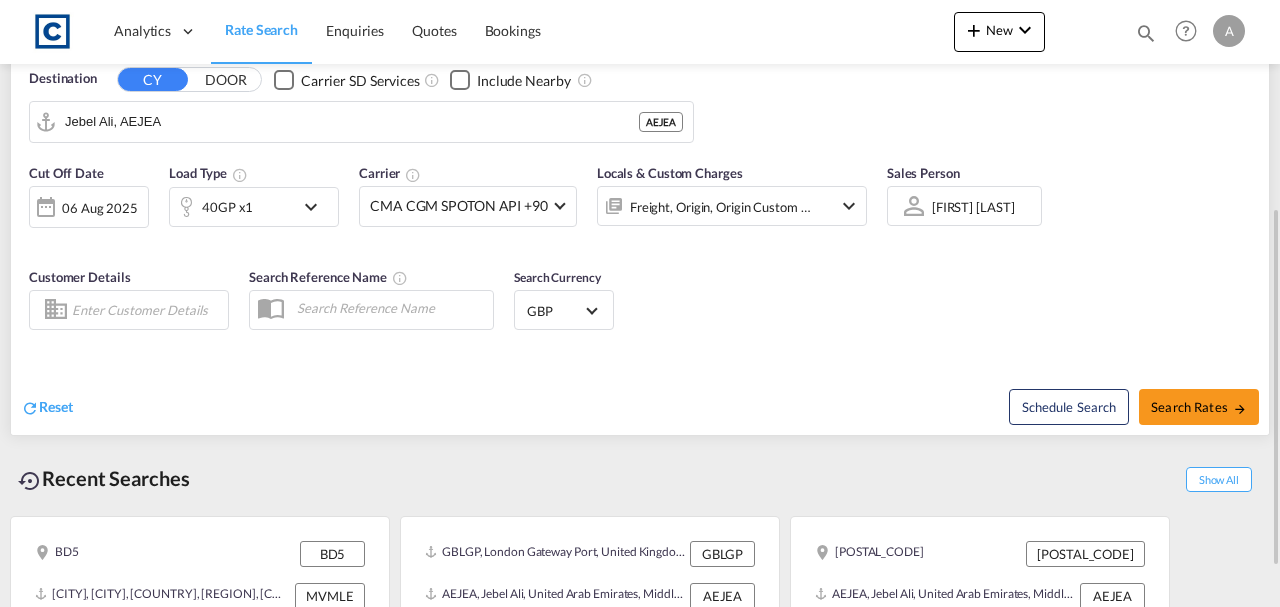 drag, startPoint x: 784, startPoint y: 343, endPoint x: 218, endPoint y: 230, distance: 577.1698 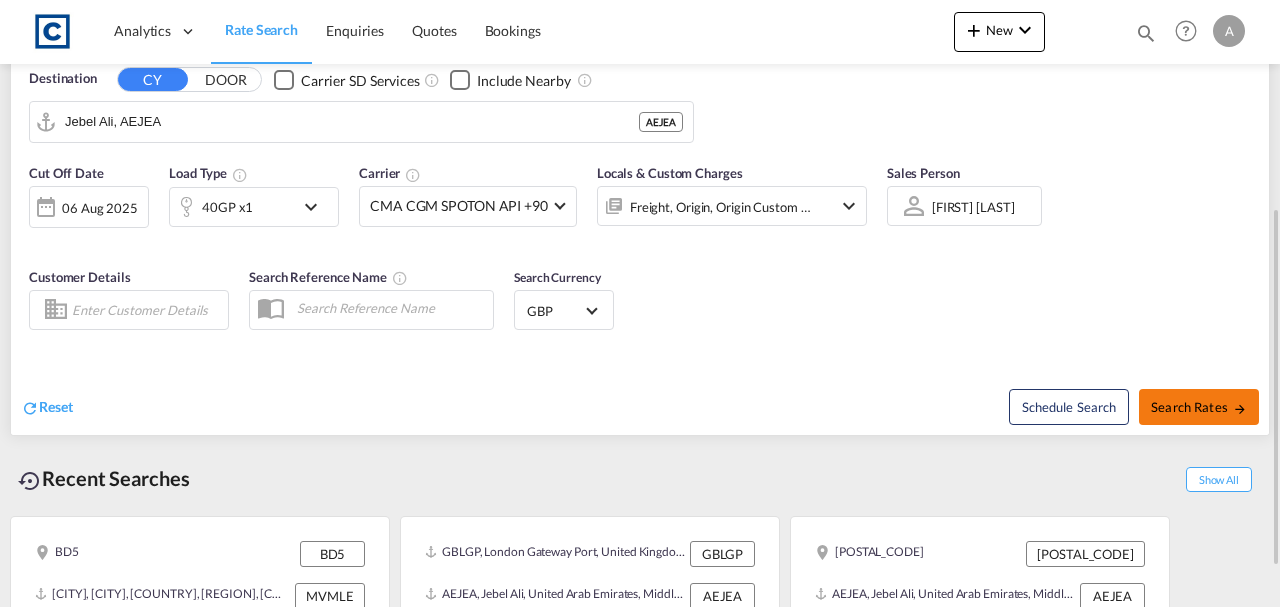 click on "Search Rates" at bounding box center [1199, 407] 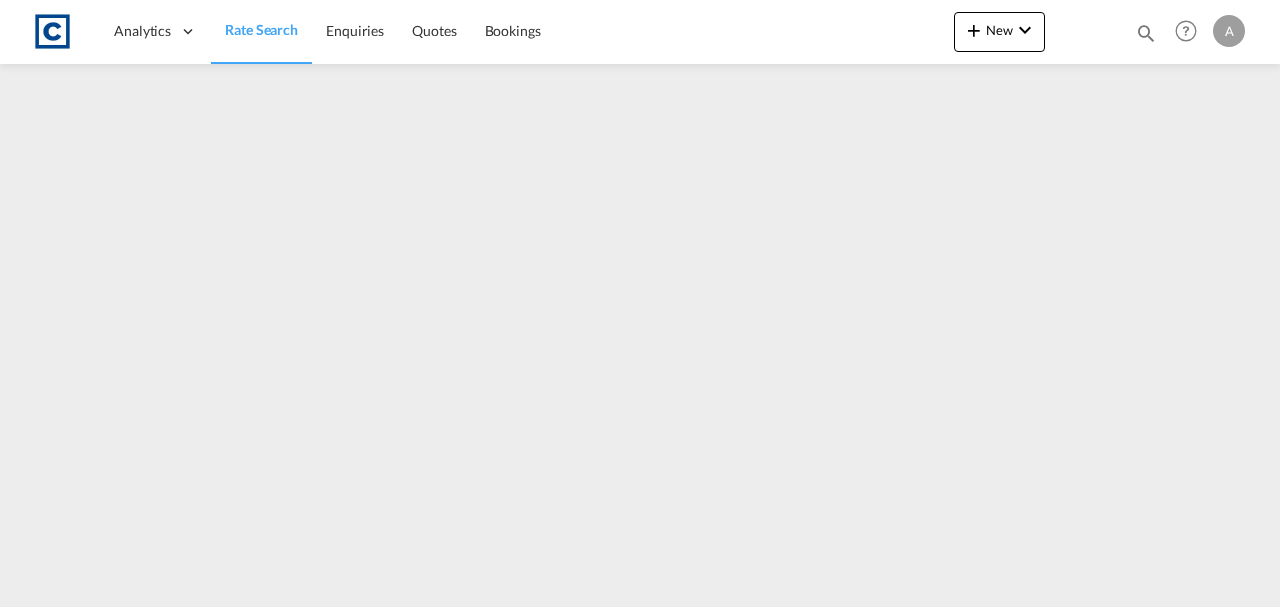 scroll, scrollTop: 0, scrollLeft: 0, axis: both 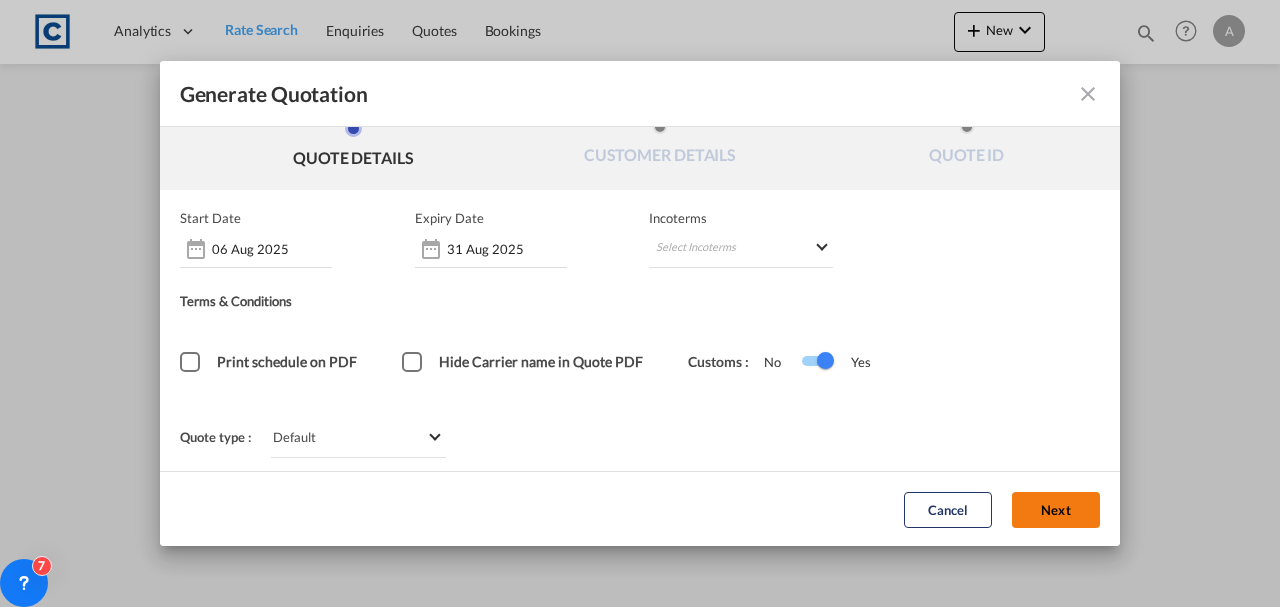 click on "Next" at bounding box center (1056, 509) 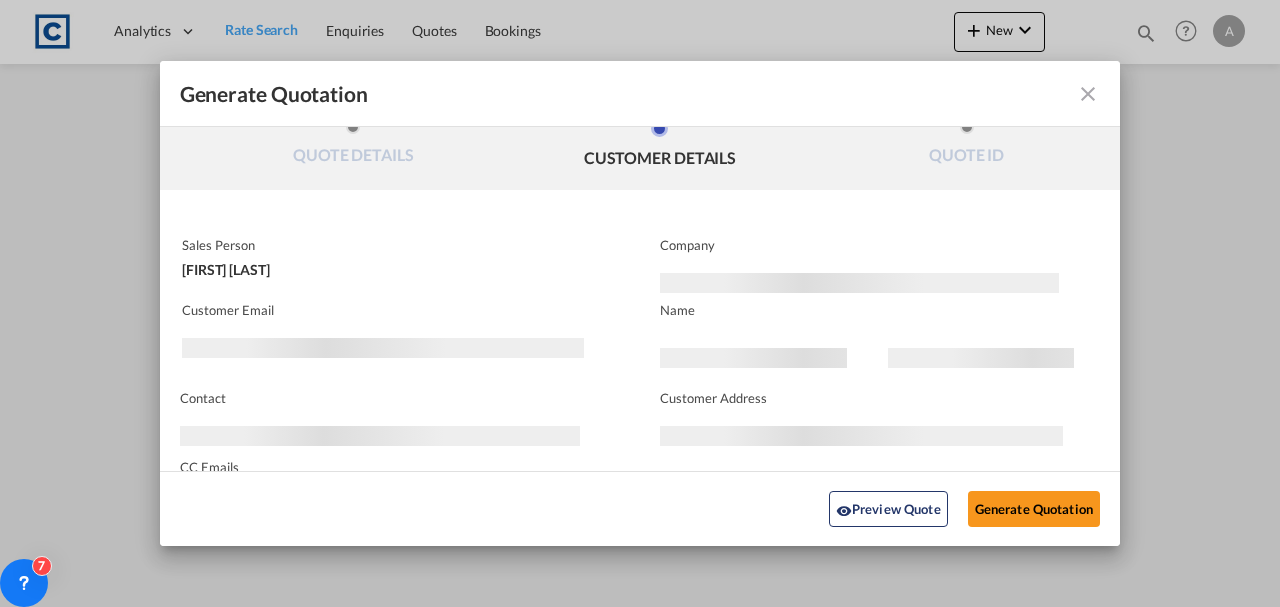 scroll, scrollTop: 0, scrollLeft: 0, axis: both 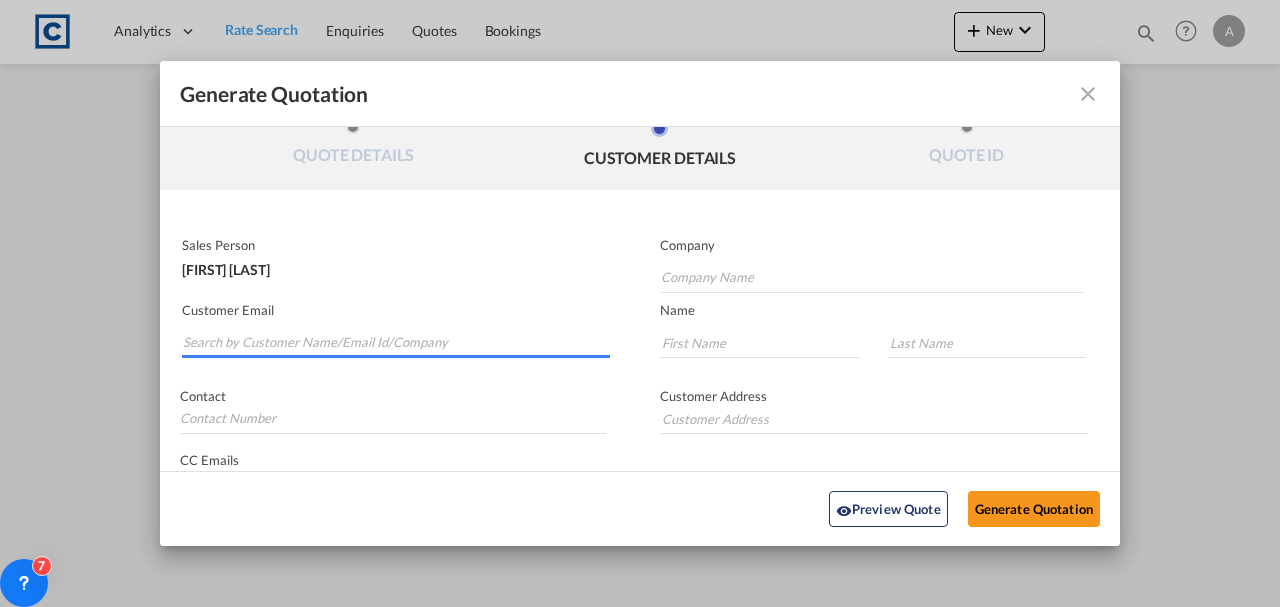 click at bounding box center (396, 343) 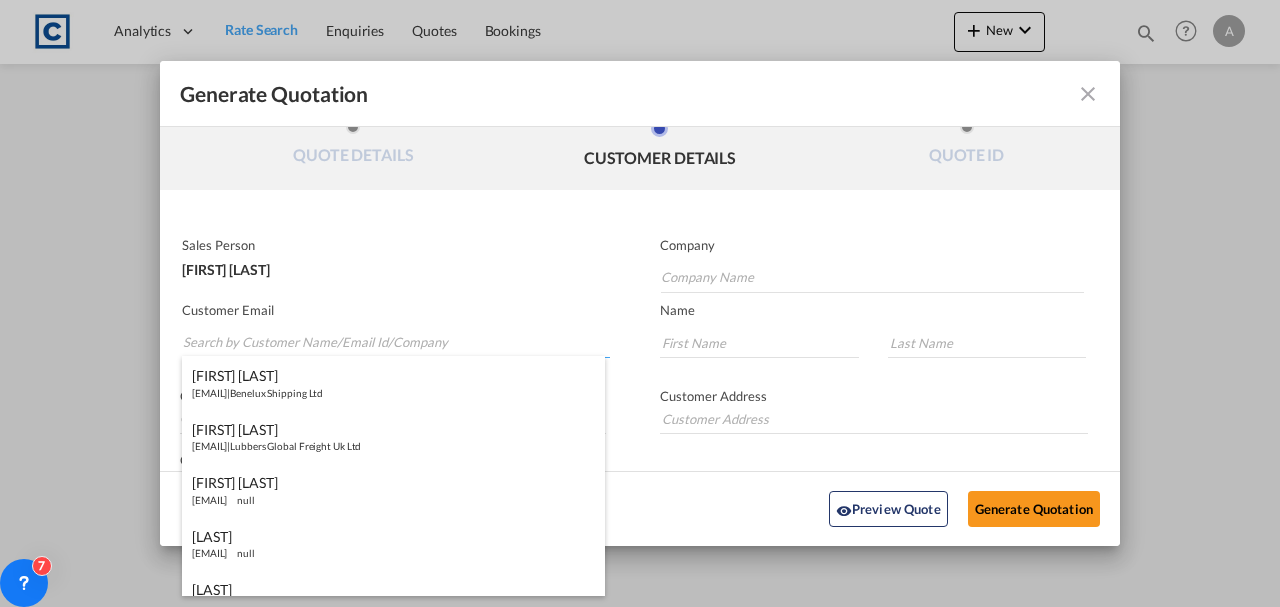 paste on "[EMAIL]" 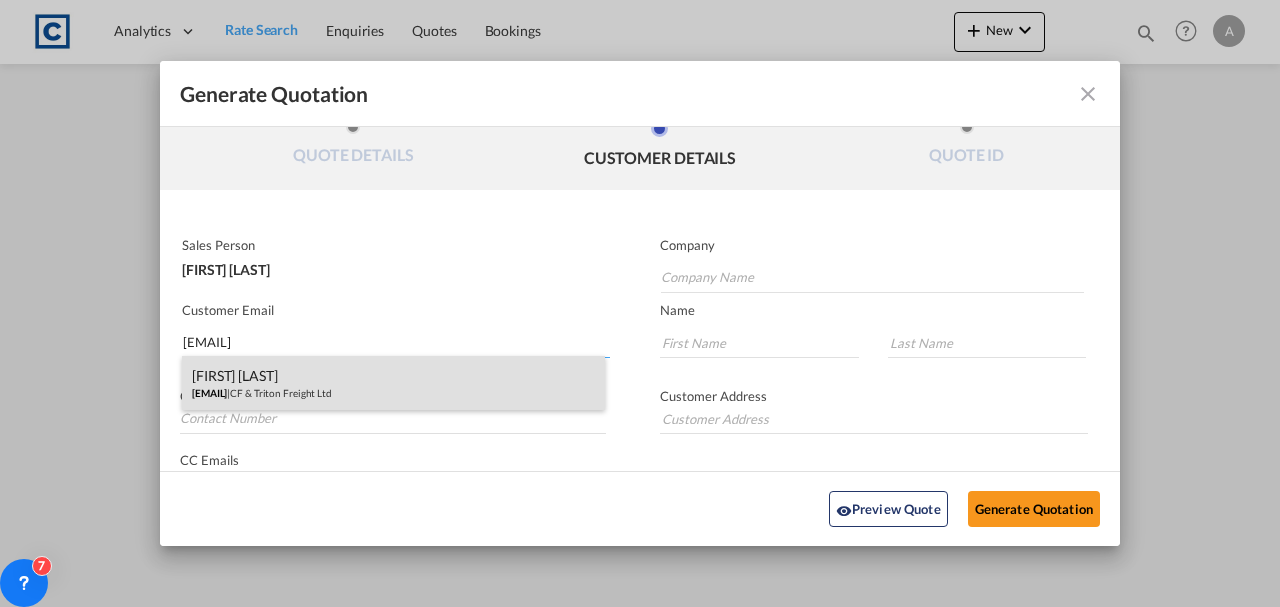 type on "[EMAIL]" 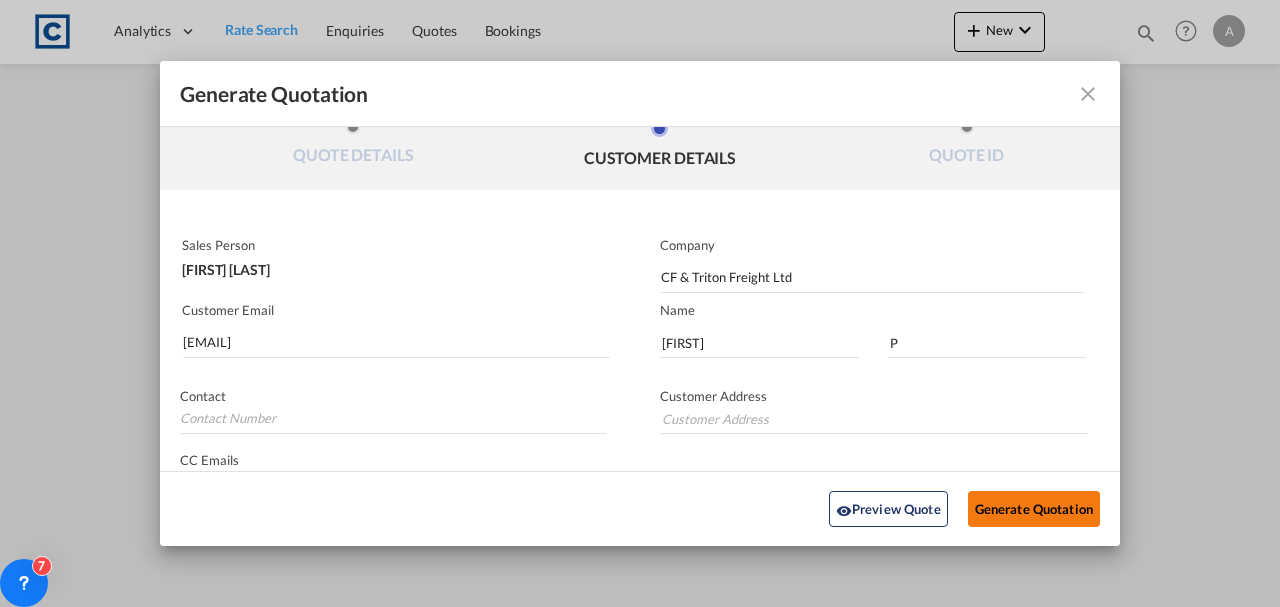 click on "Generate Quotation" at bounding box center (1034, 509) 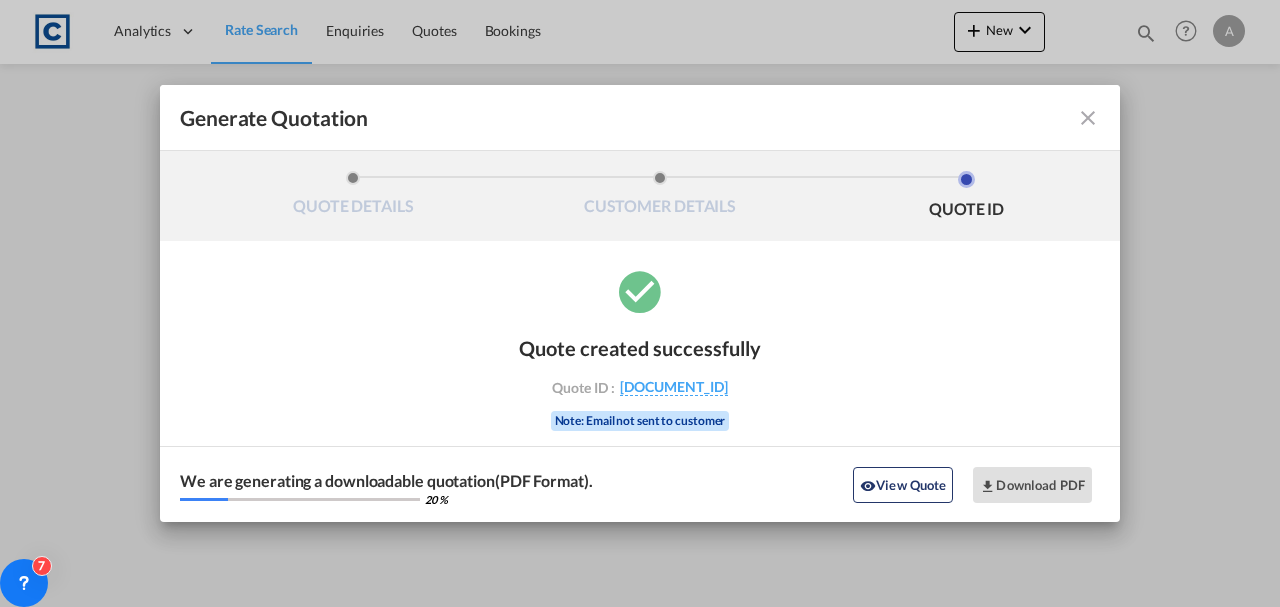 scroll, scrollTop: 0, scrollLeft: 0, axis: both 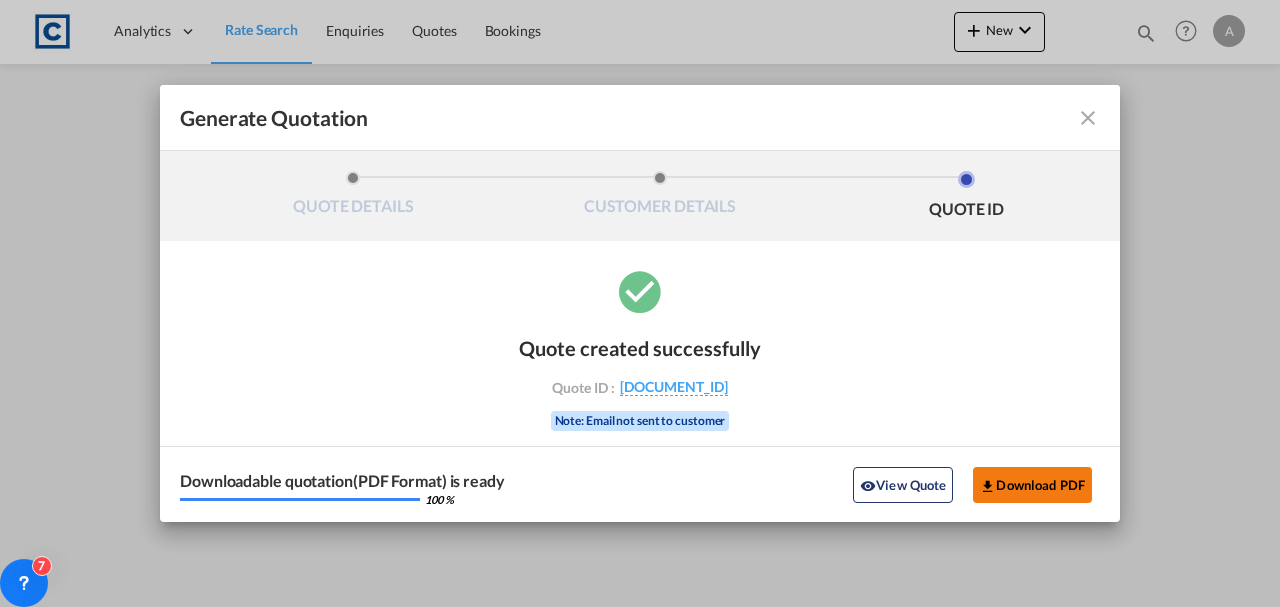 click on "Download PDF" at bounding box center [1032, 485] 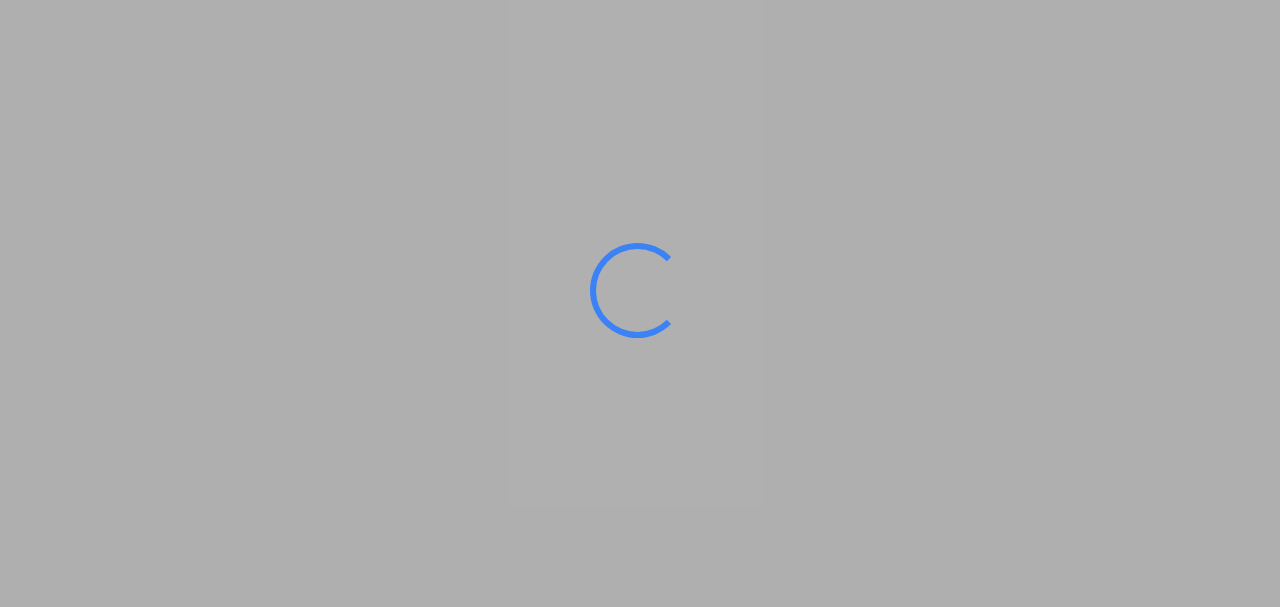 scroll, scrollTop: 0, scrollLeft: 0, axis: both 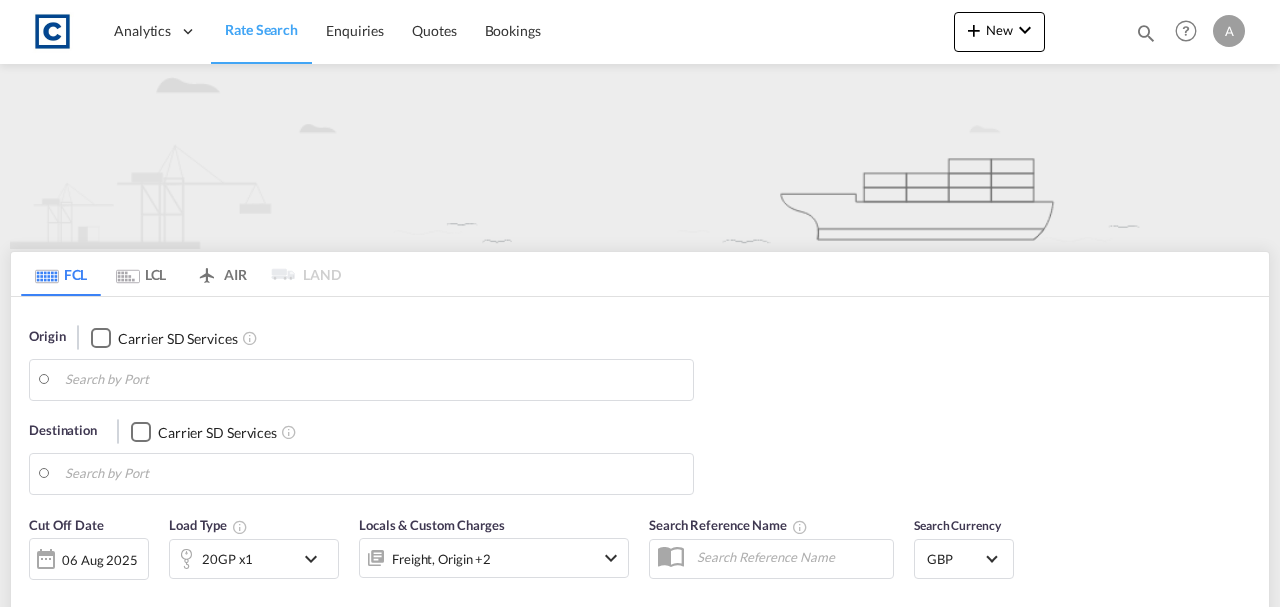 type on "London Gateway Port, GBLGP" 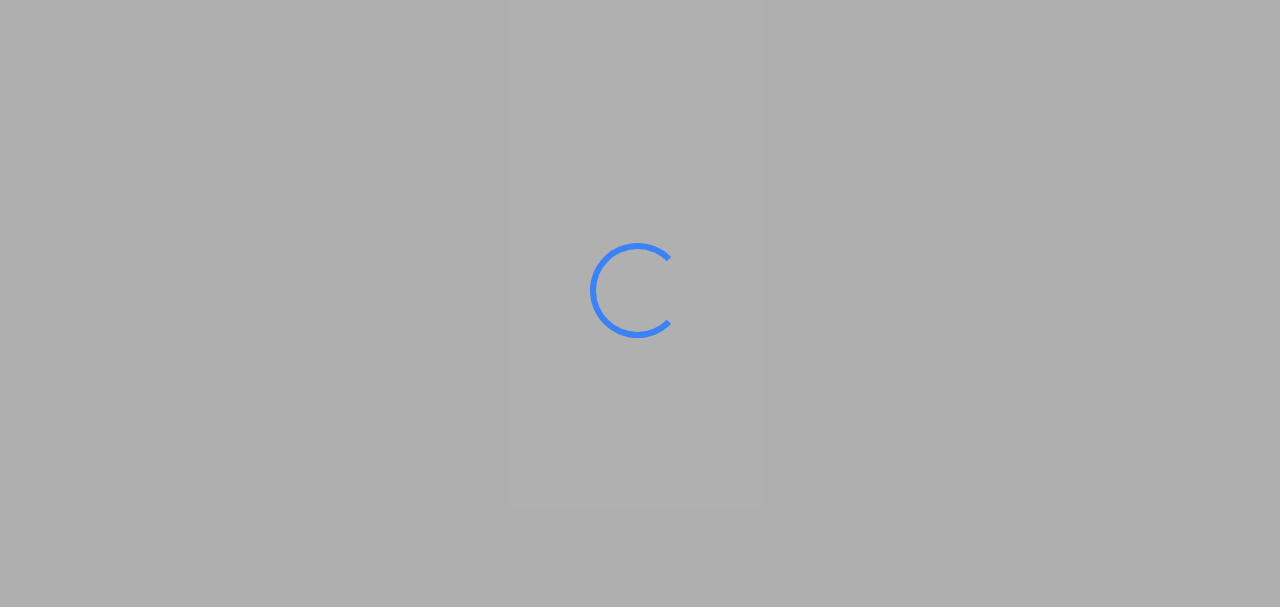 scroll, scrollTop: 0, scrollLeft: 0, axis: both 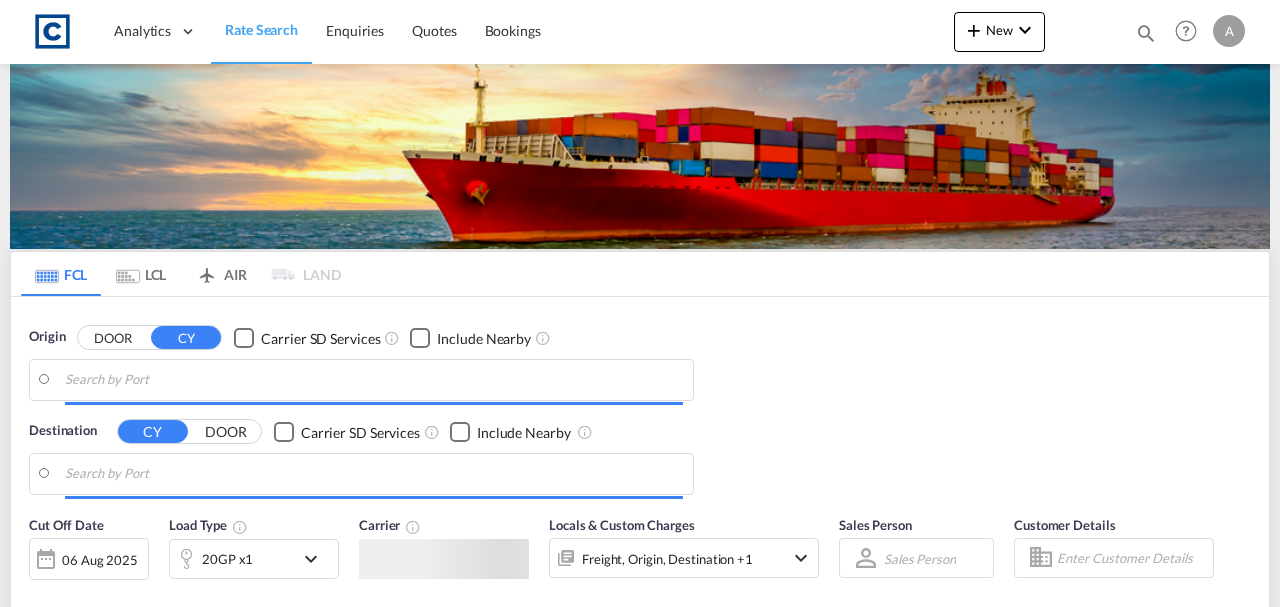 type on "London Gateway Port, GBLGP" 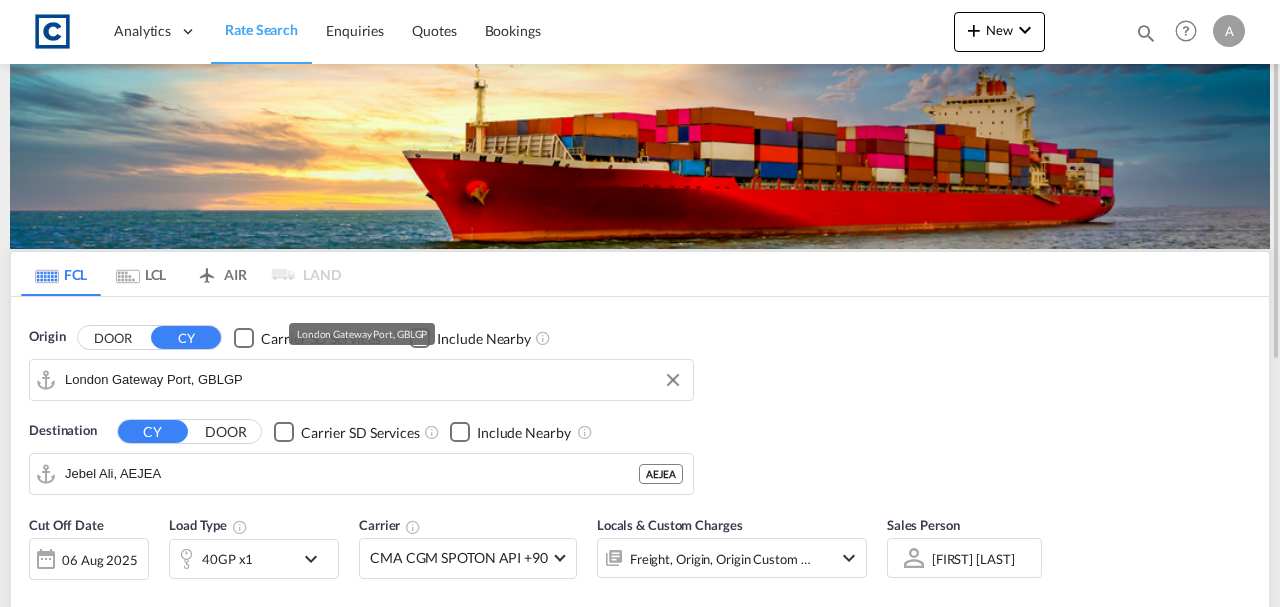 click on "London Gateway Port, GBLGP" at bounding box center (374, 380) 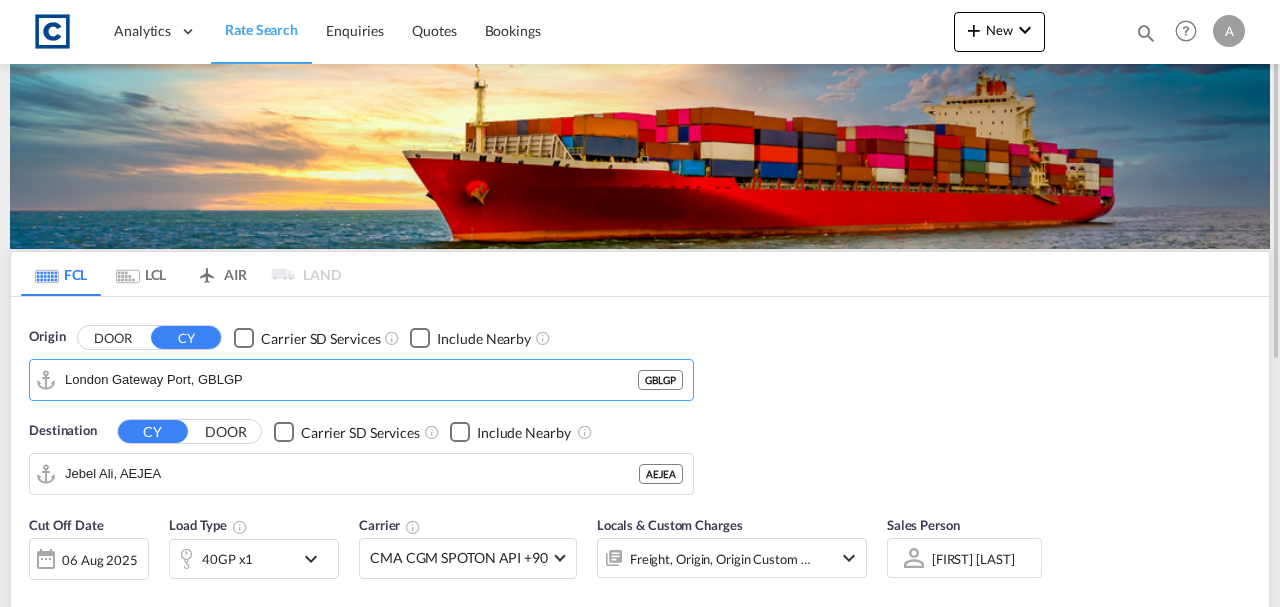 click on "DOOR" at bounding box center (113, 337) 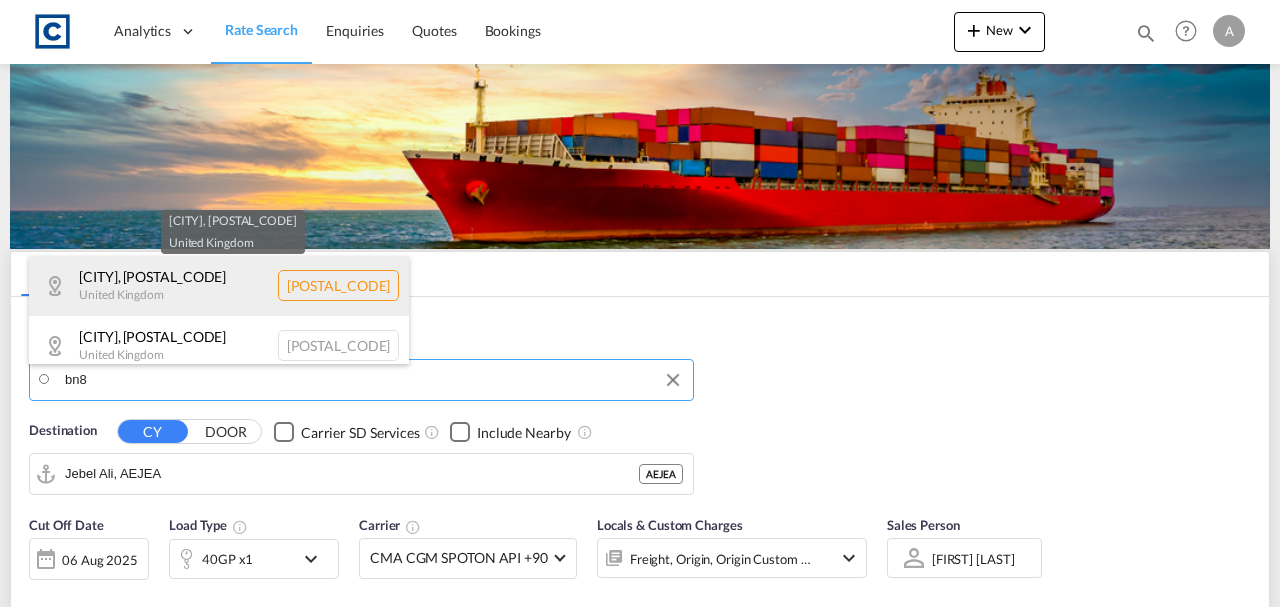 click on "Lewes ,
BN8
United Kingdom
GB-BN8" at bounding box center [219, 286] 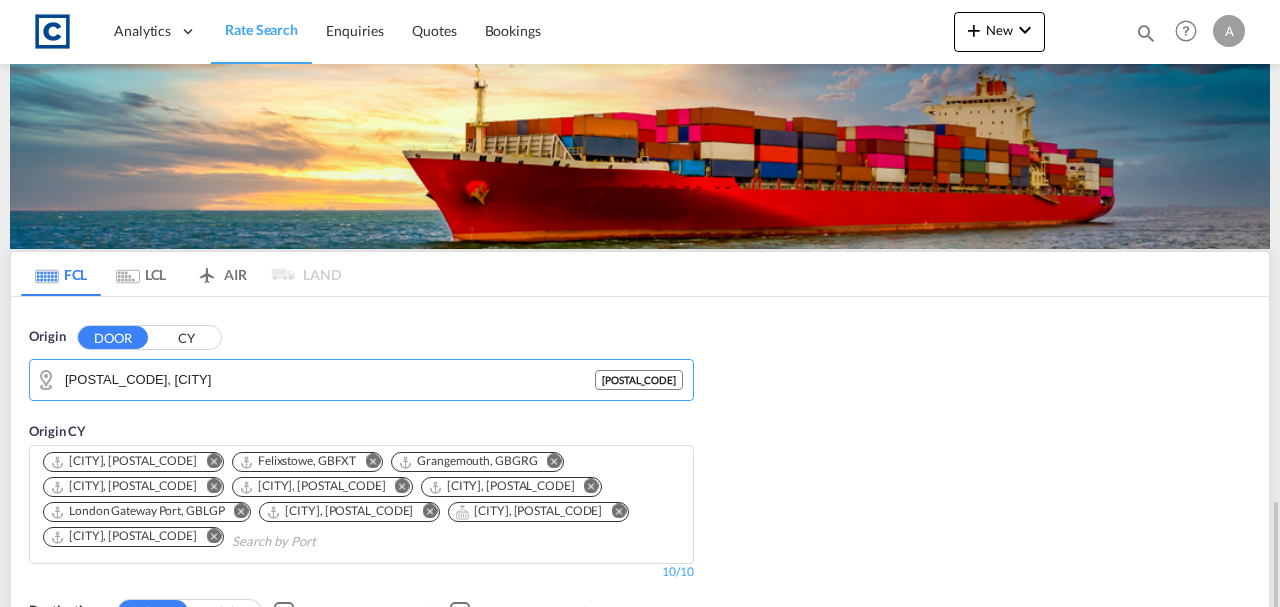 scroll, scrollTop: 333, scrollLeft: 0, axis: vertical 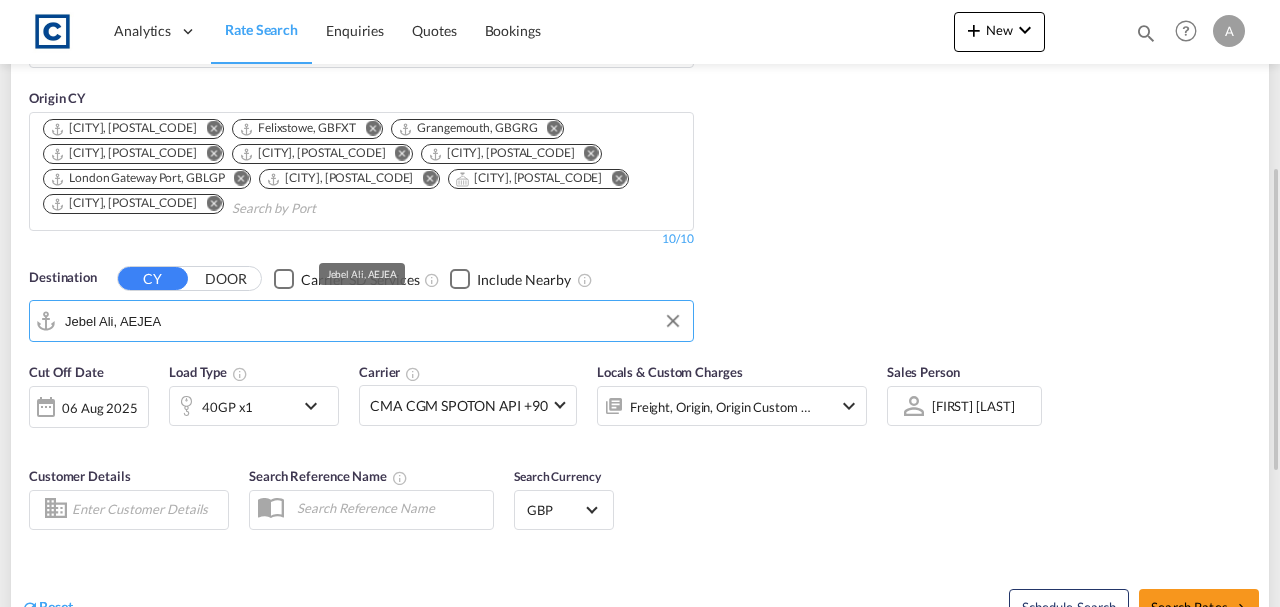 click on "Jebel Ali, AEJEA" at bounding box center (374, 326) 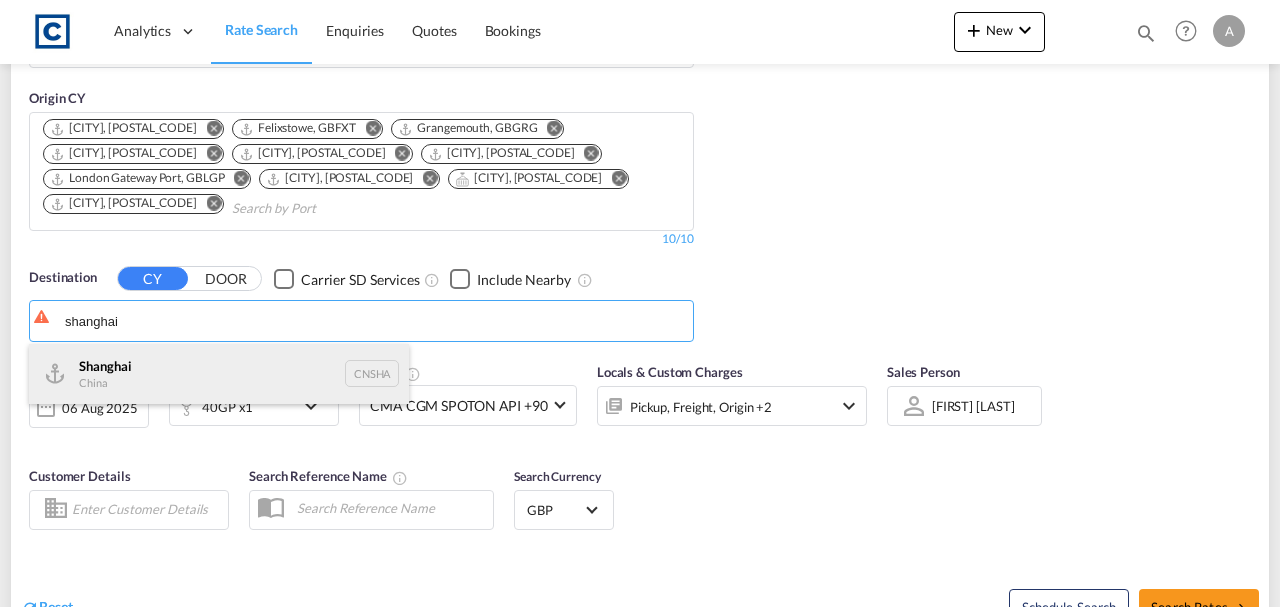 click on "Shanghai
China
CNSHA" at bounding box center [219, 374] 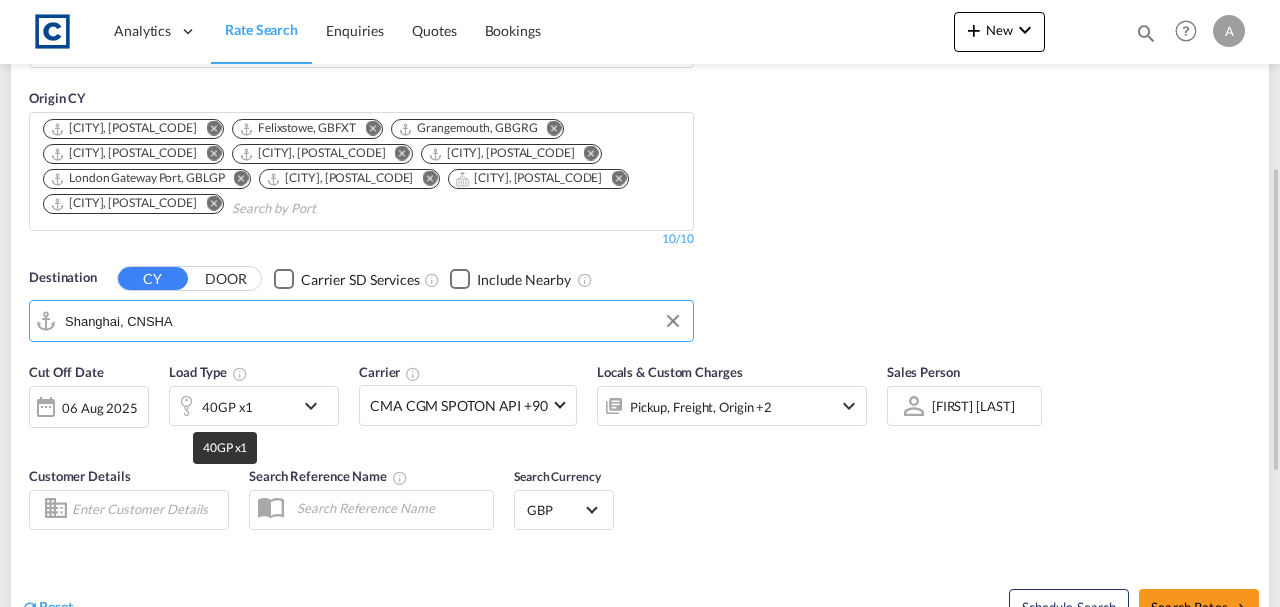 click on "40GP x1" at bounding box center (227, 407) 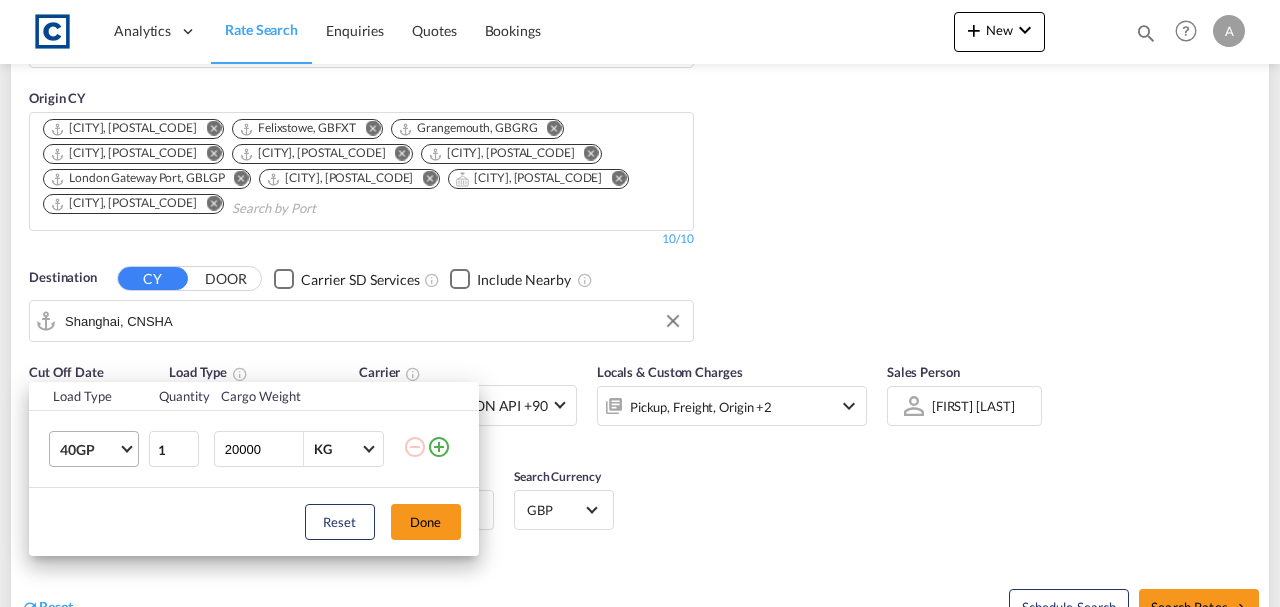 click on "40GP" at bounding box center [89, 450] 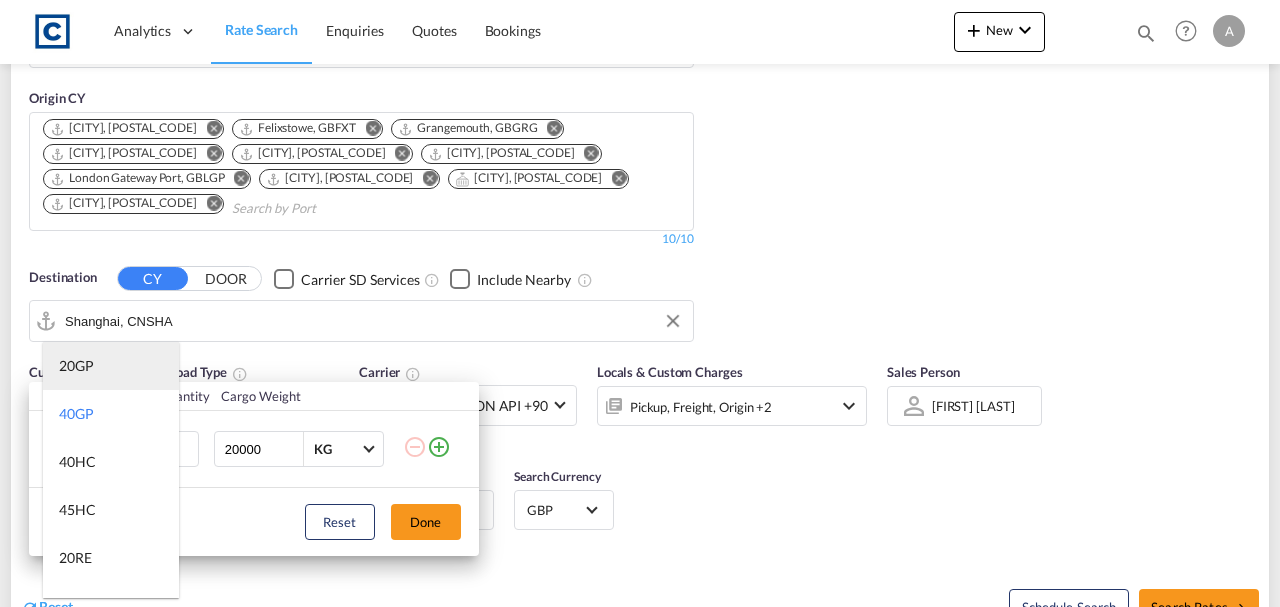 click on "20GP" at bounding box center [76, 366] 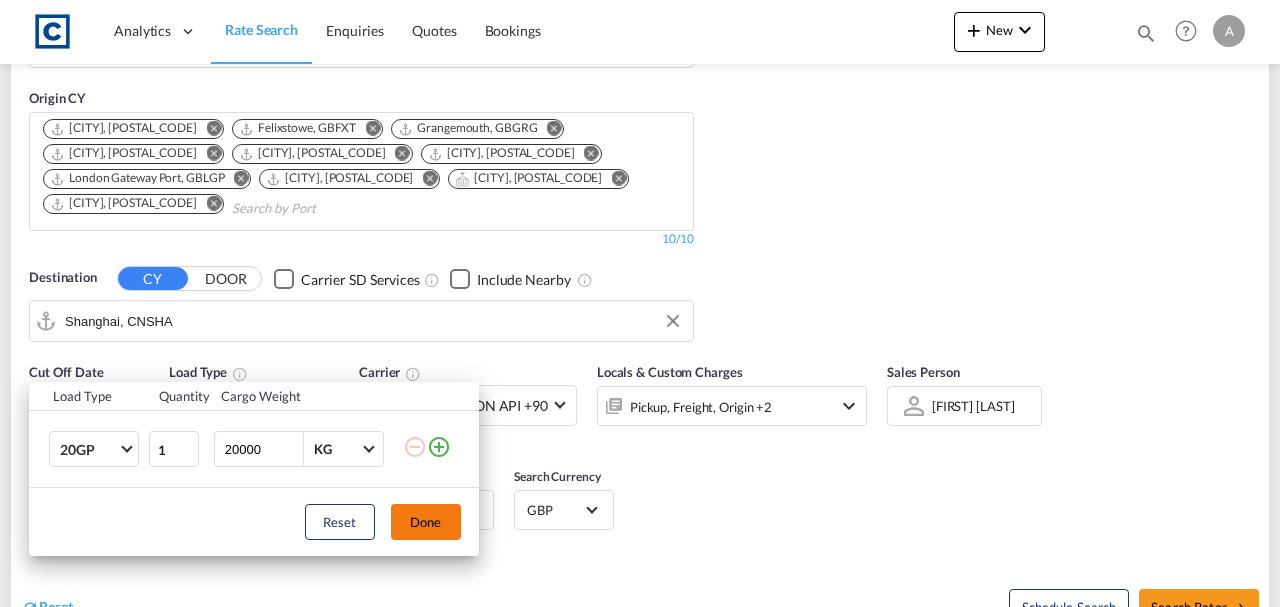 click on "Done" at bounding box center (426, 522) 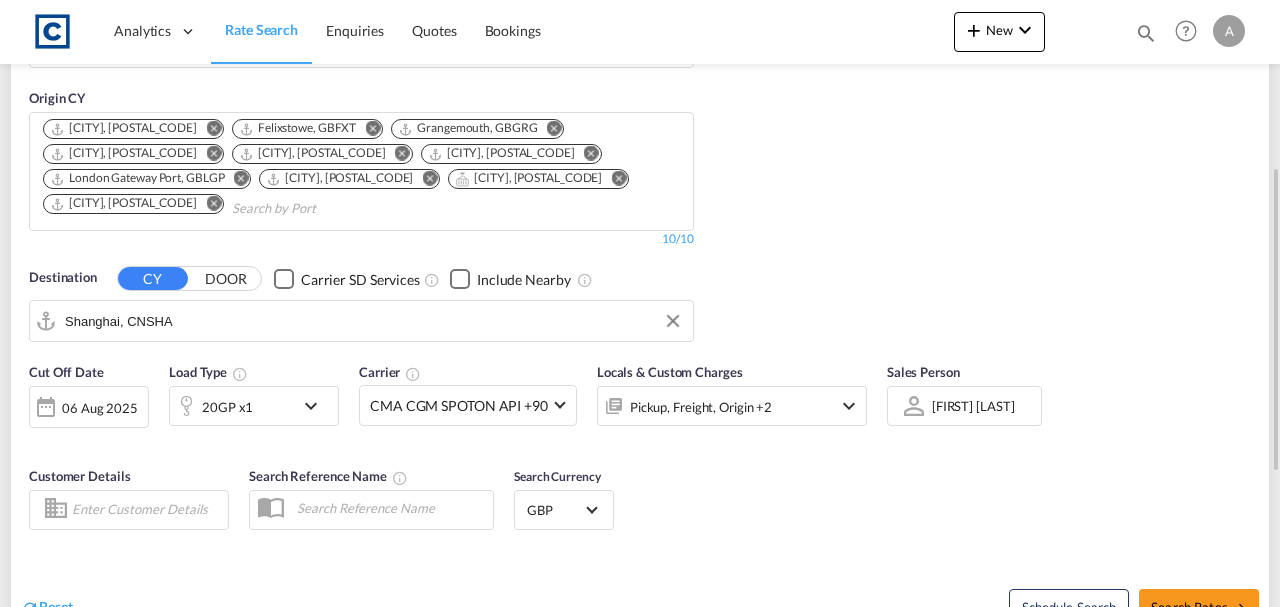 click on "Locals & Custom Charges Pickup,  Freight,  Origin +2" at bounding box center (732, 404) 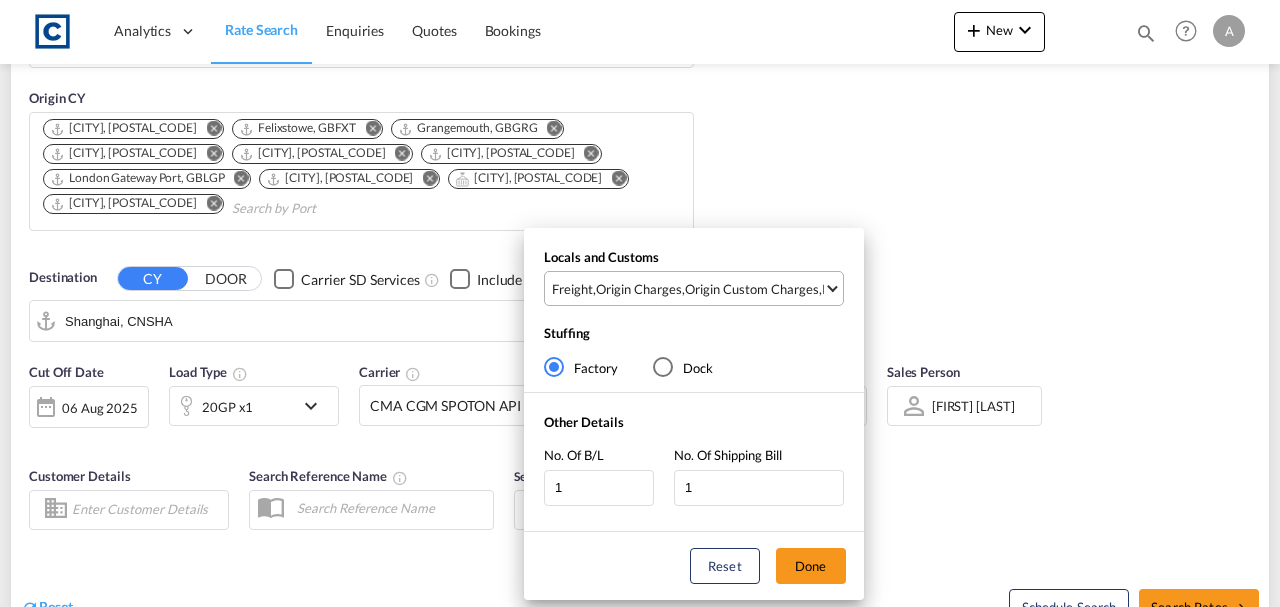 click on "Origin Custom Charges" at bounding box center (752, 289) 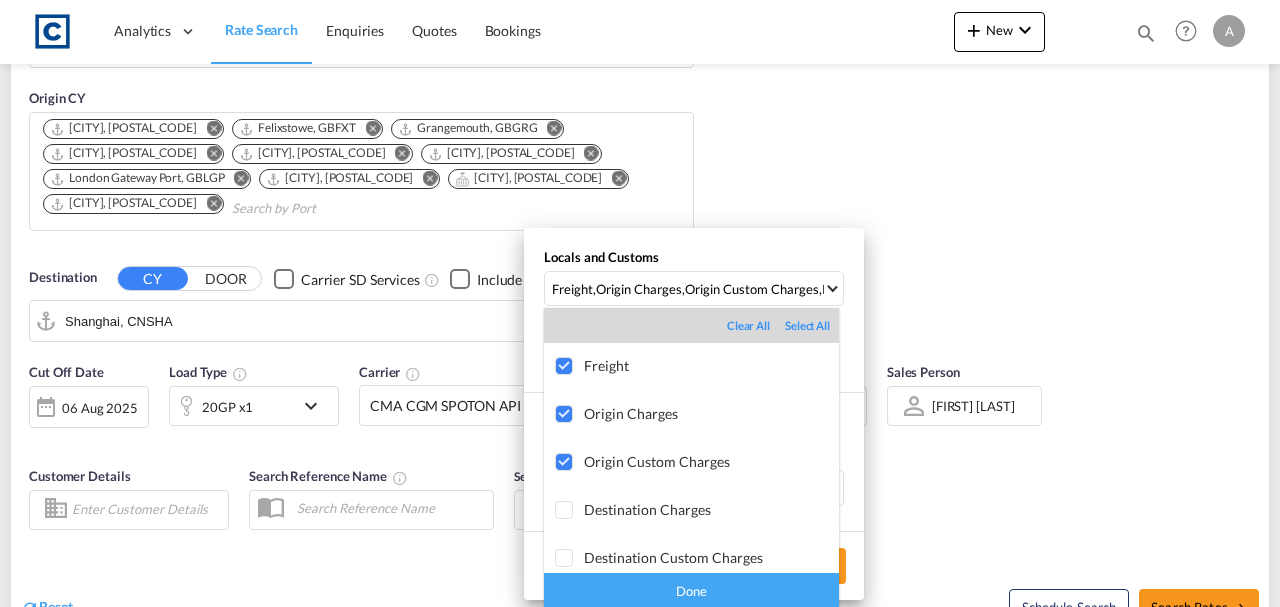 click on "Done" at bounding box center (691, 590) 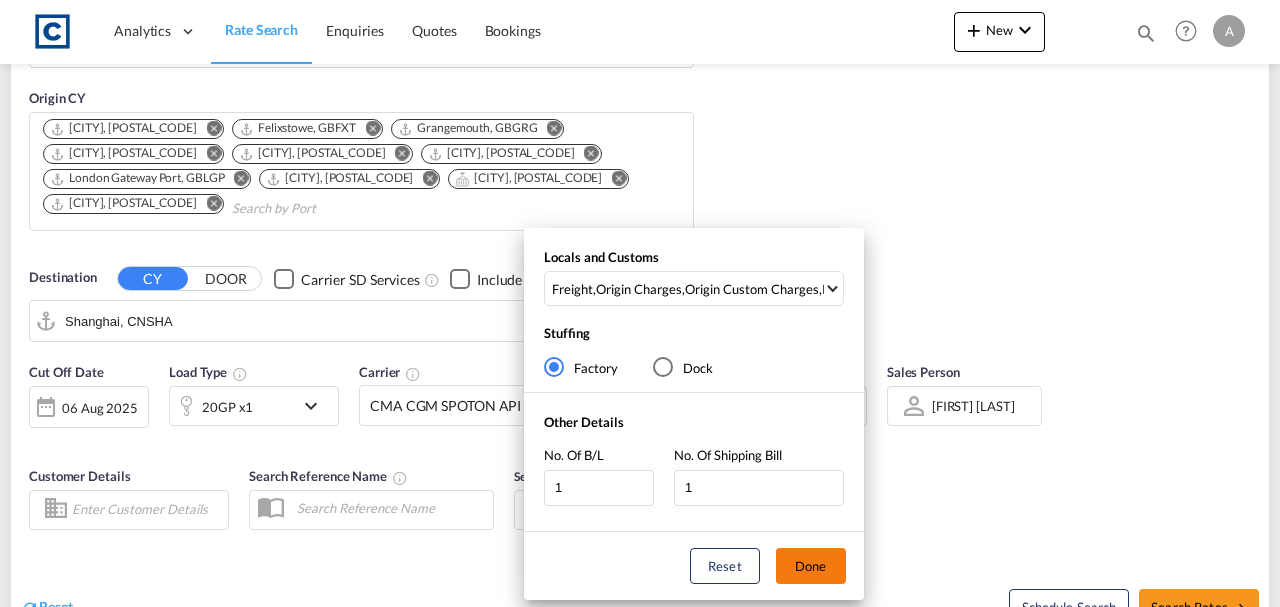 click on "Done" at bounding box center [811, 566] 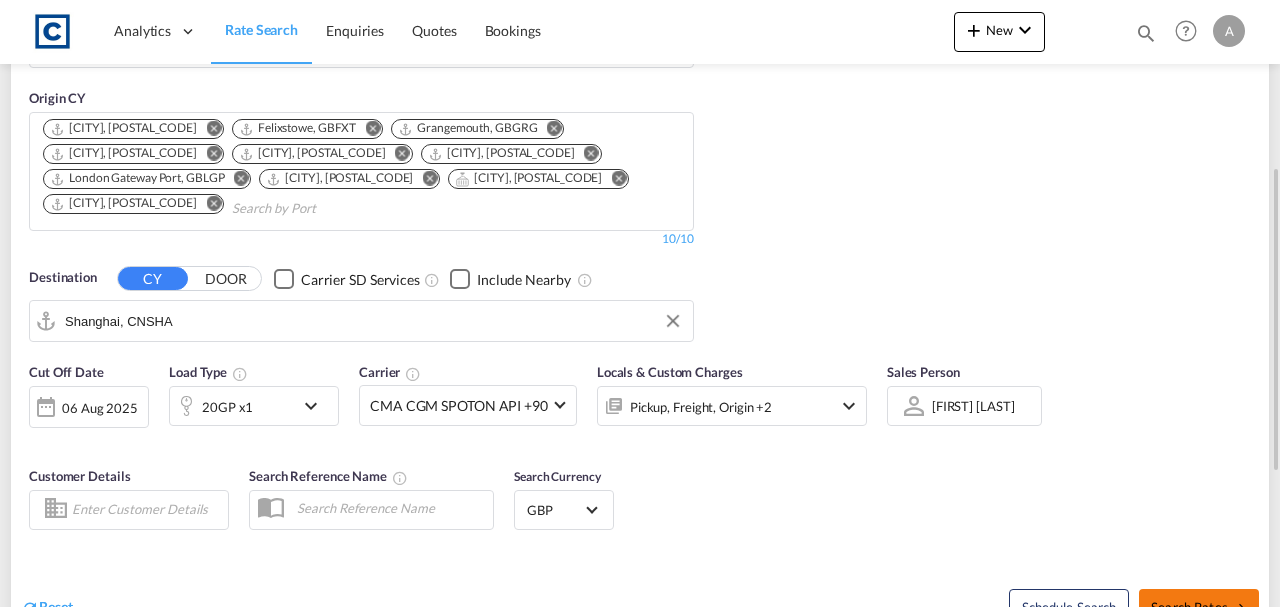 click on "Search Rates" at bounding box center (1199, 607) 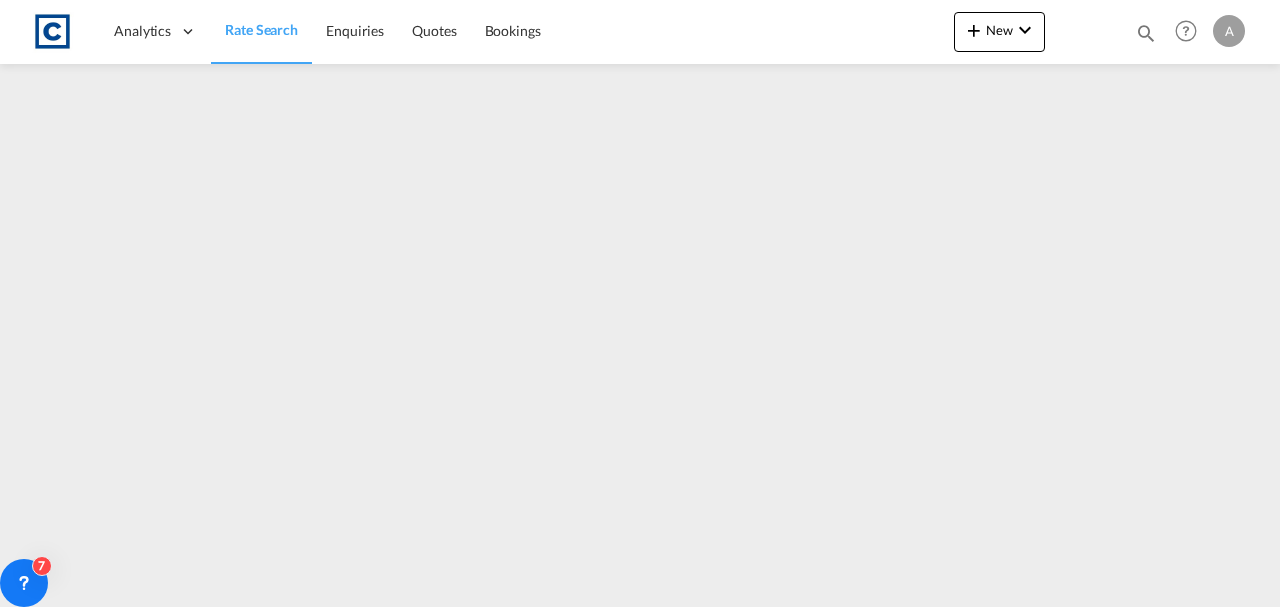 scroll, scrollTop: 0, scrollLeft: 0, axis: both 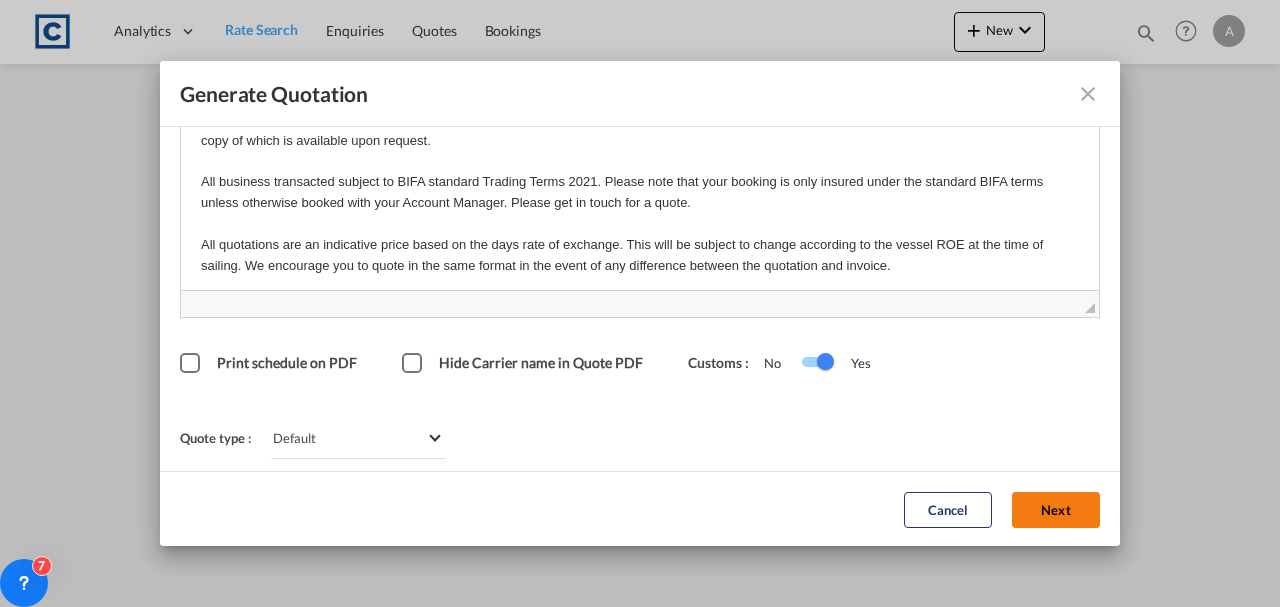 click on "Next" at bounding box center [1056, 509] 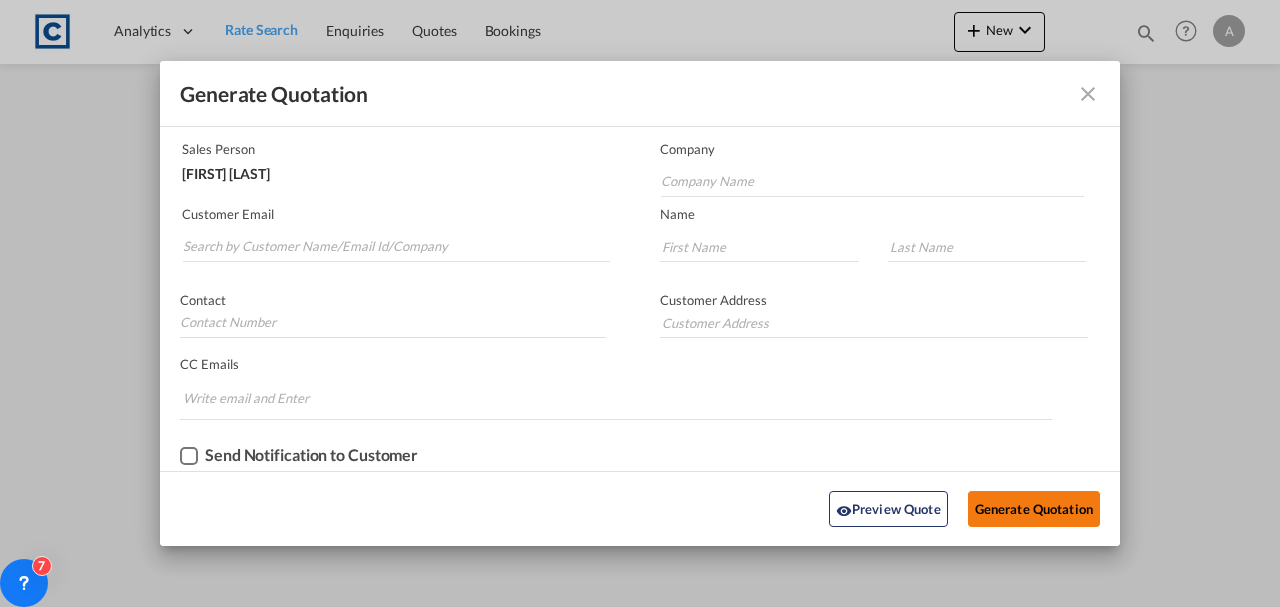 scroll, scrollTop: 121, scrollLeft: 0, axis: vertical 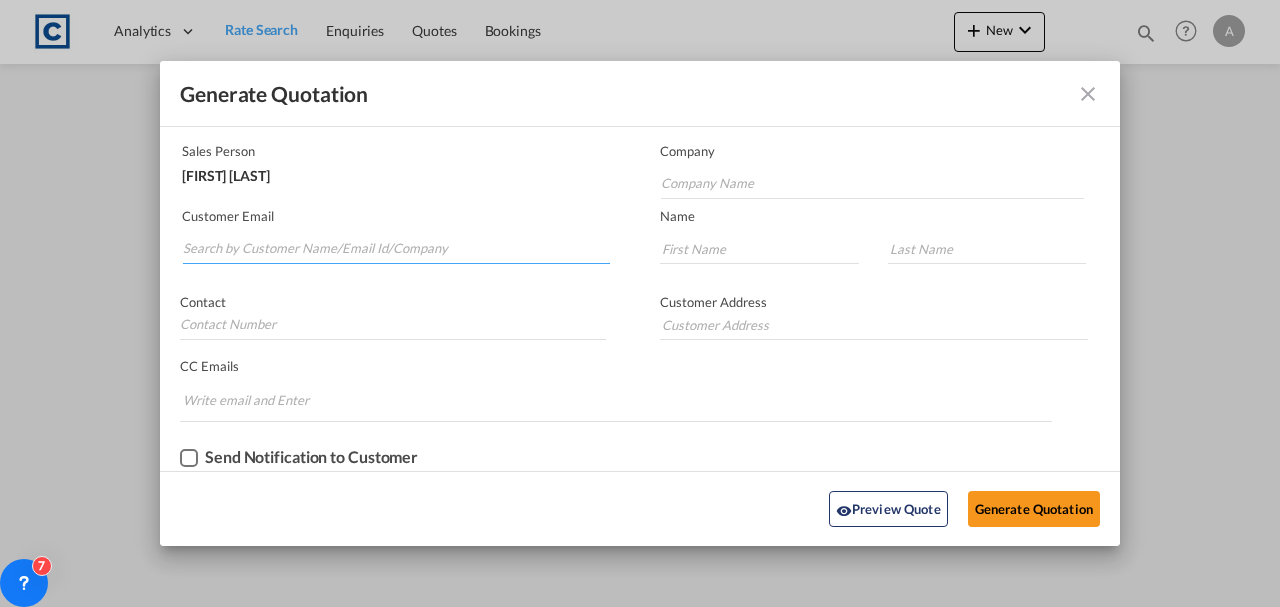 click at bounding box center (396, 249) 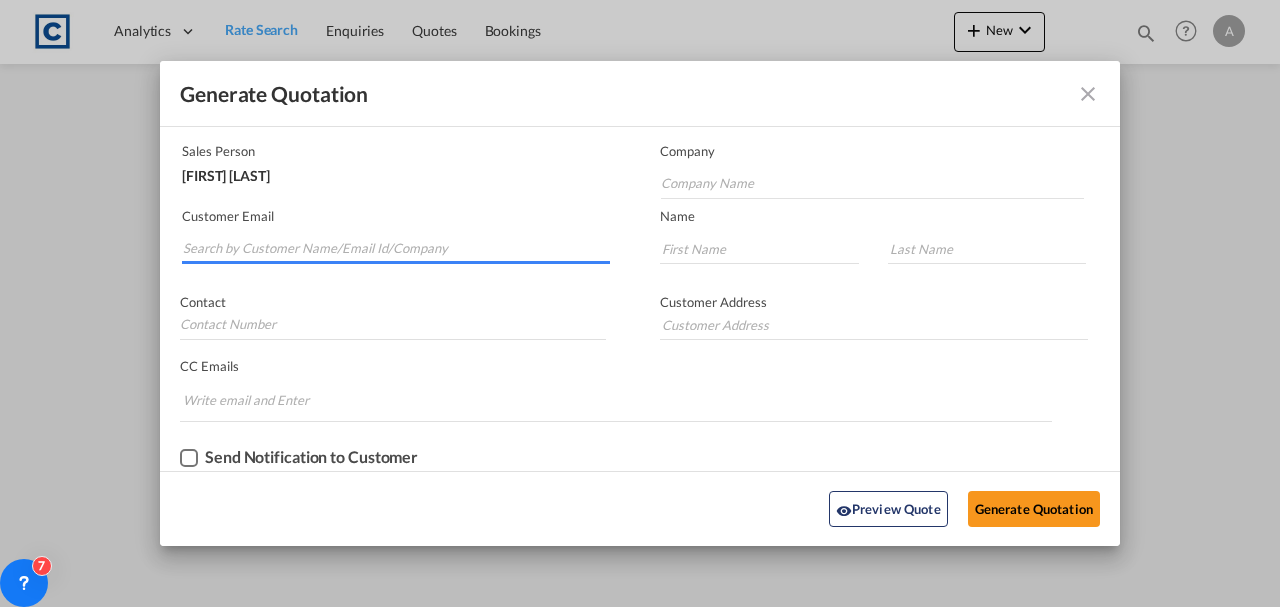 paste on "brett@freight-365.com" 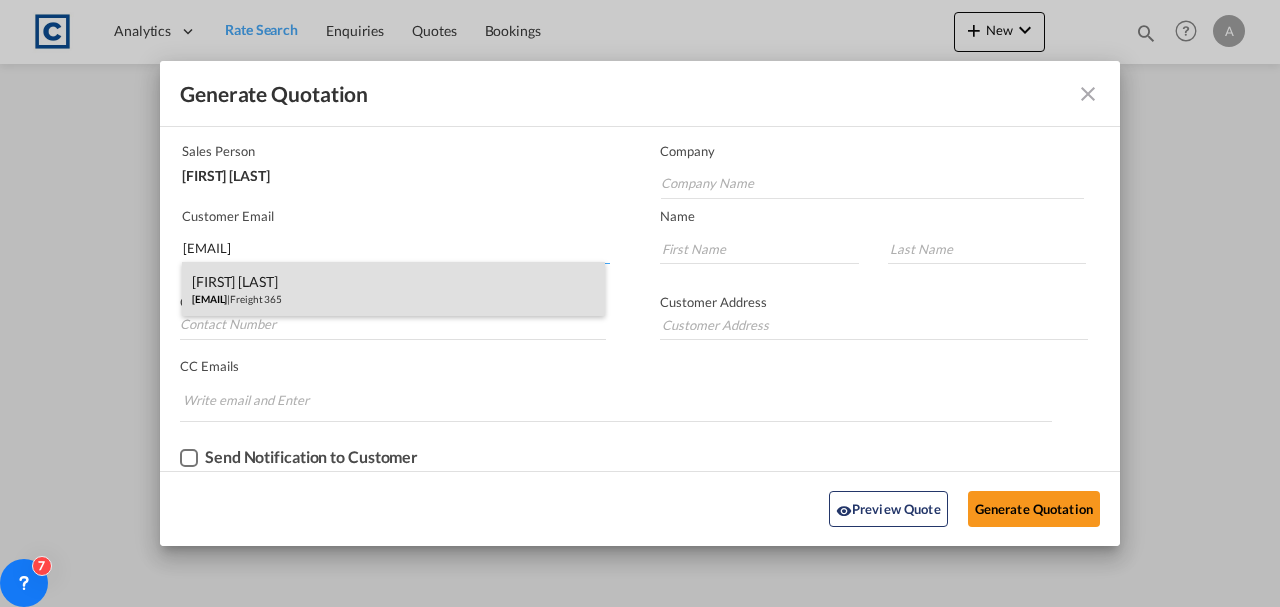 type on "brett@freight-365.com" 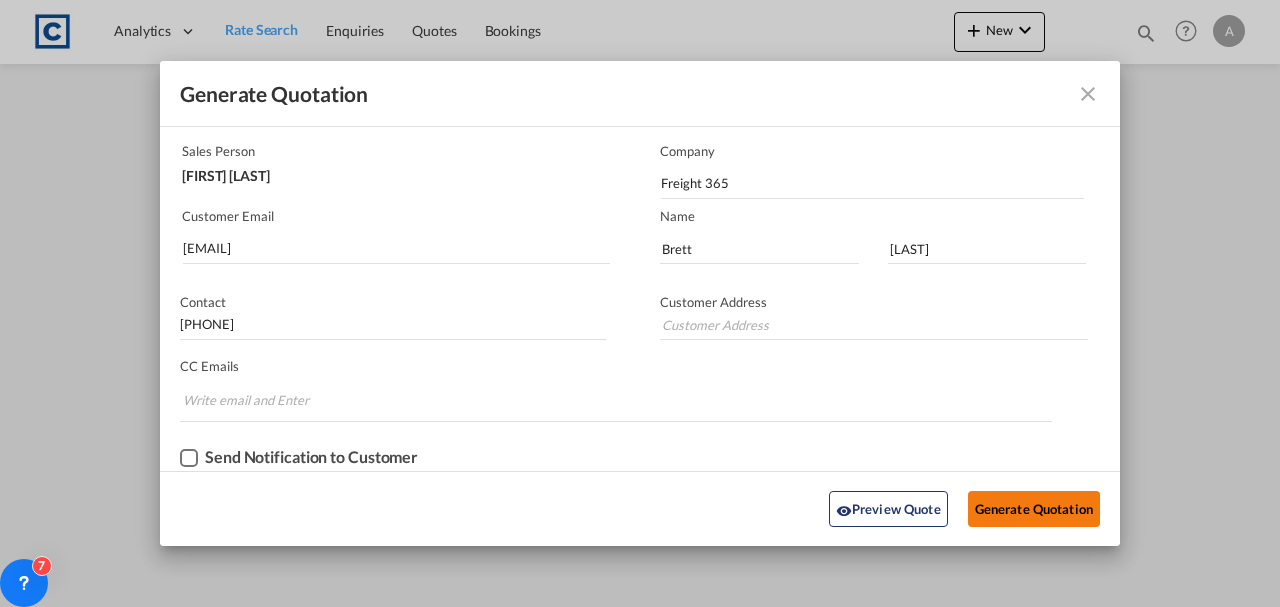 click on "Generate Quotation" at bounding box center [1034, 509] 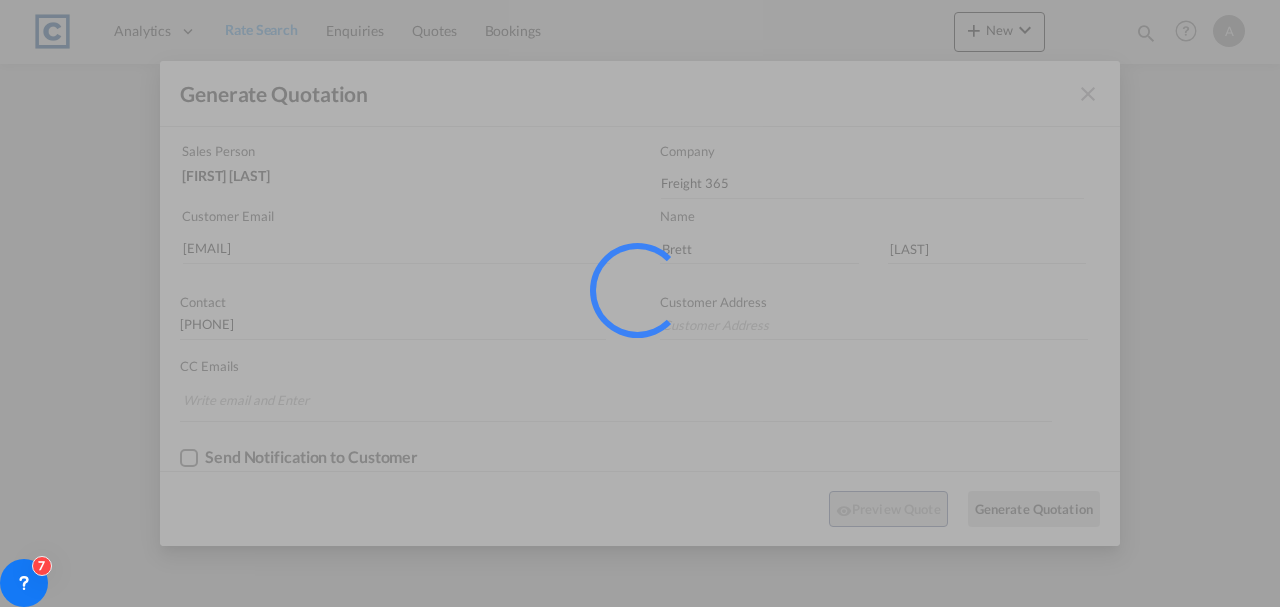 scroll, scrollTop: 0, scrollLeft: 0, axis: both 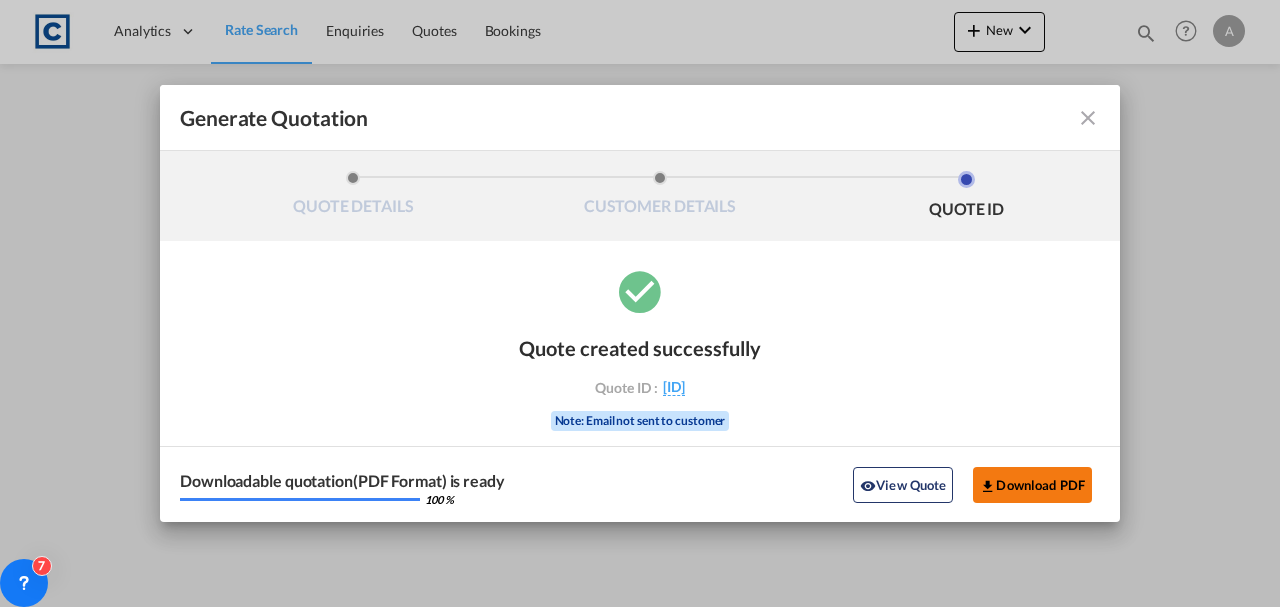 click on "Download PDF" at bounding box center [1032, 485] 